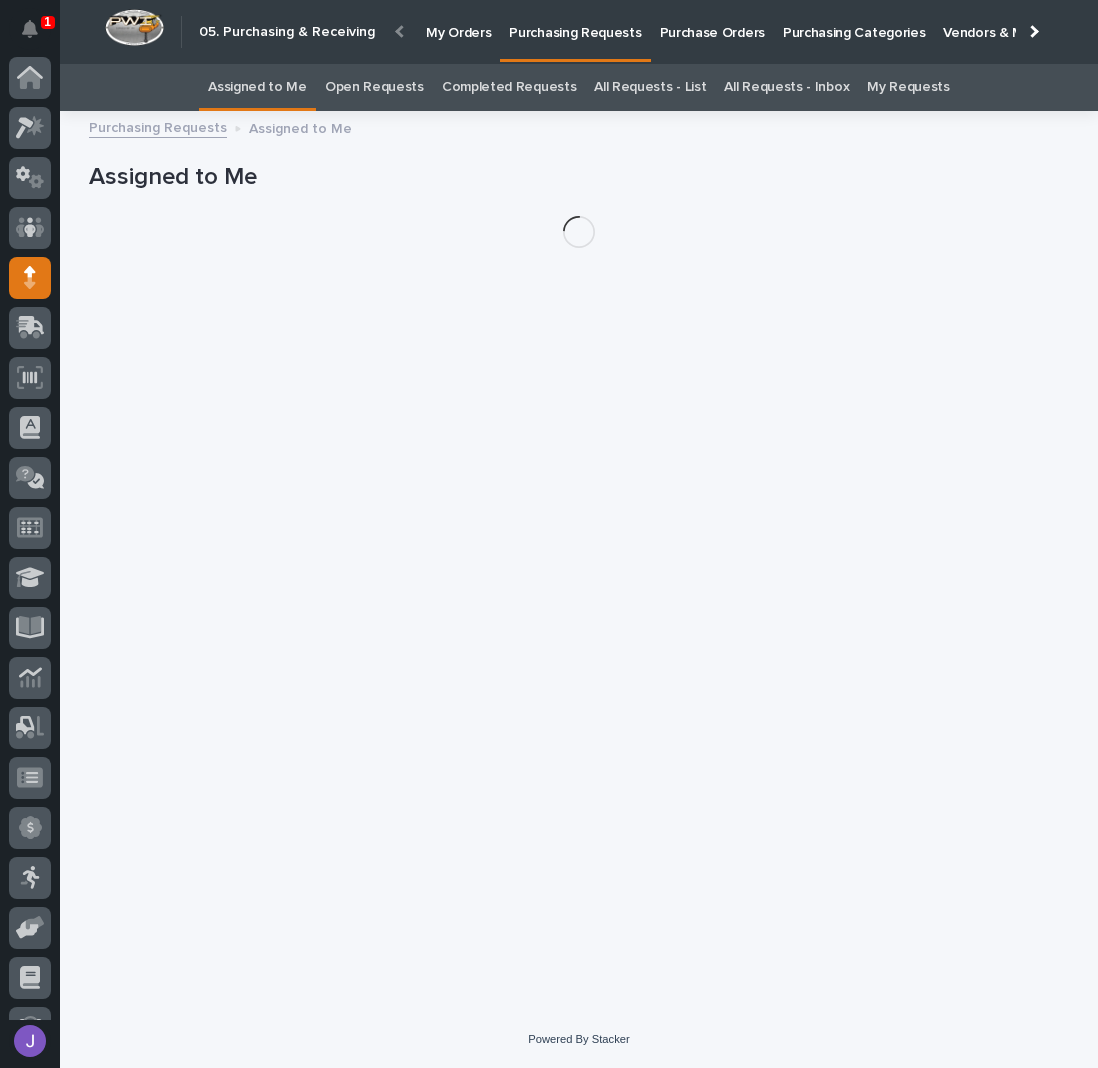 scroll, scrollTop: 0, scrollLeft: 0, axis: both 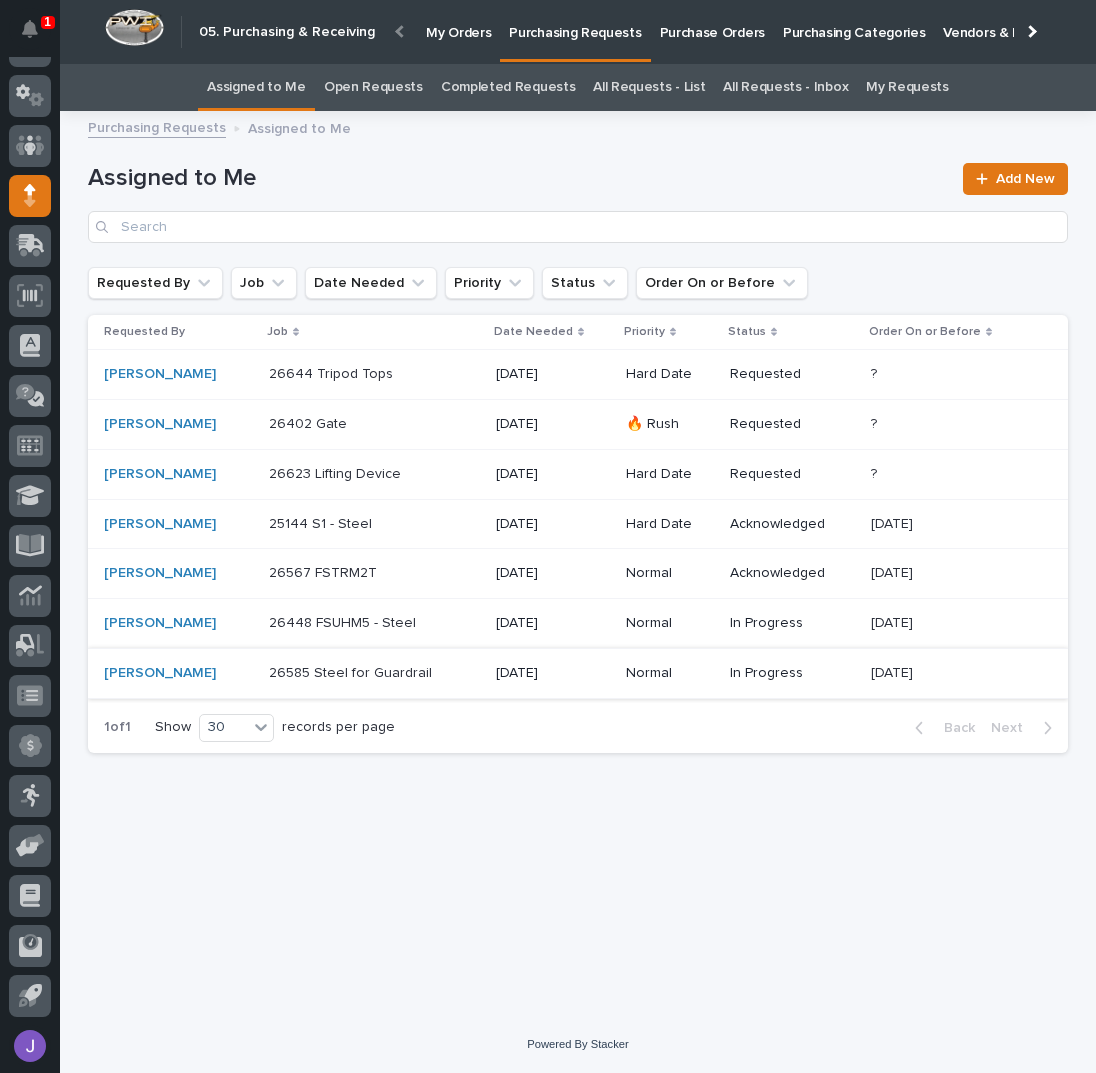 click on "Assigned to Me" at bounding box center [519, 178] 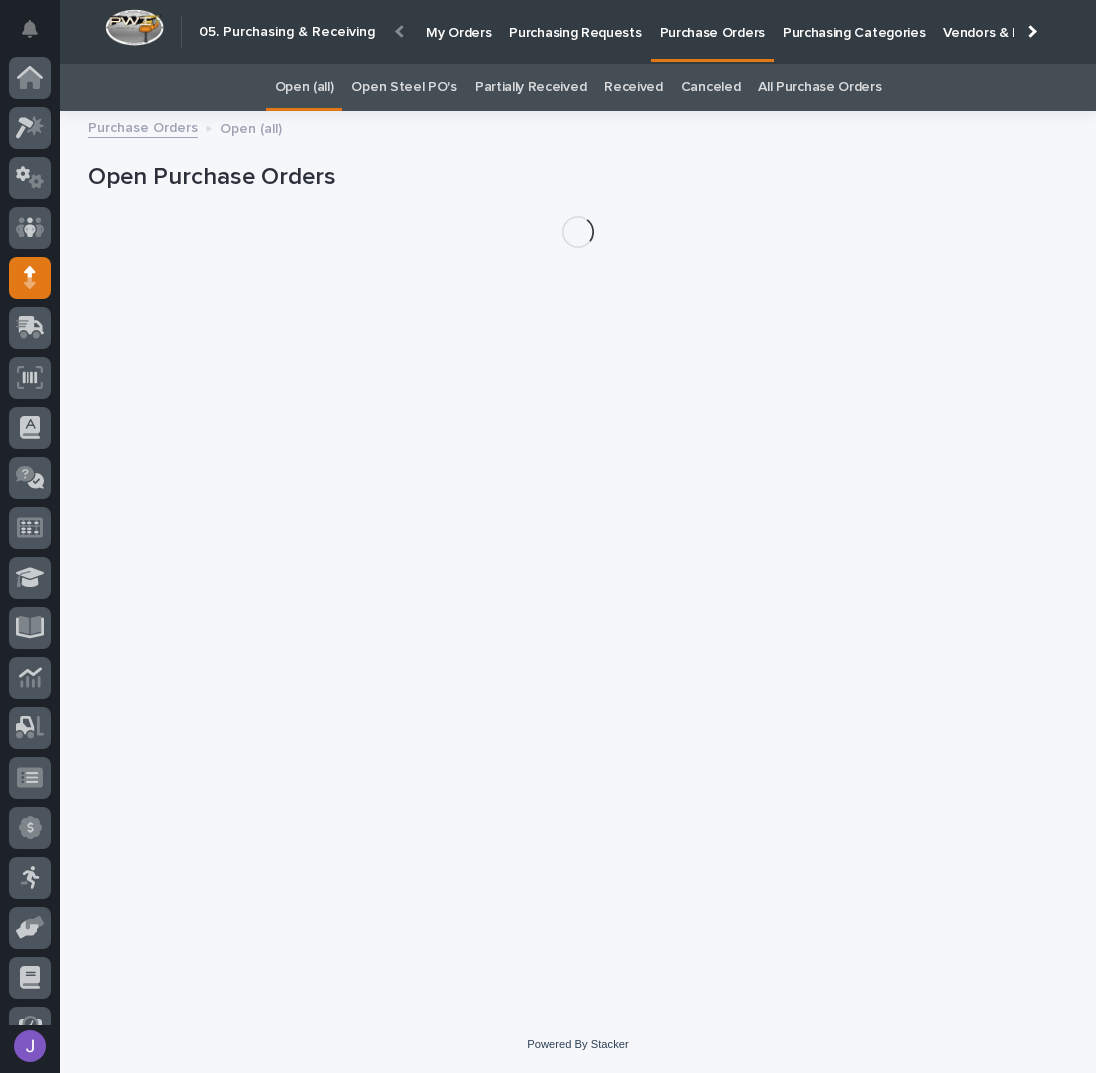 scroll, scrollTop: 82, scrollLeft: 0, axis: vertical 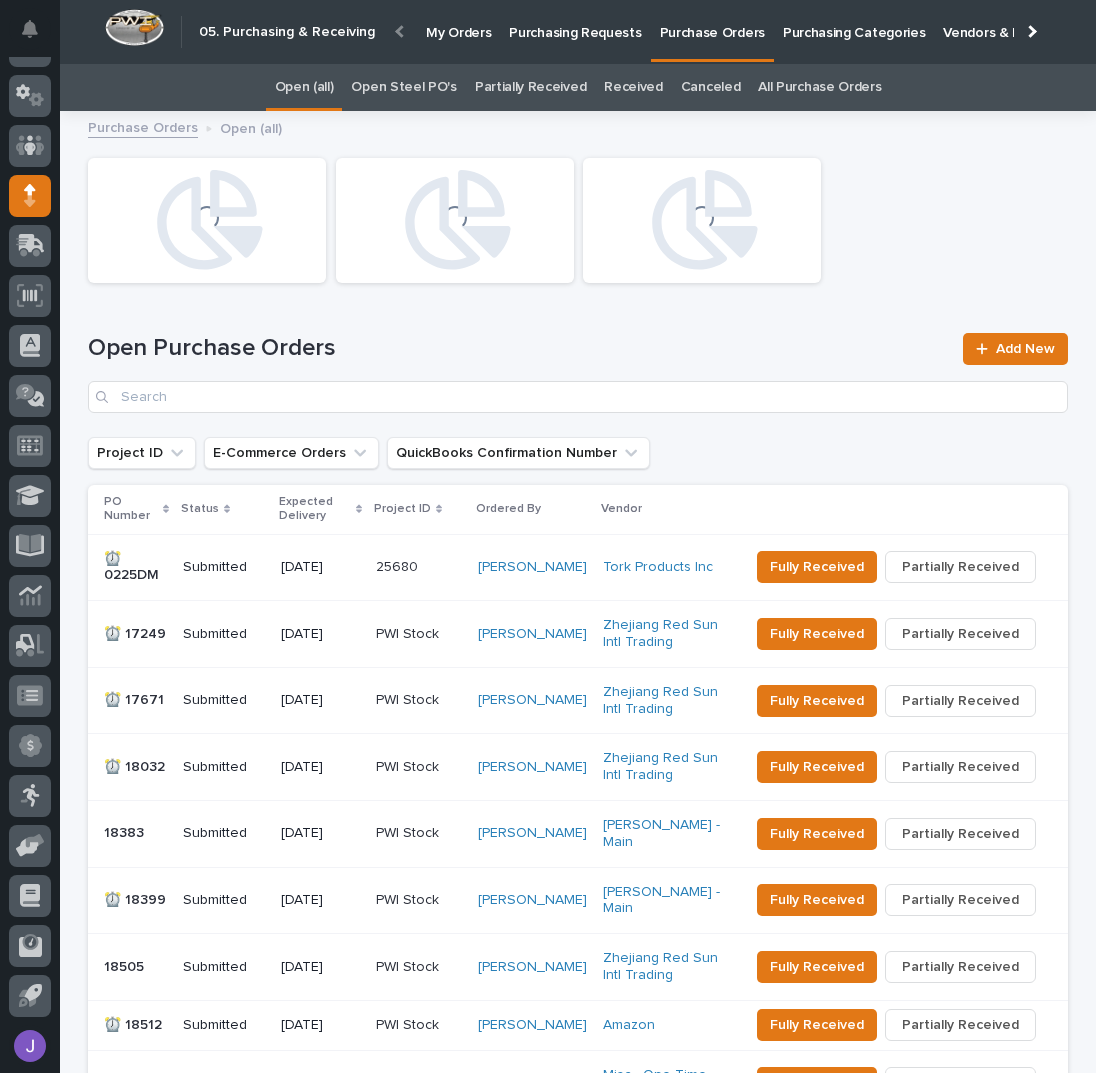 click on "Open Steel PO's" at bounding box center [403, 87] 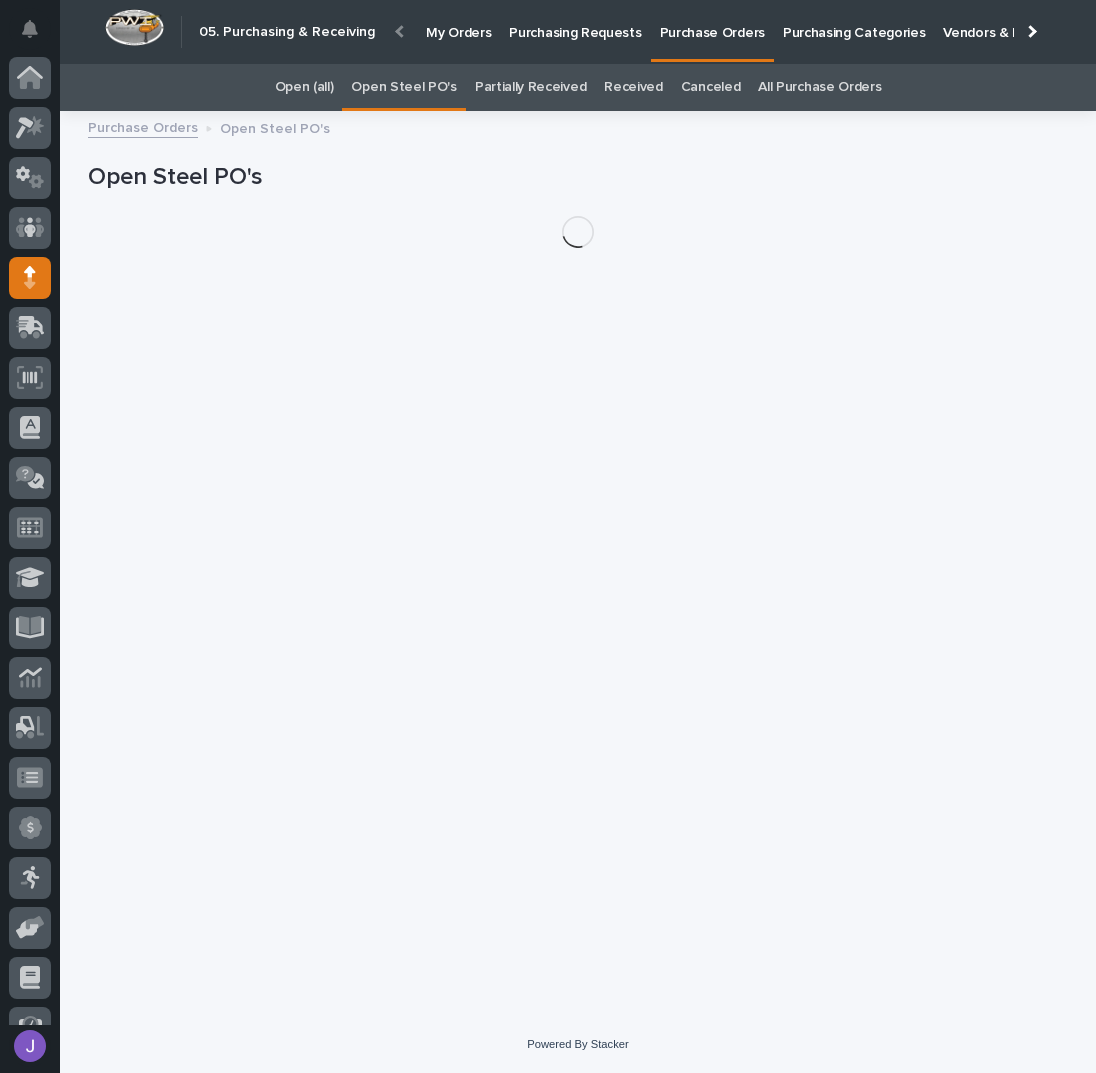 scroll, scrollTop: 82, scrollLeft: 0, axis: vertical 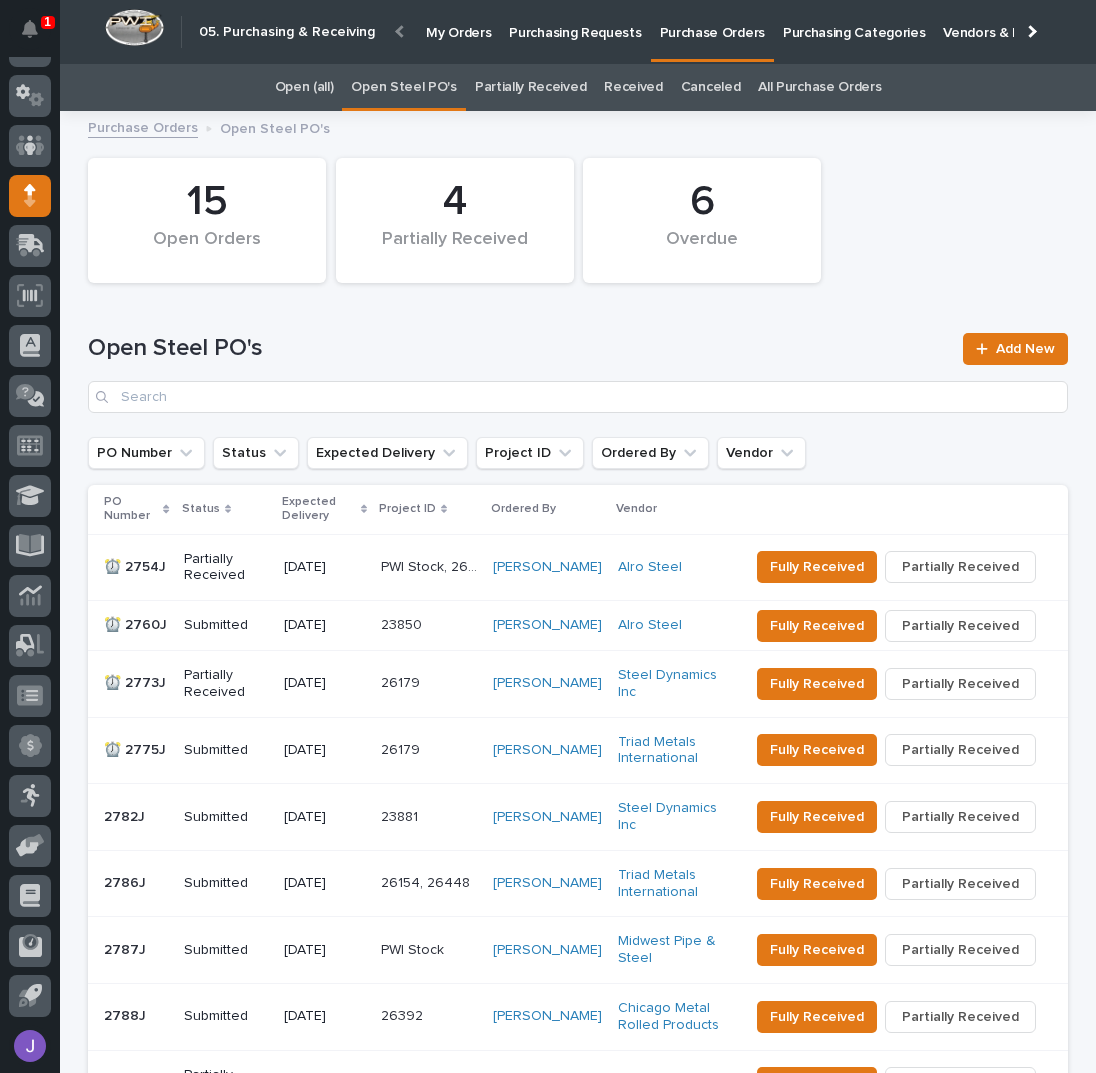 click on "Partially Received" at bounding box center (530, 87) 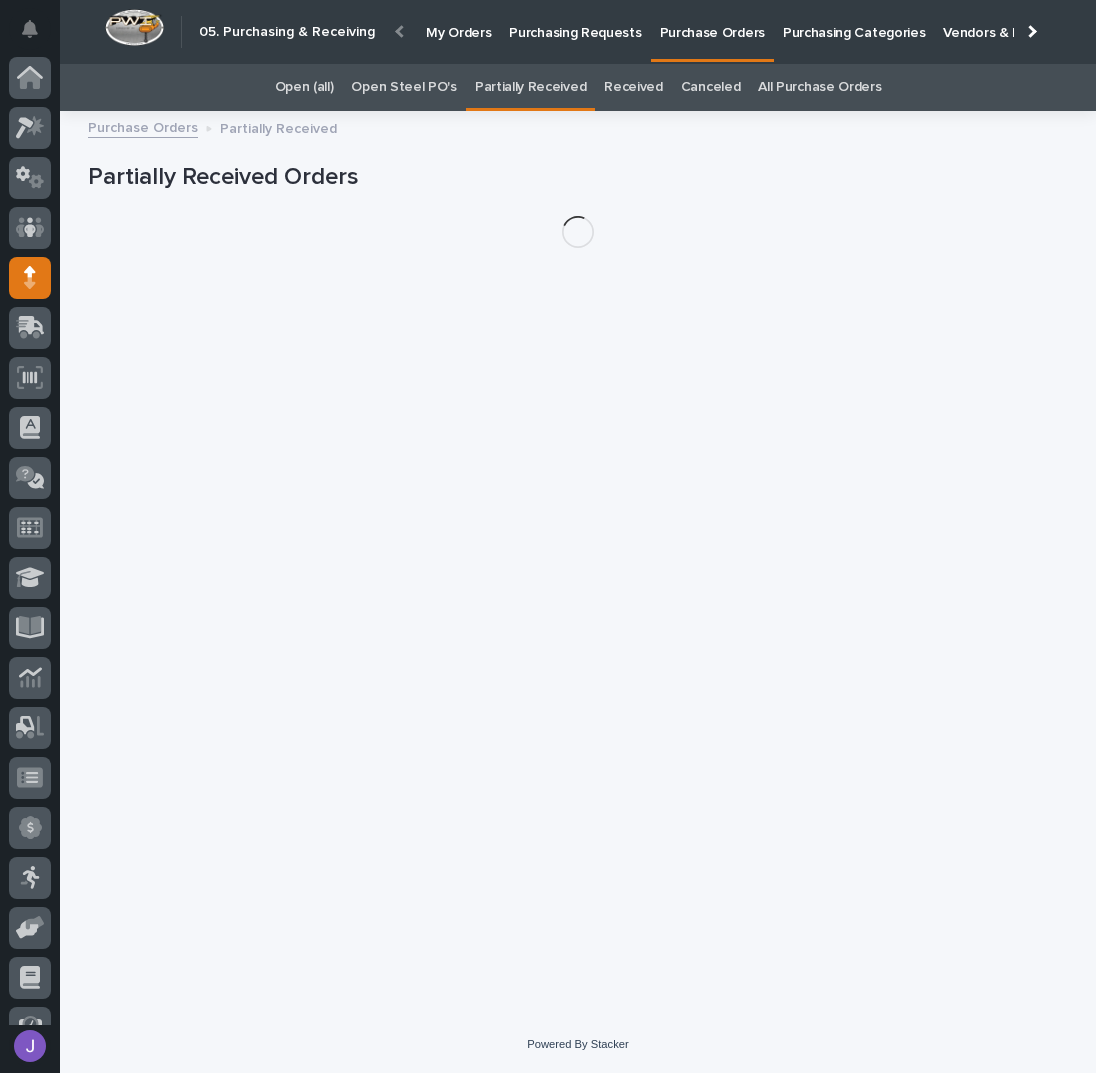 scroll, scrollTop: 82, scrollLeft: 0, axis: vertical 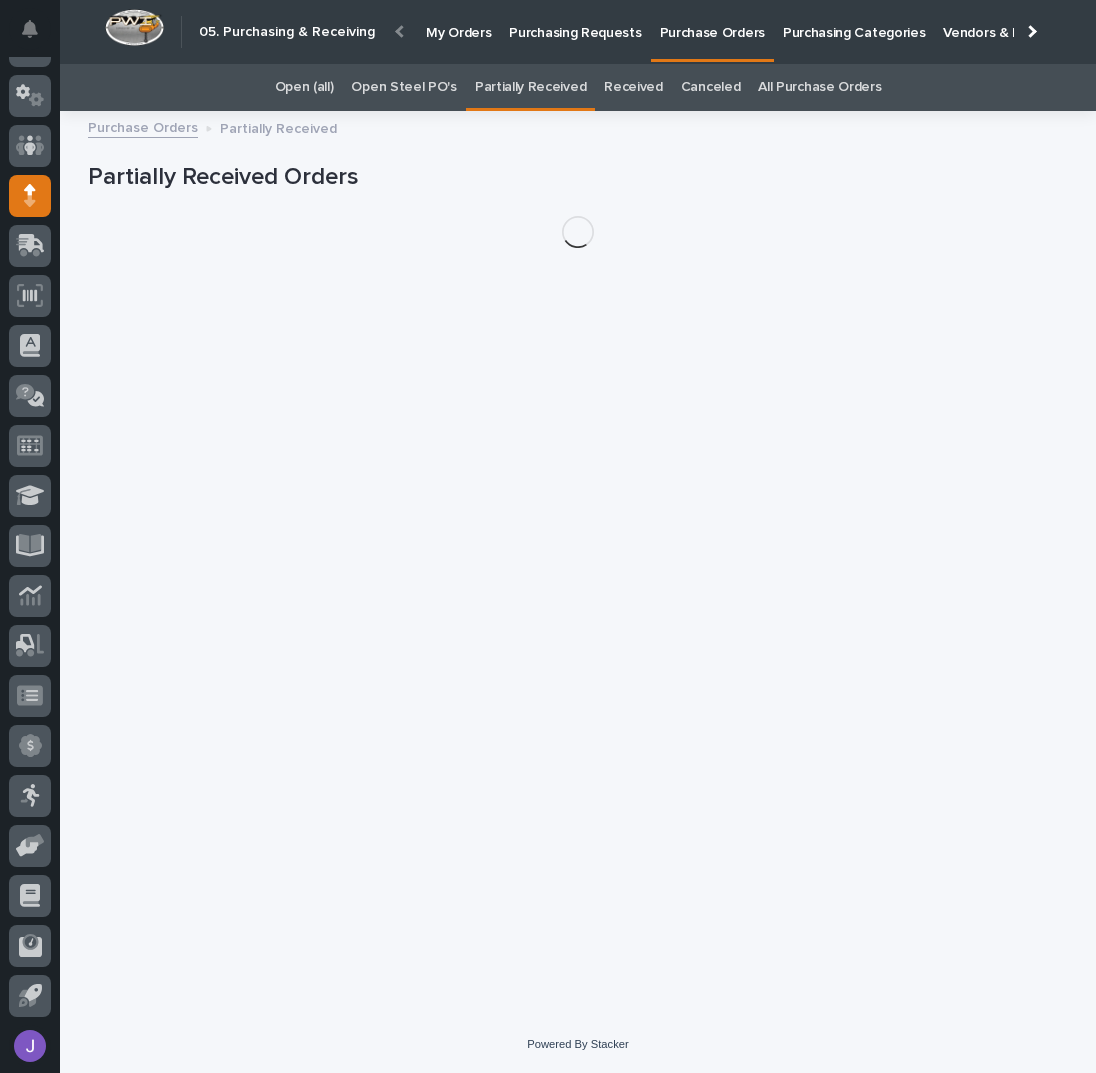 click on "Open Steel PO's" at bounding box center [403, 87] 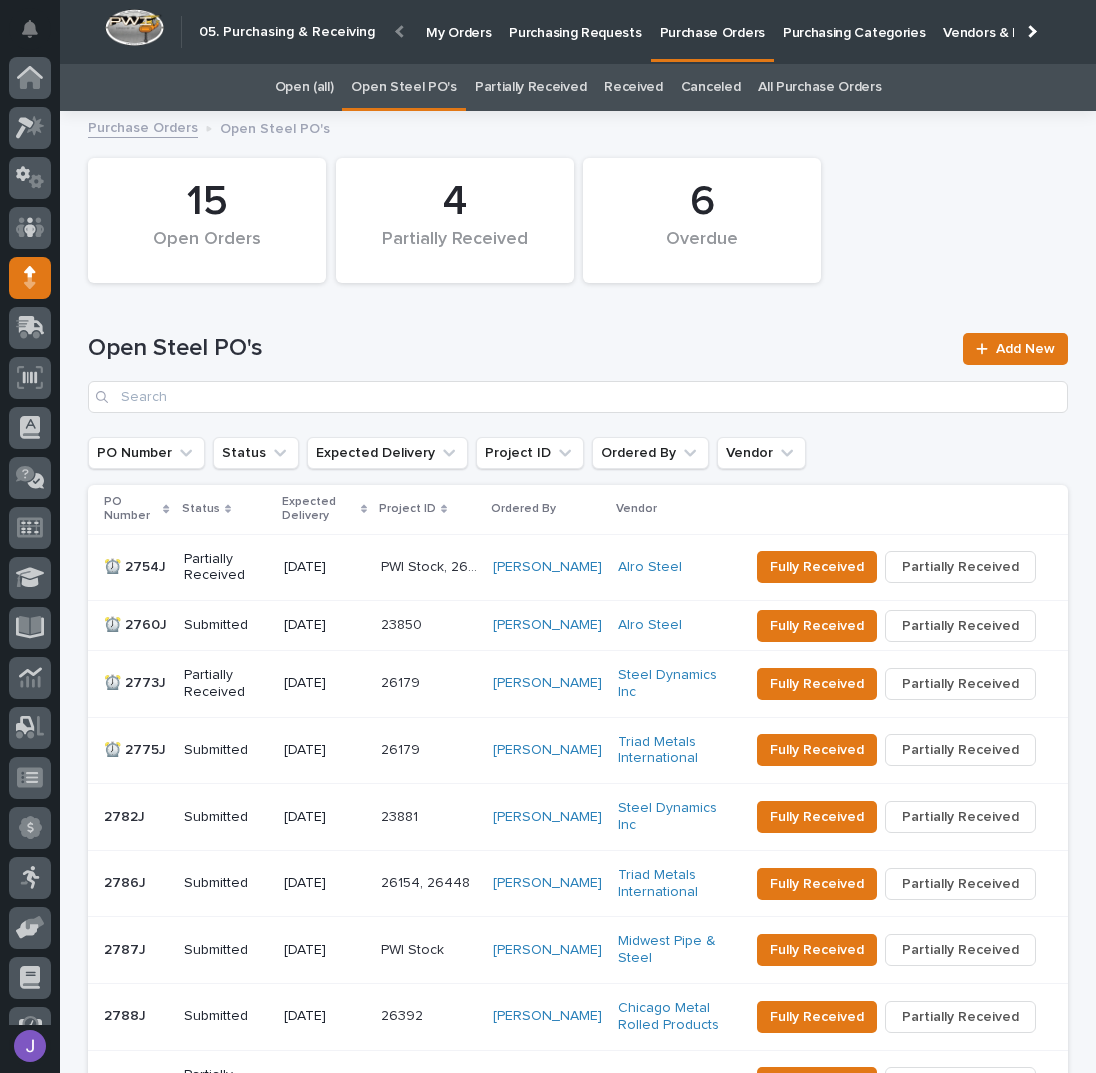 scroll, scrollTop: 82, scrollLeft: 0, axis: vertical 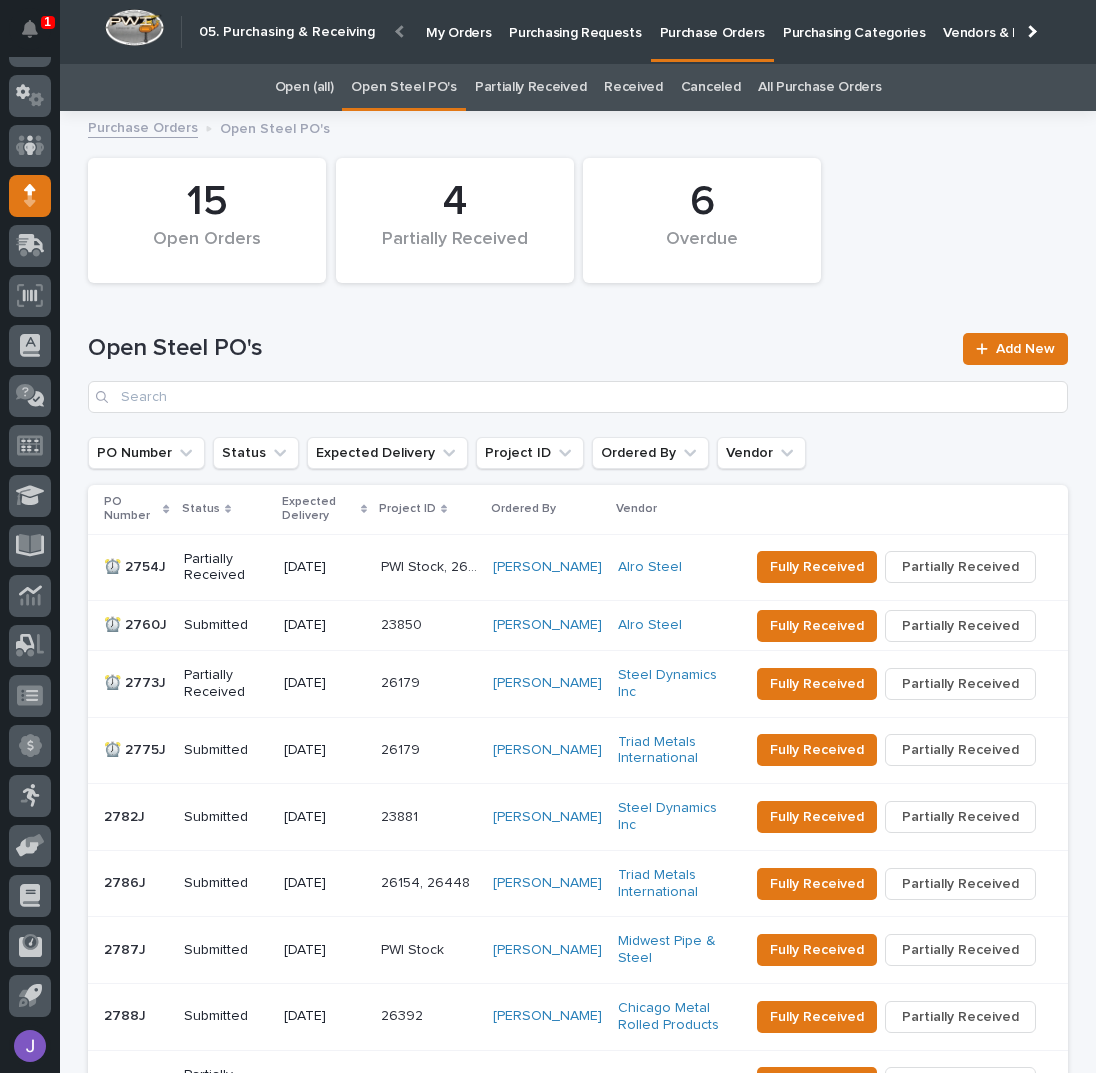 click on "Purchasing Requests" at bounding box center [575, 21] 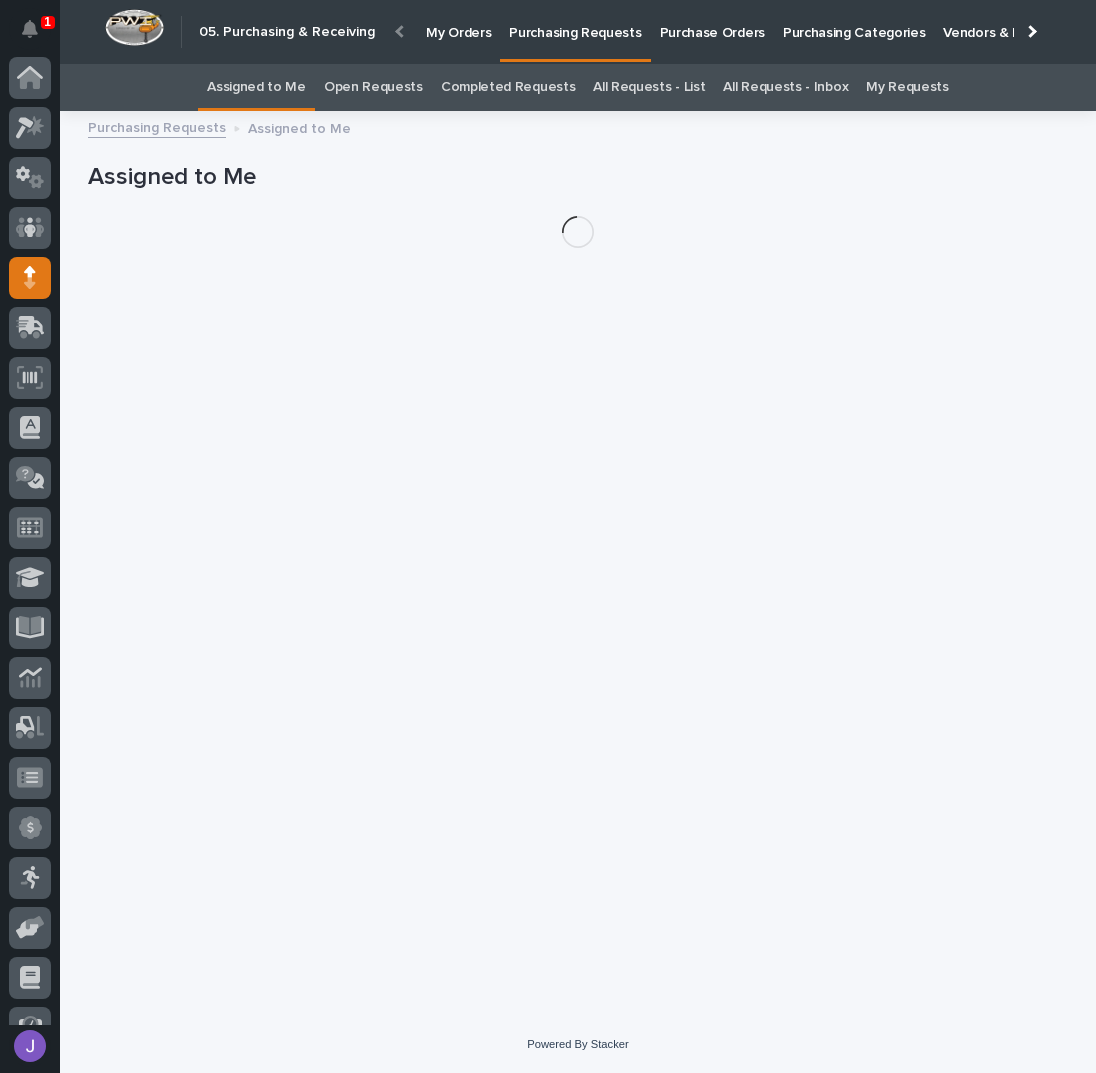scroll, scrollTop: 82, scrollLeft: 0, axis: vertical 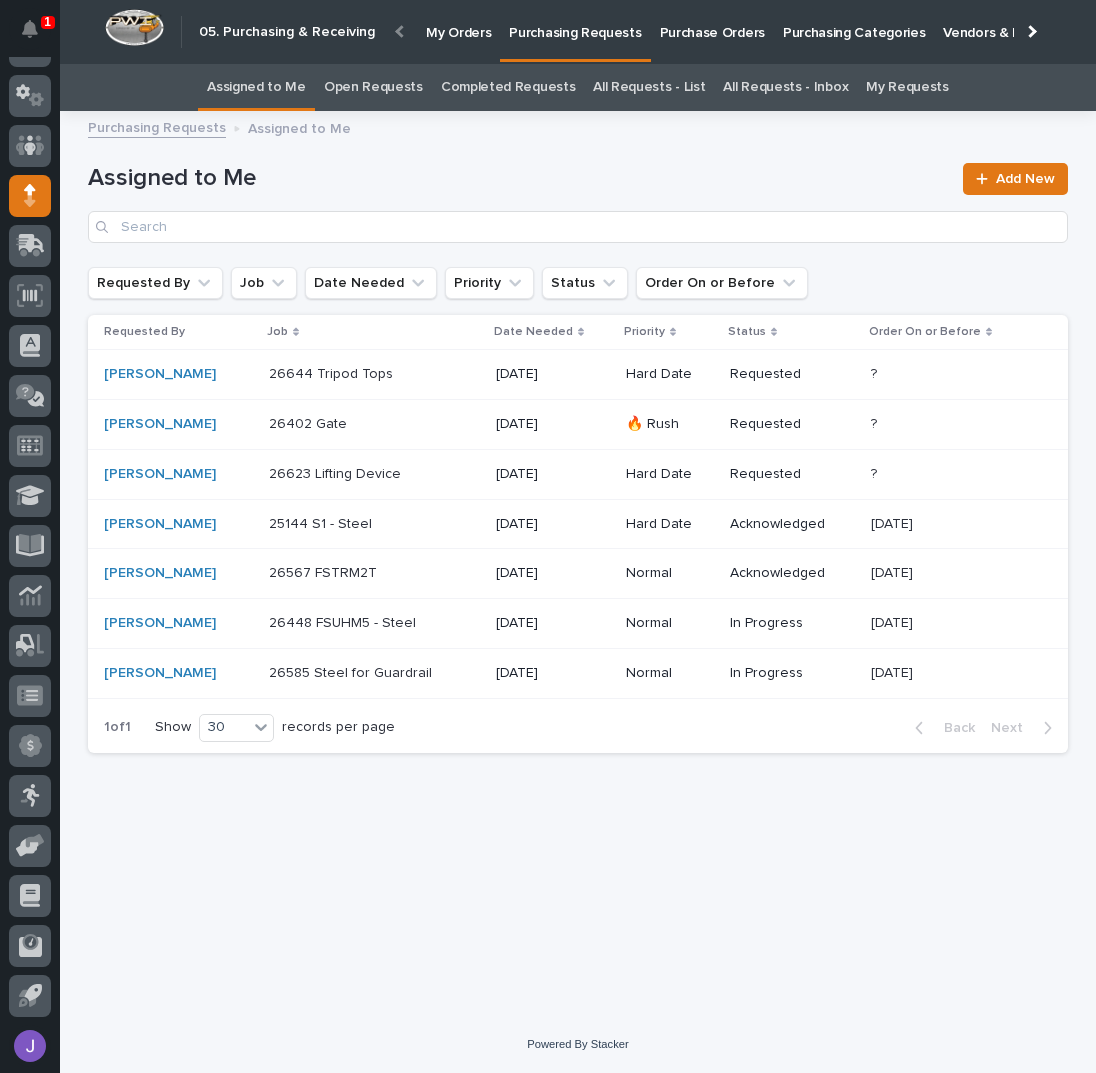 click on "All Requests - List" at bounding box center (649, 87) 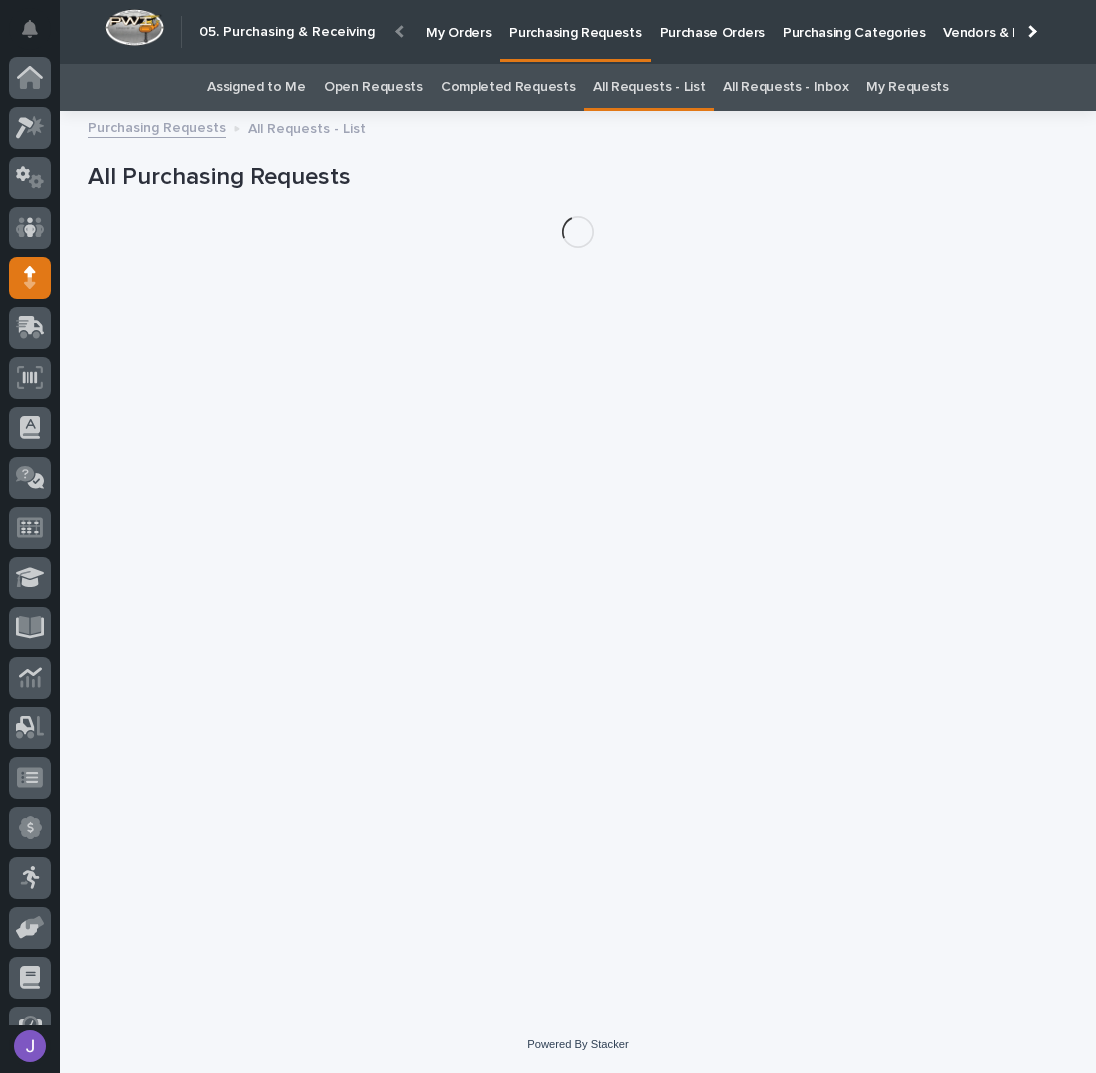 scroll, scrollTop: 82, scrollLeft: 0, axis: vertical 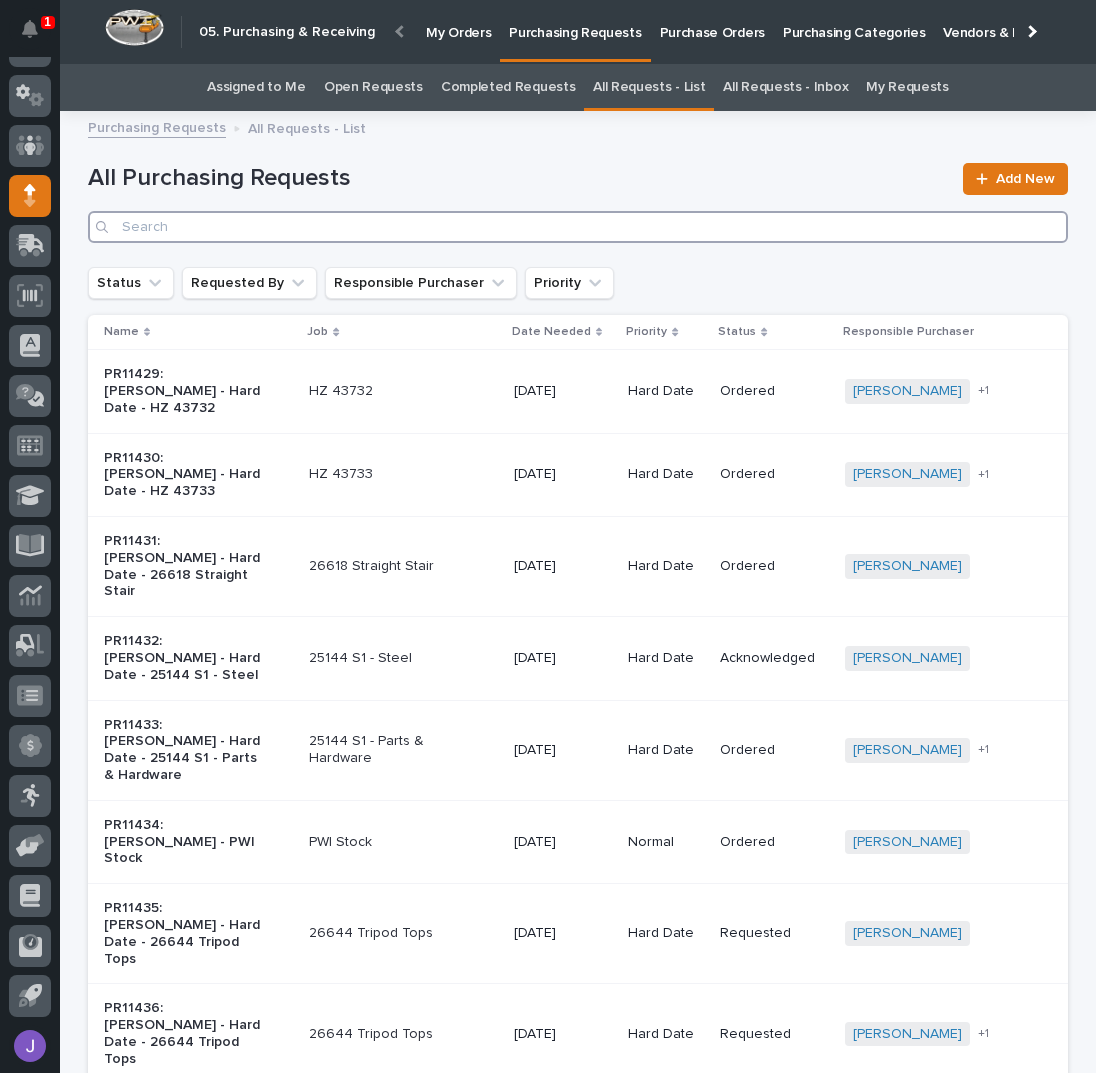 click at bounding box center (578, 227) 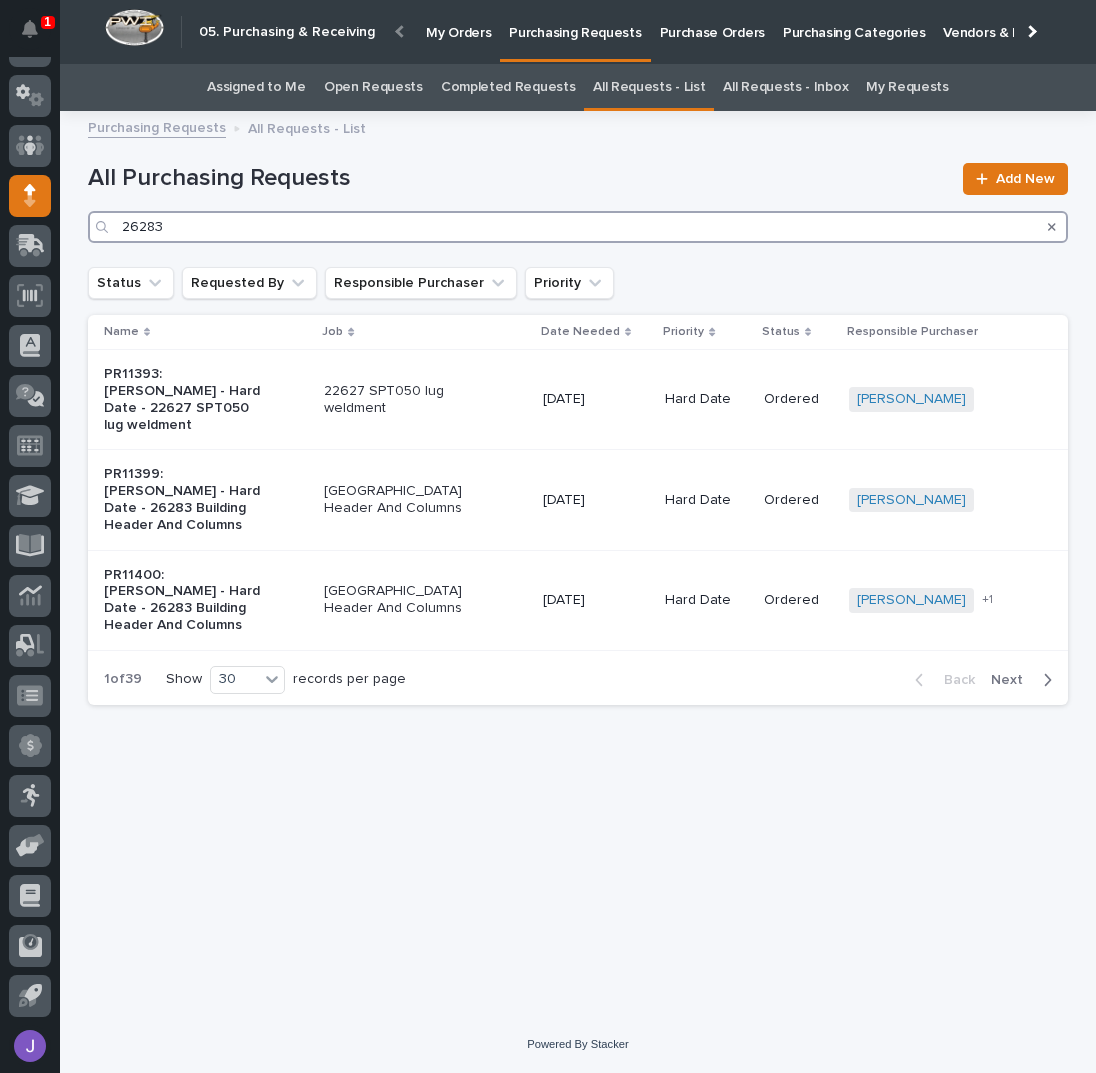 type on "26283" 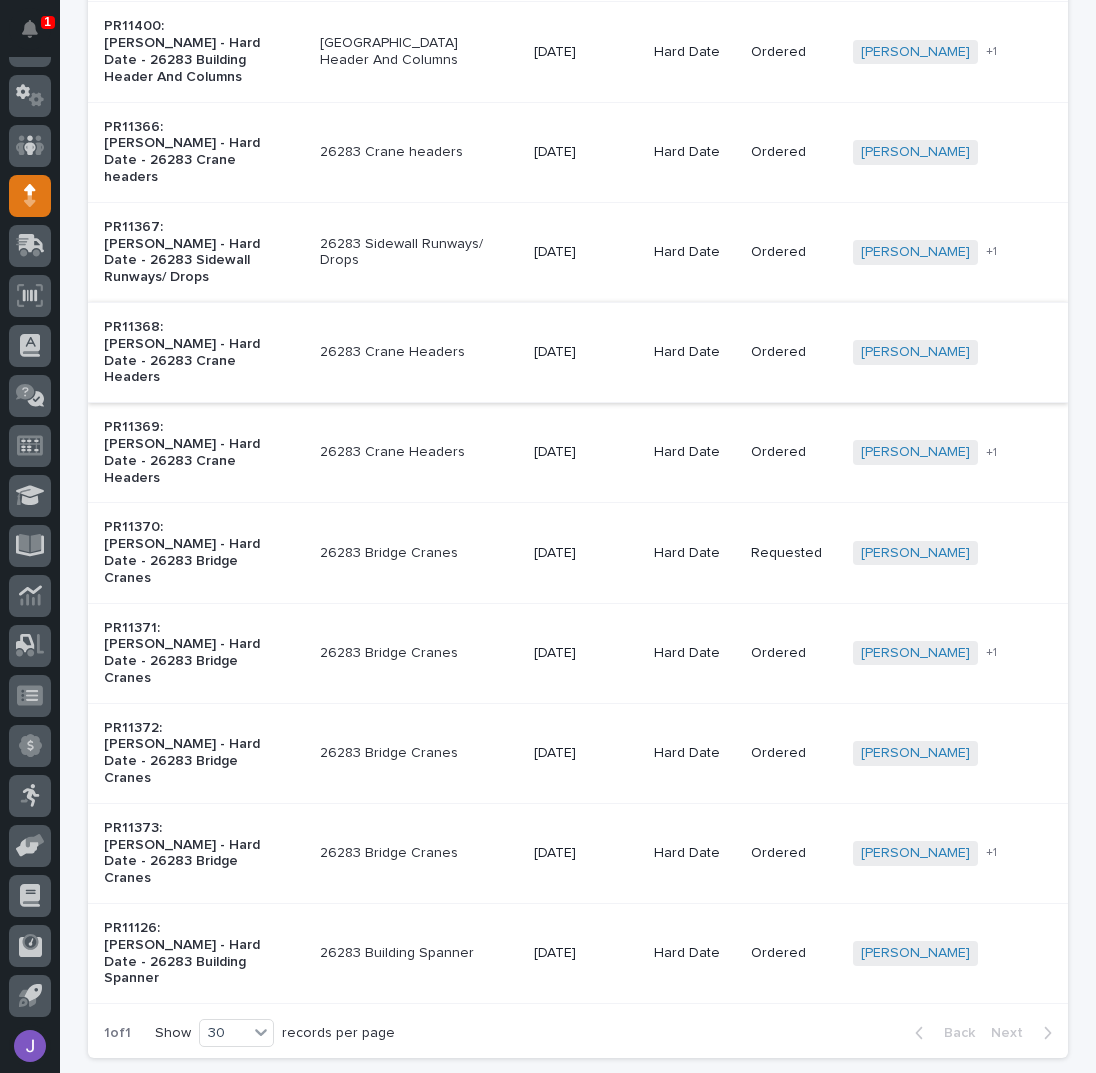 scroll, scrollTop: 449, scrollLeft: 0, axis: vertical 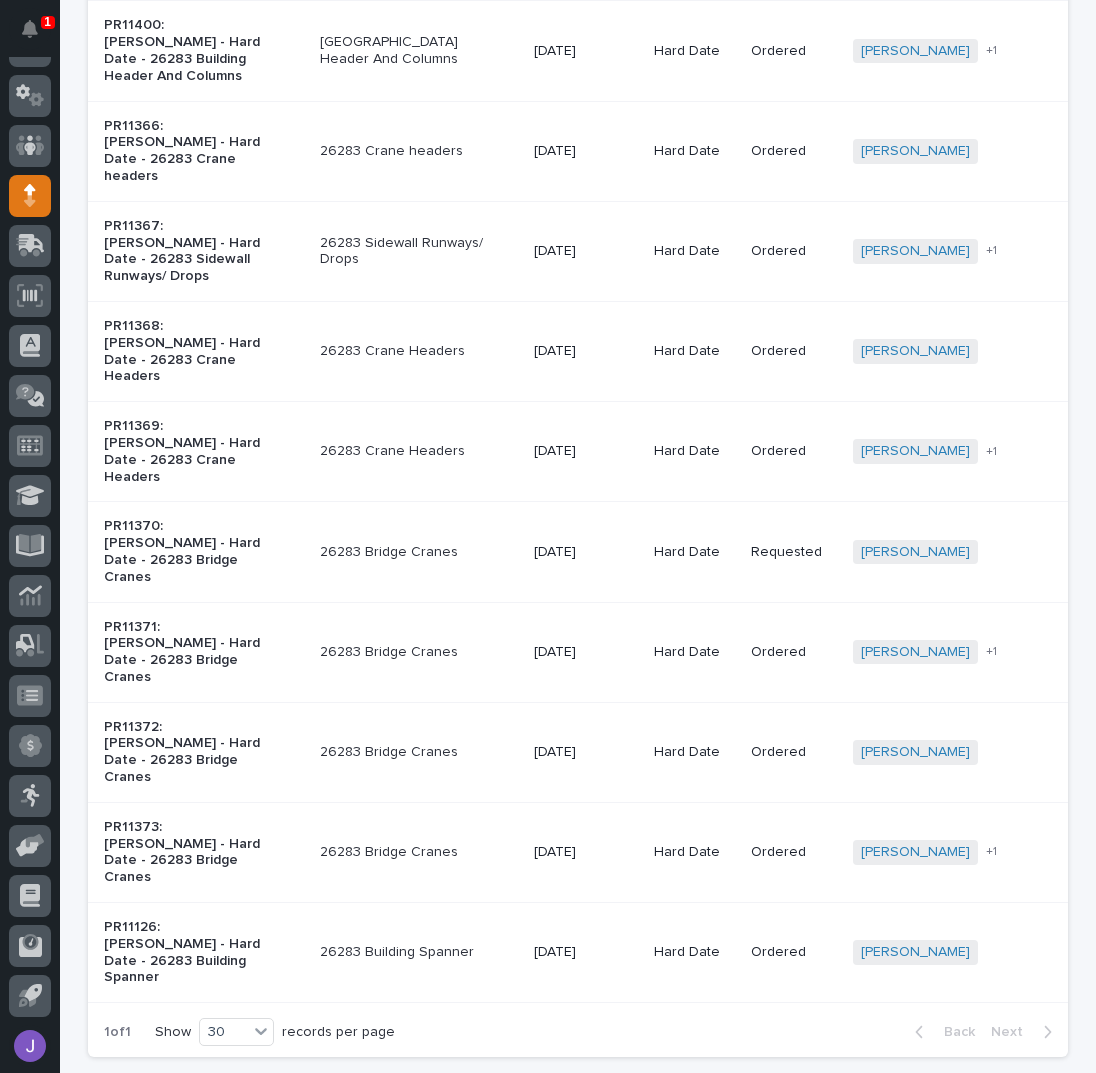 click on "26283 Building Spanner" at bounding box center (419, 952) 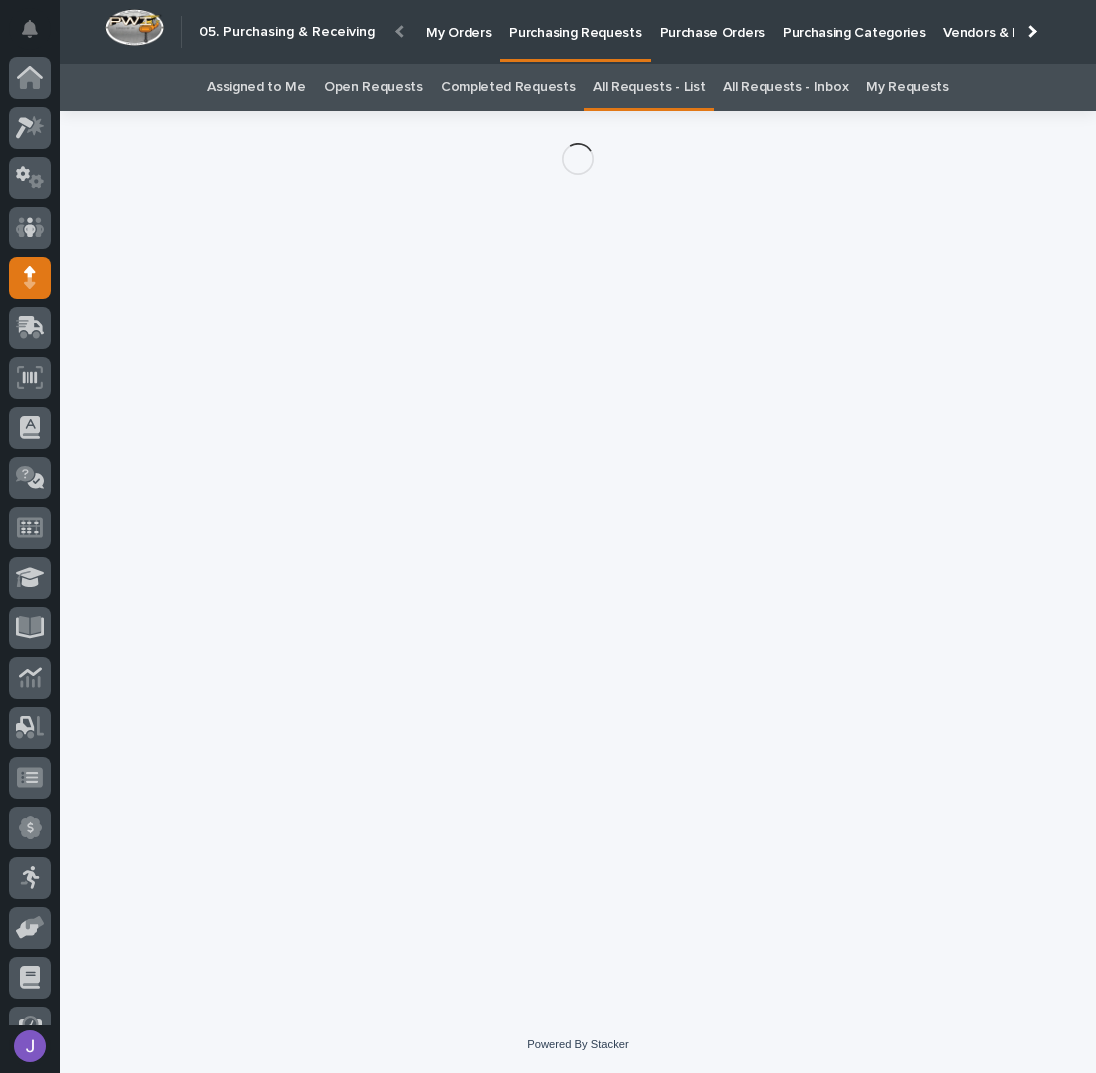 scroll, scrollTop: 82, scrollLeft: 0, axis: vertical 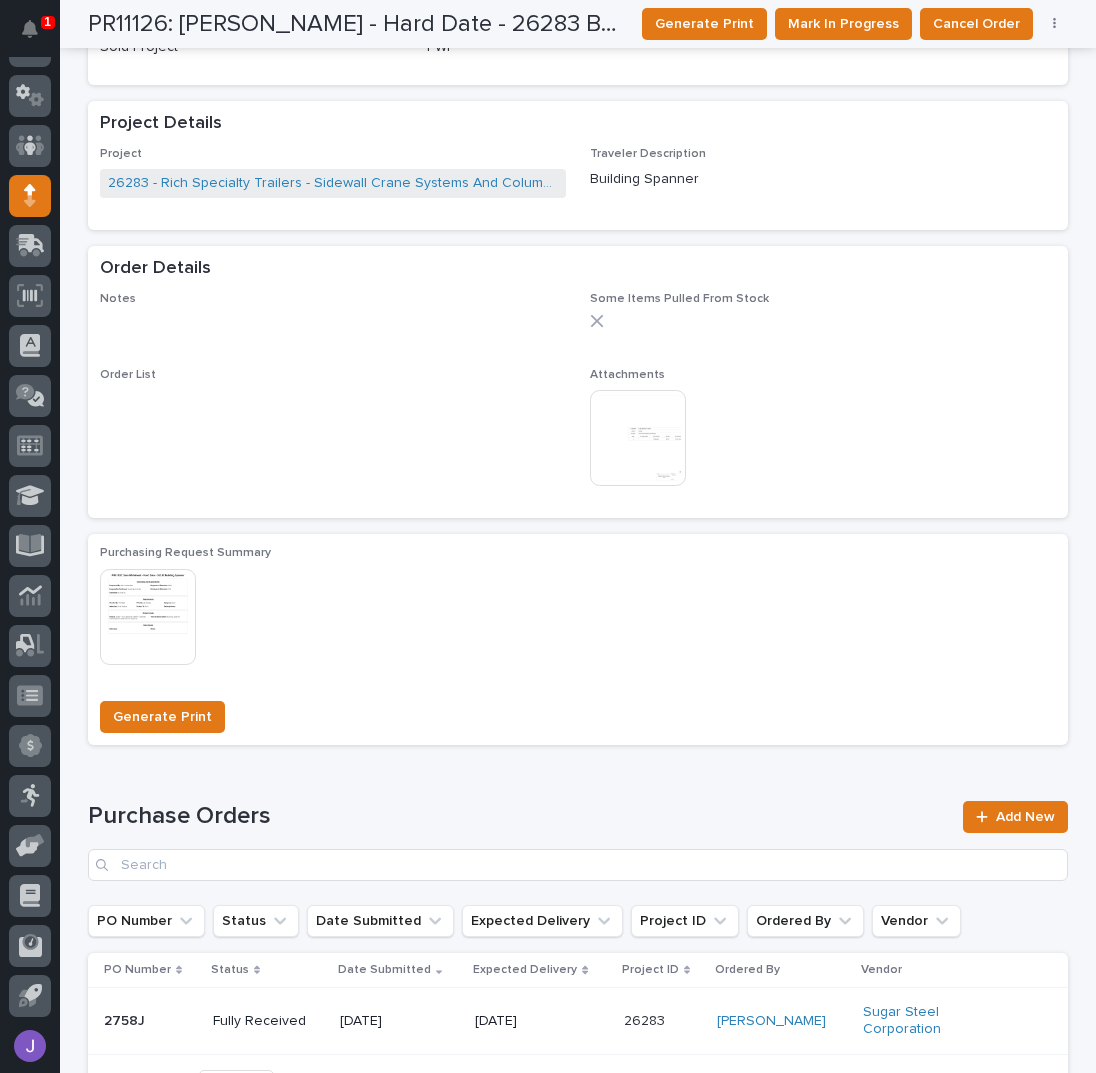 click at bounding box center (638, 438) 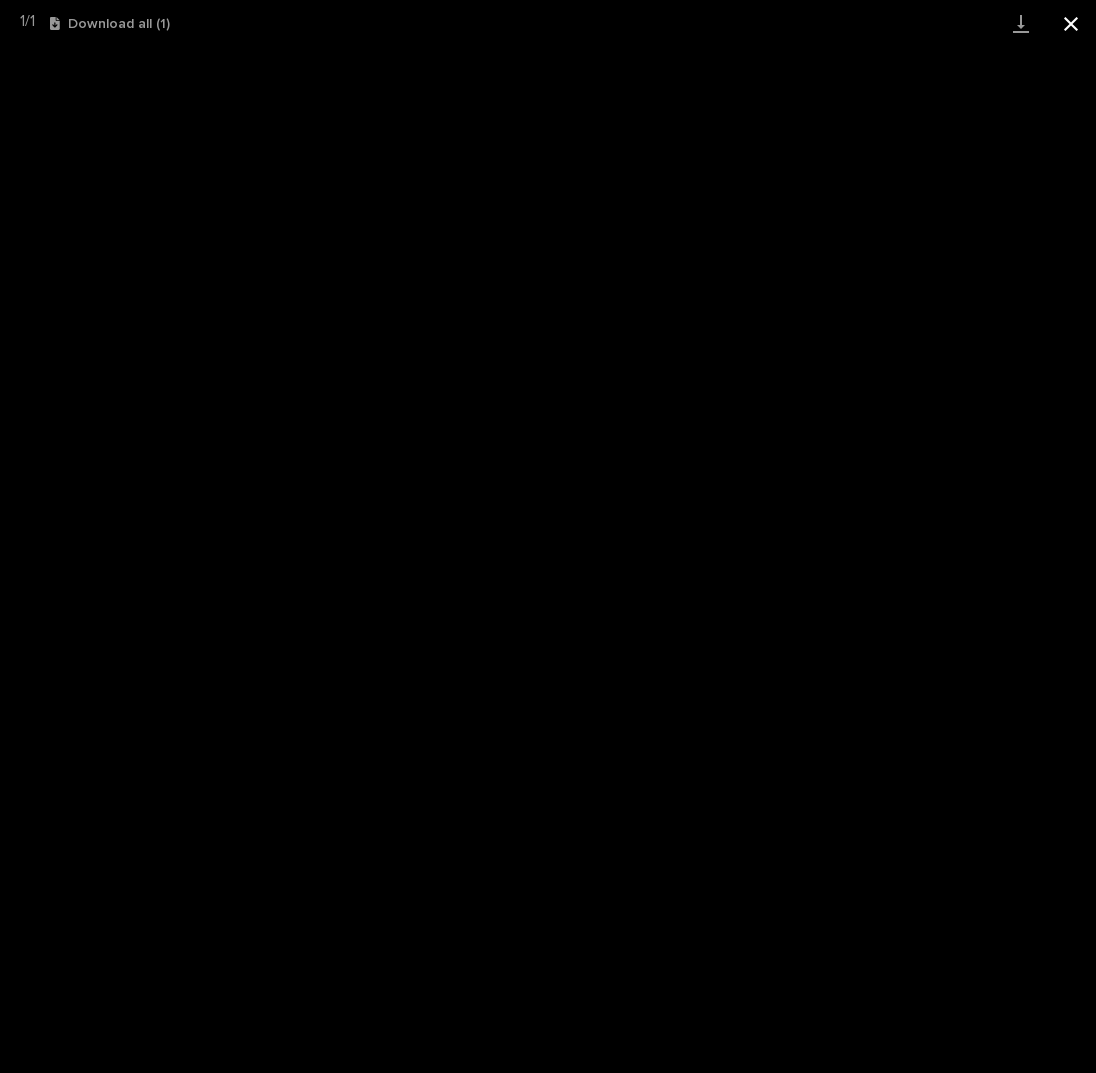 click at bounding box center (1071, 23) 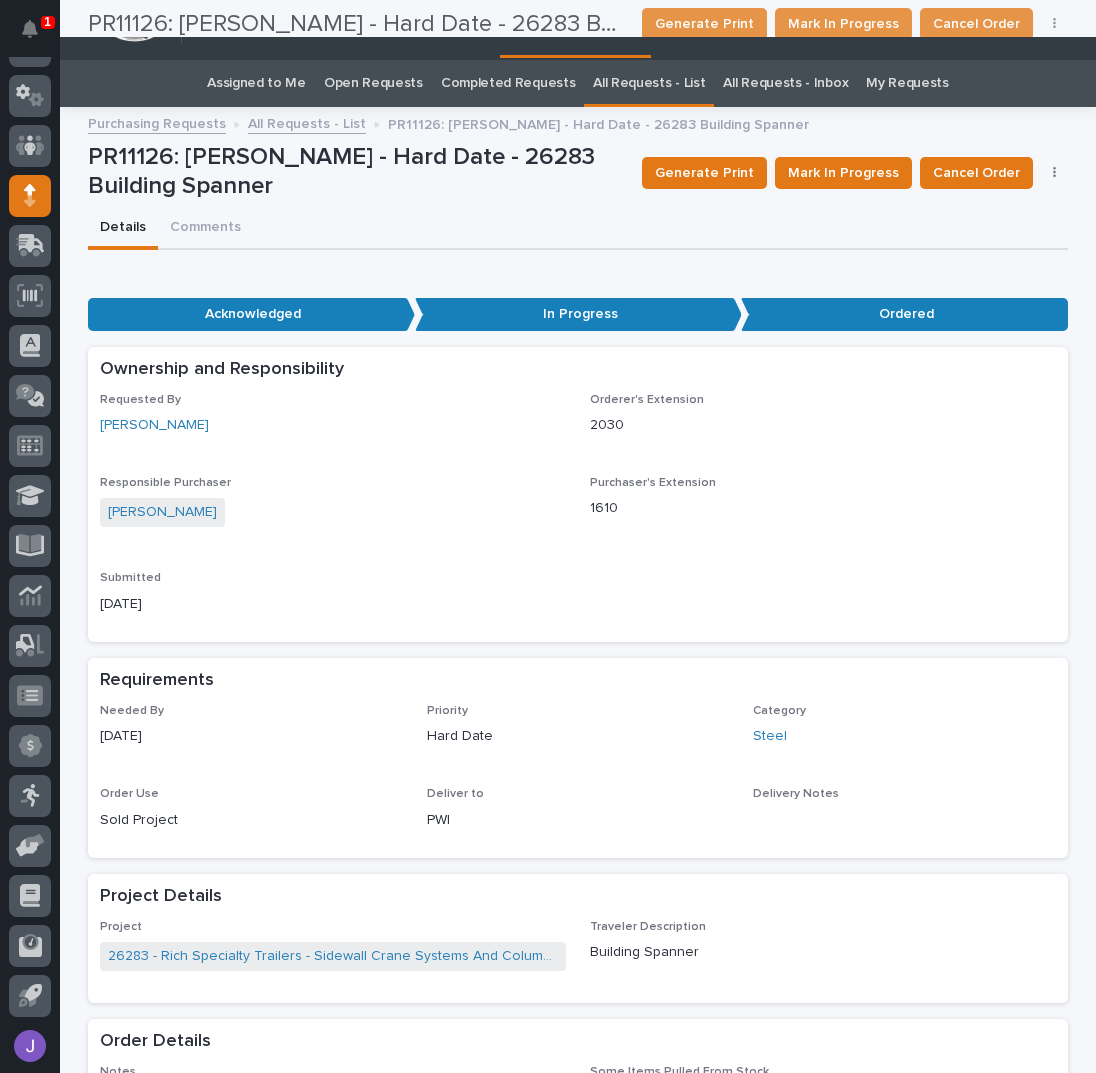 scroll, scrollTop: 0, scrollLeft: 0, axis: both 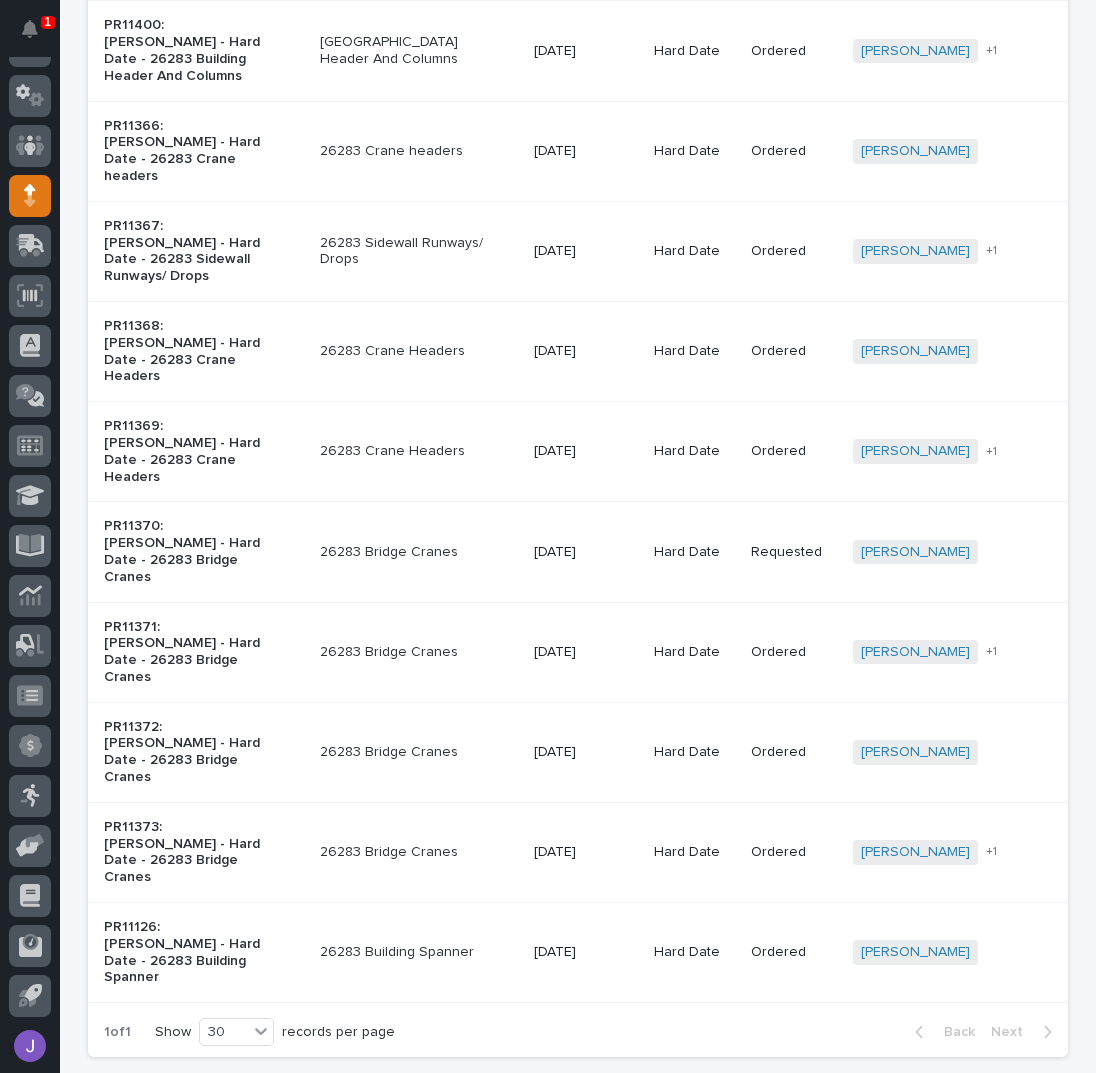click on "26283 Sidewall Runways/ Drops" at bounding box center [403, 252] 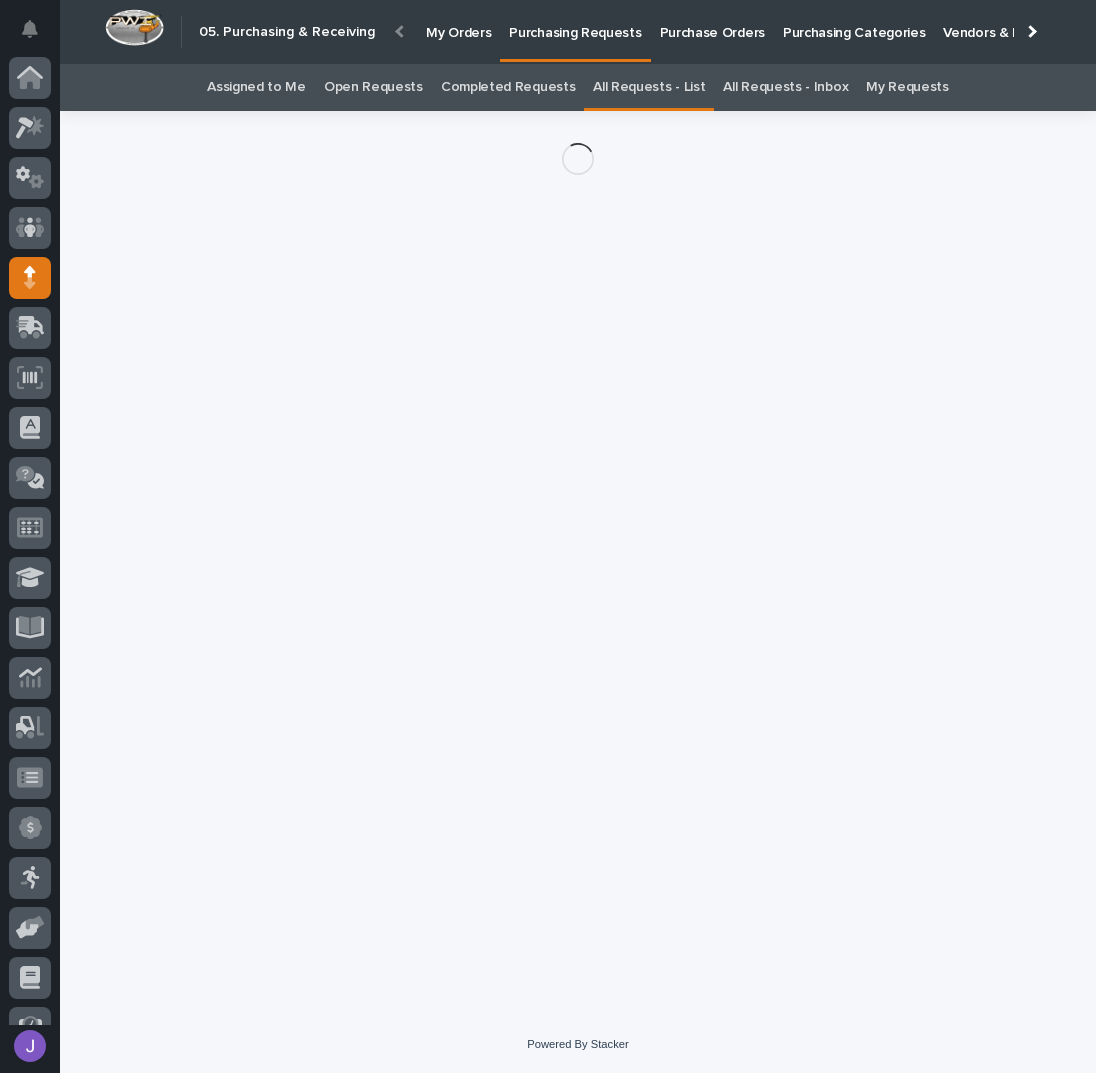 scroll, scrollTop: 82, scrollLeft: 0, axis: vertical 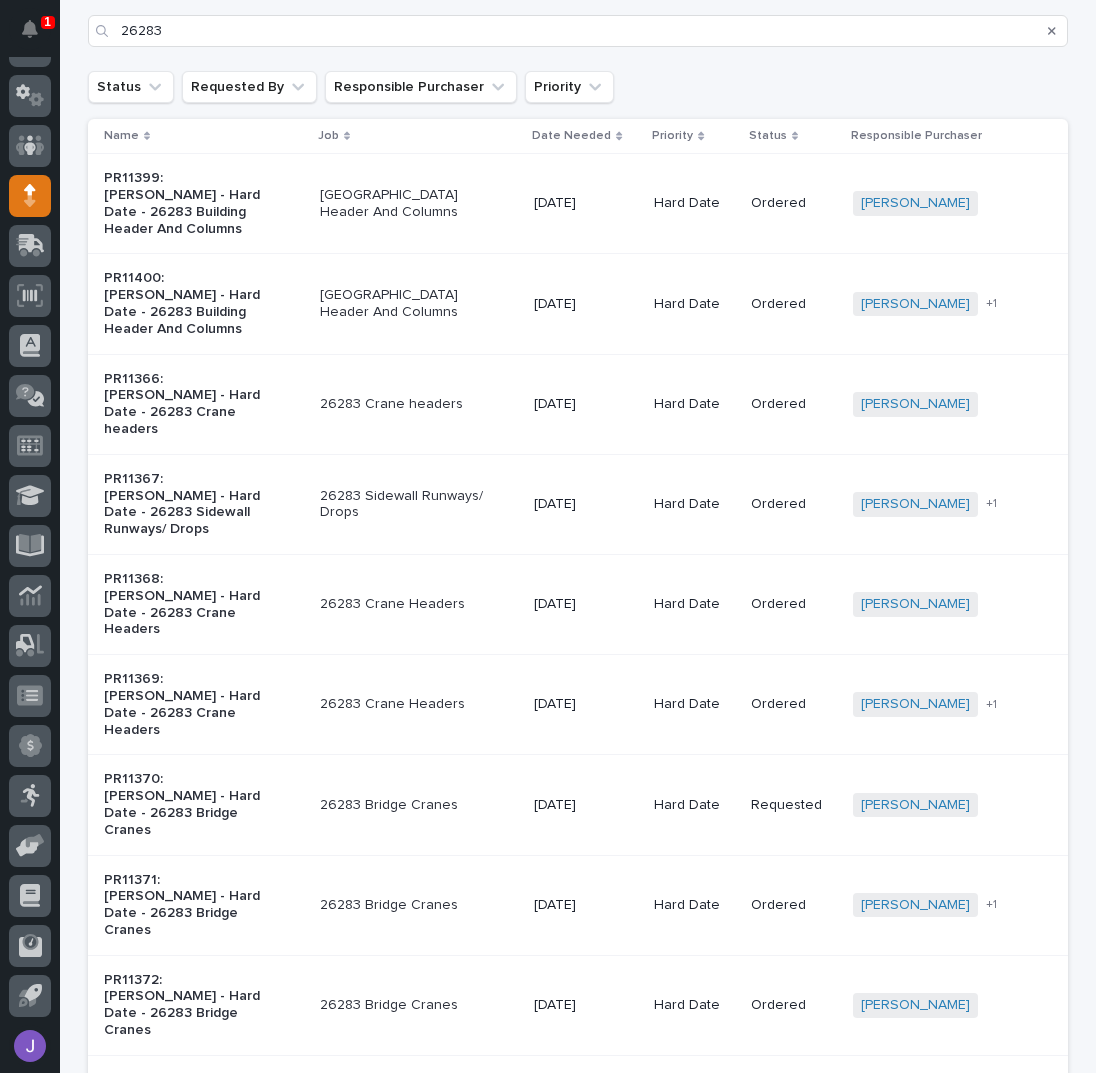 click on "26283 Crane headers" at bounding box center [419, 404] 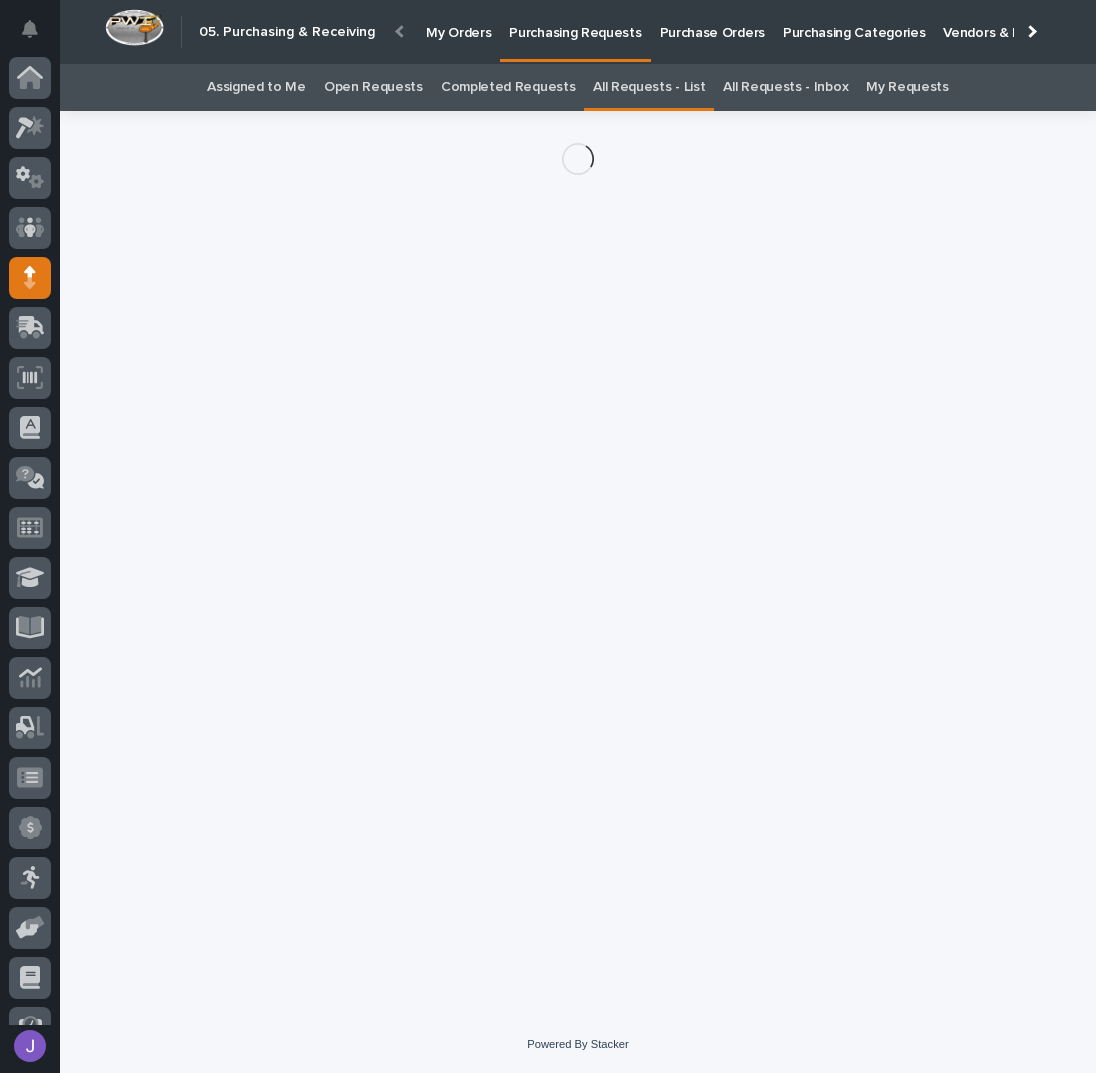 scroll, scrollTop: 82, scrollLeft: 0, axis: vertical 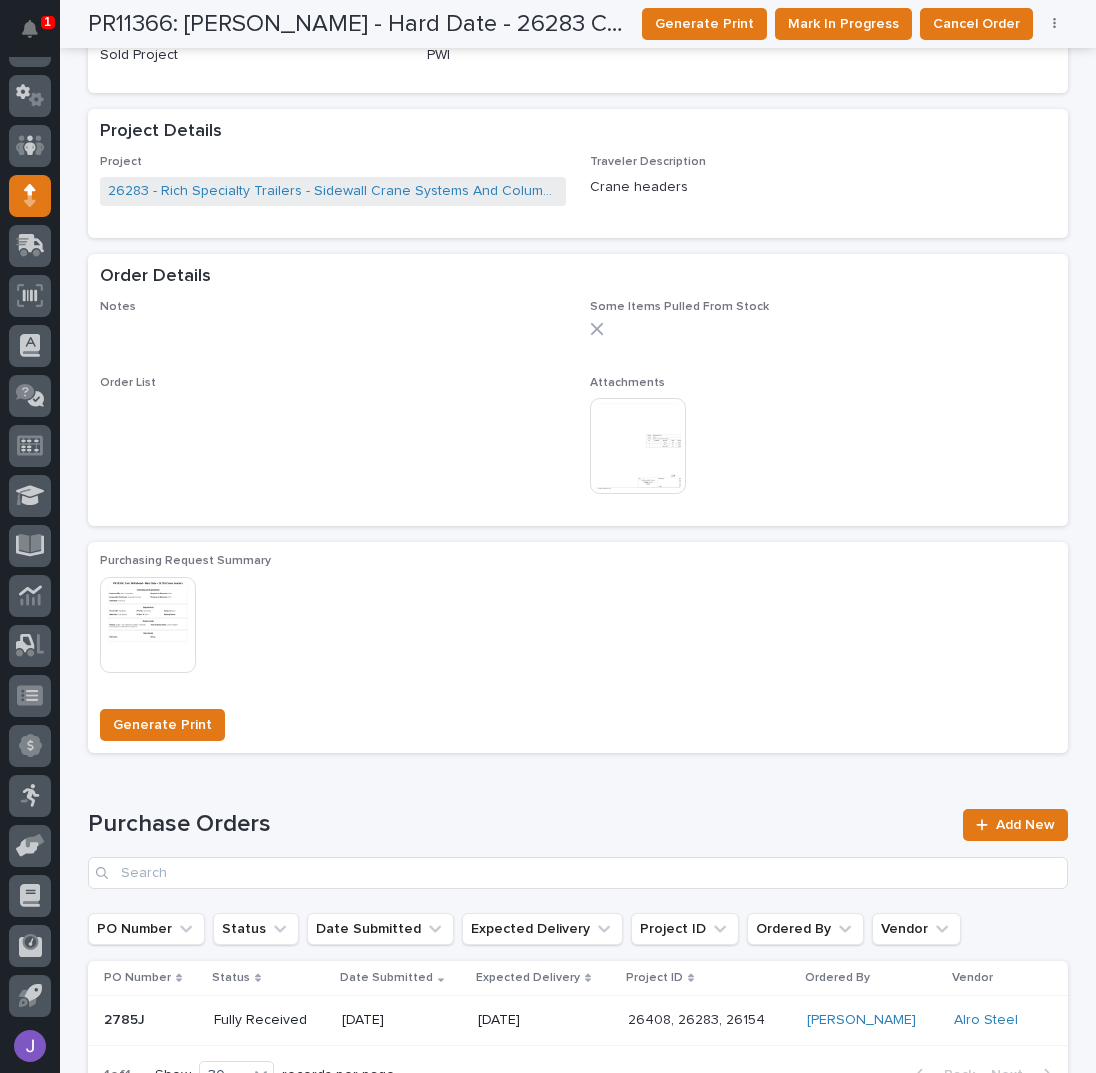 click at bounding box center [638, 446] 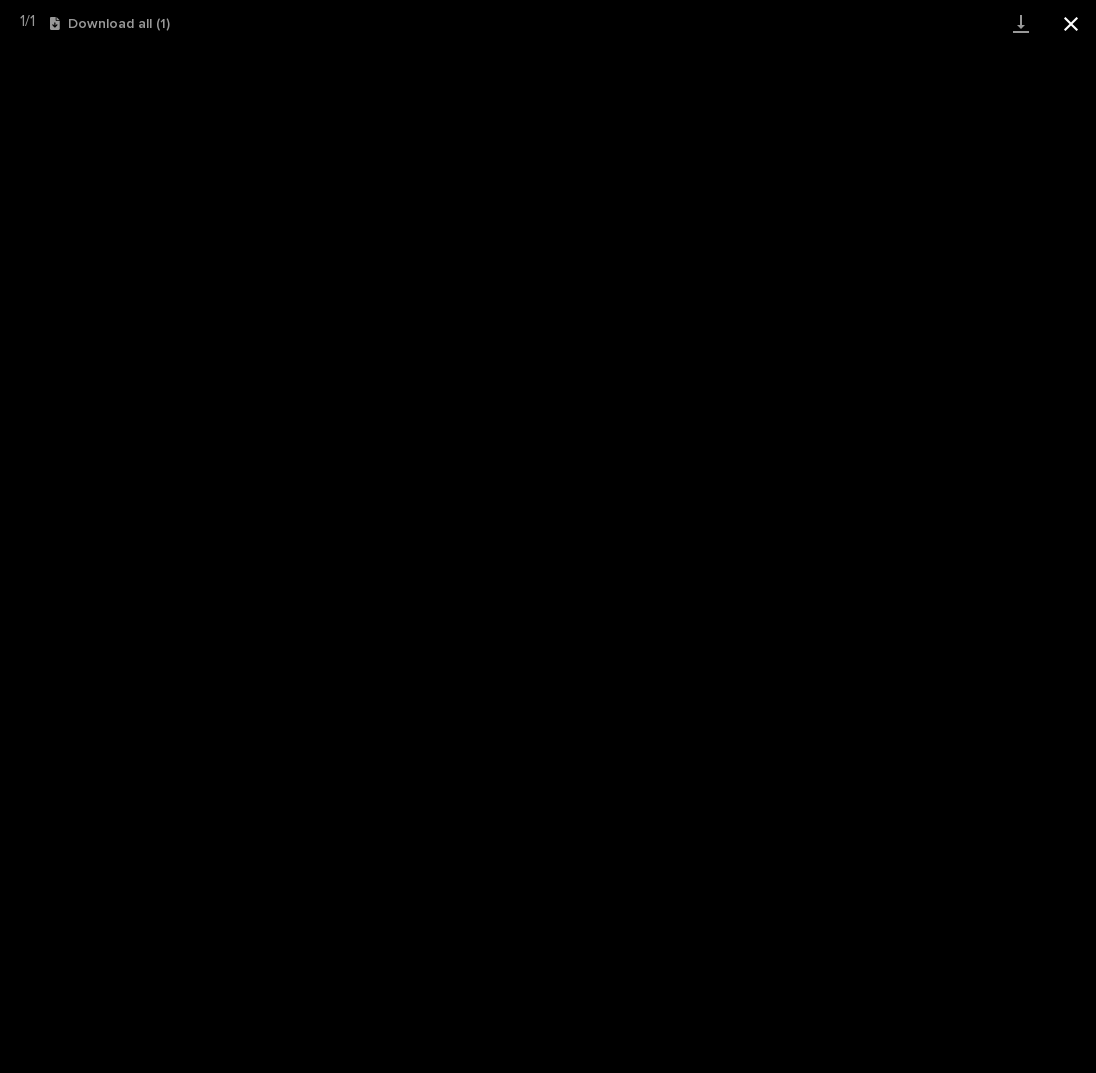click at bounding box center (1071, 23) 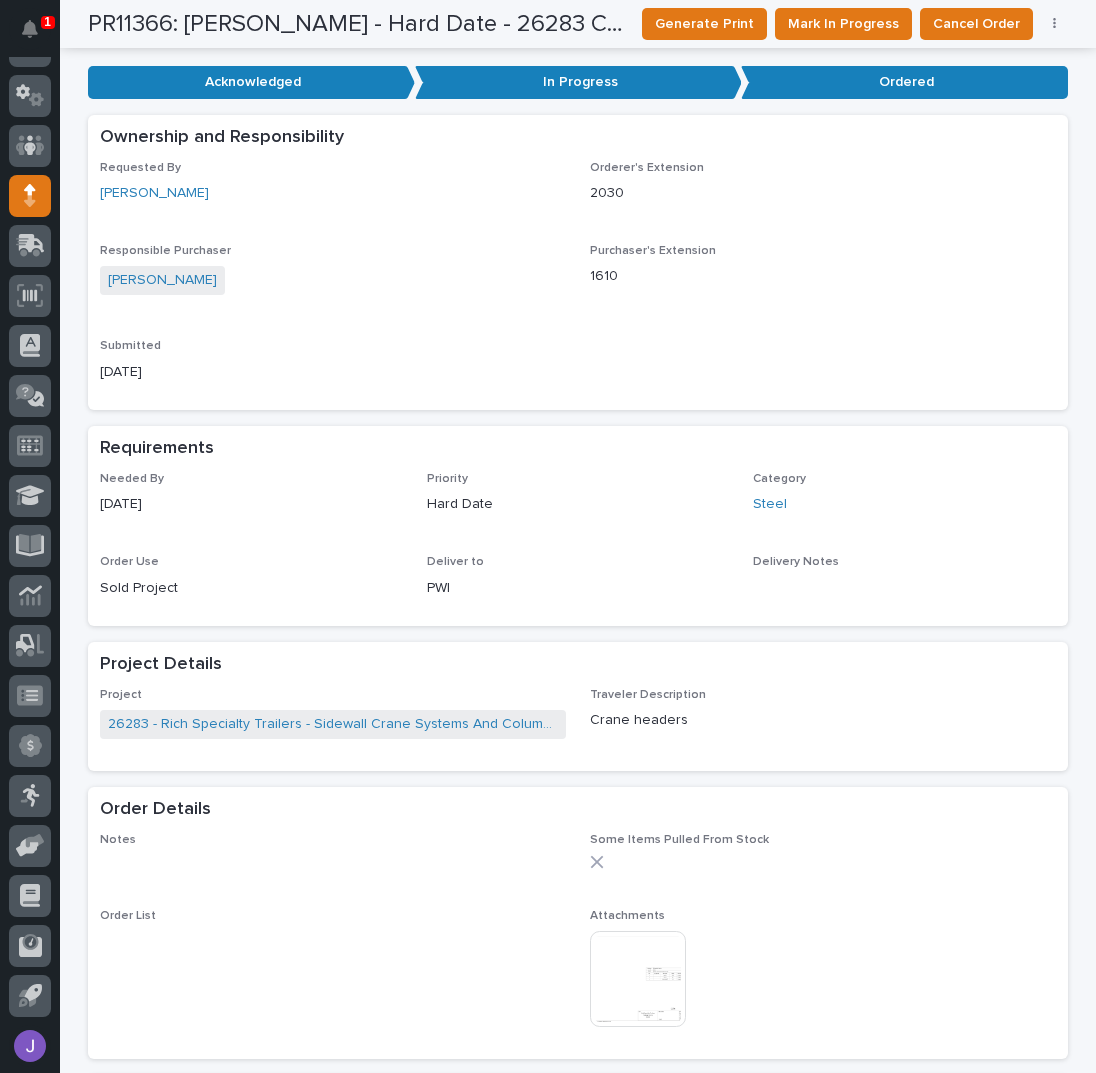 scroll, scrollTop: 0, scrollLeft: 0, axis: both 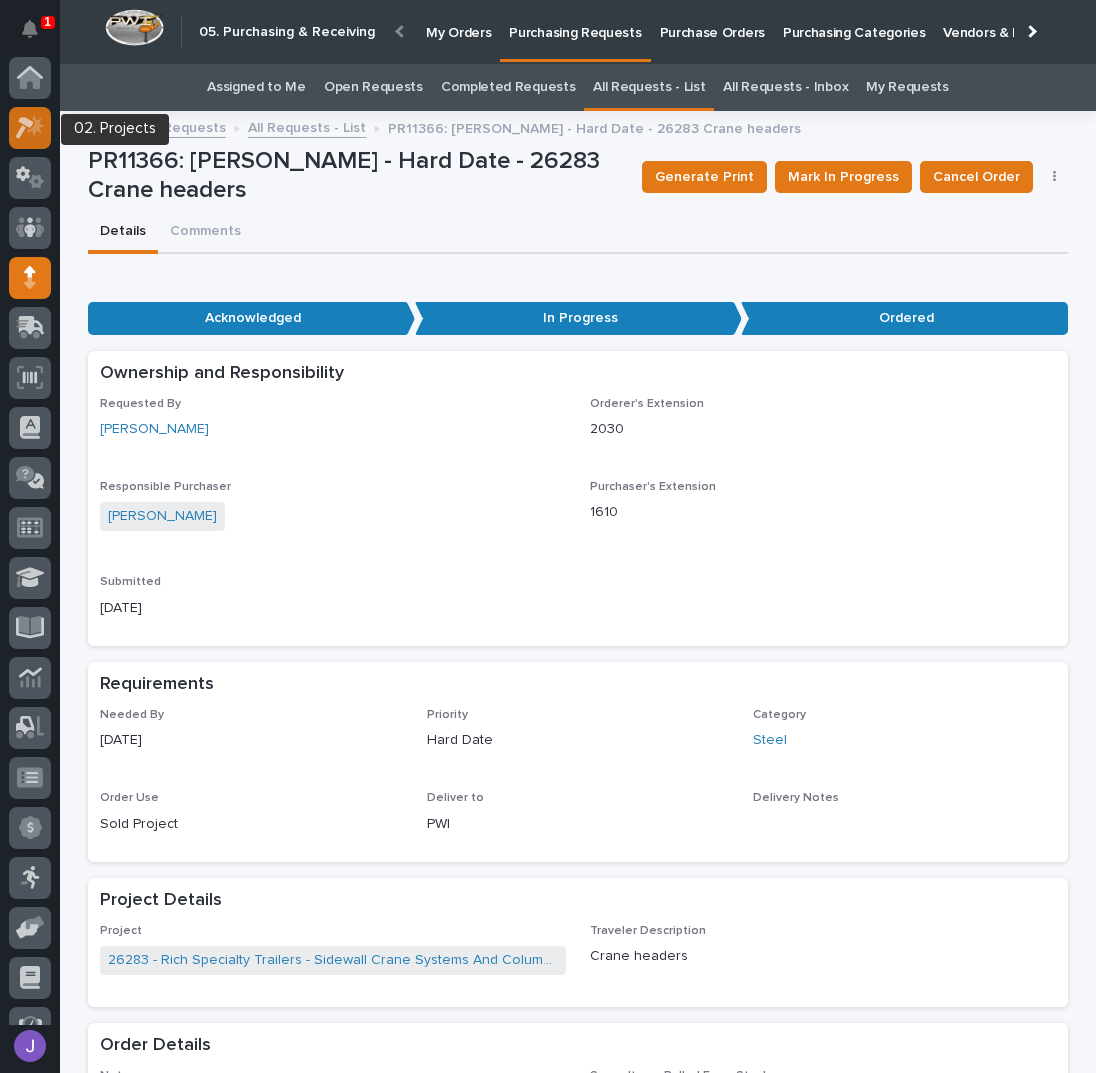 click 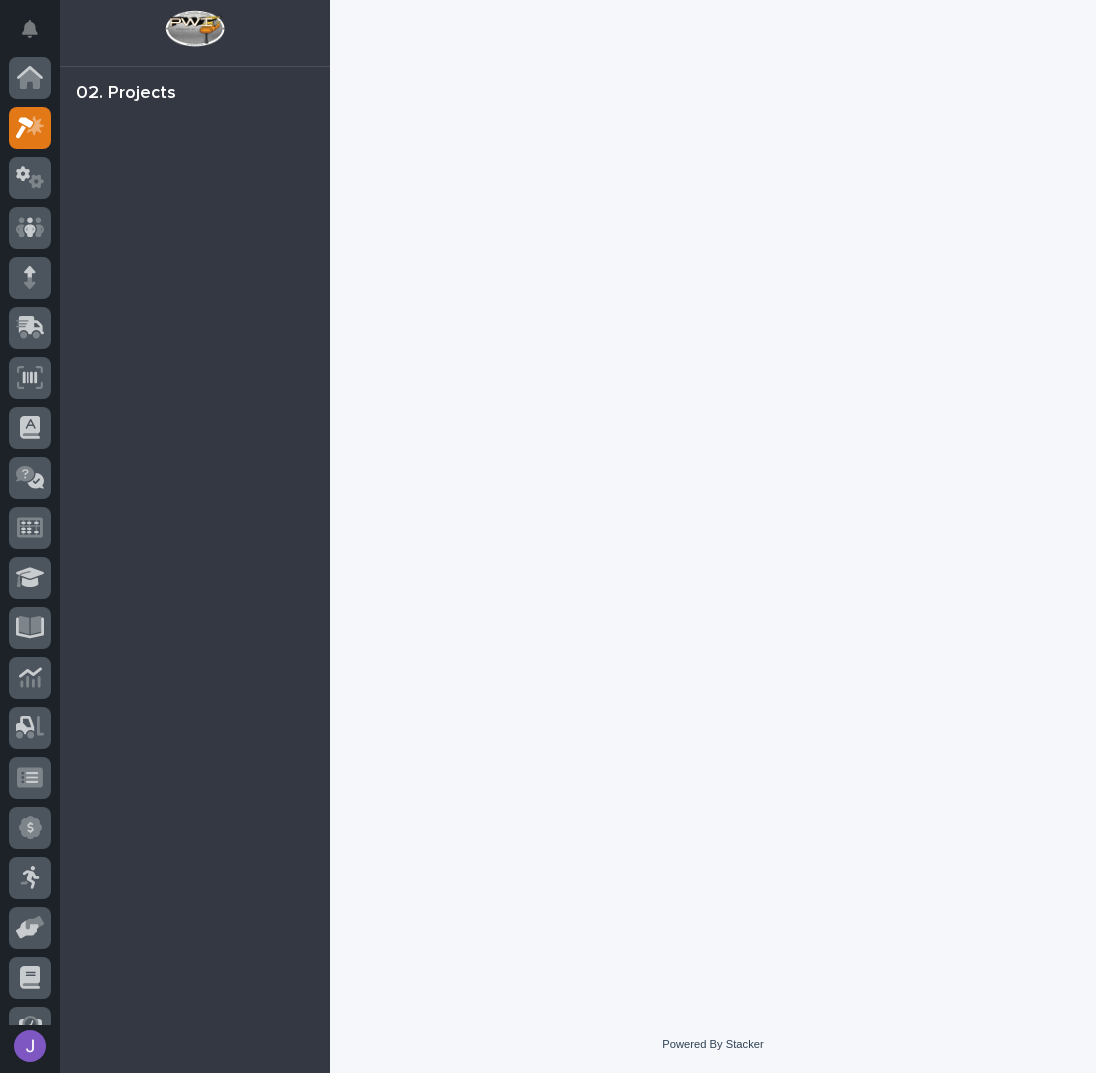 scroll, scrollTop: 50, scrollLeft: 0, axis: vertical 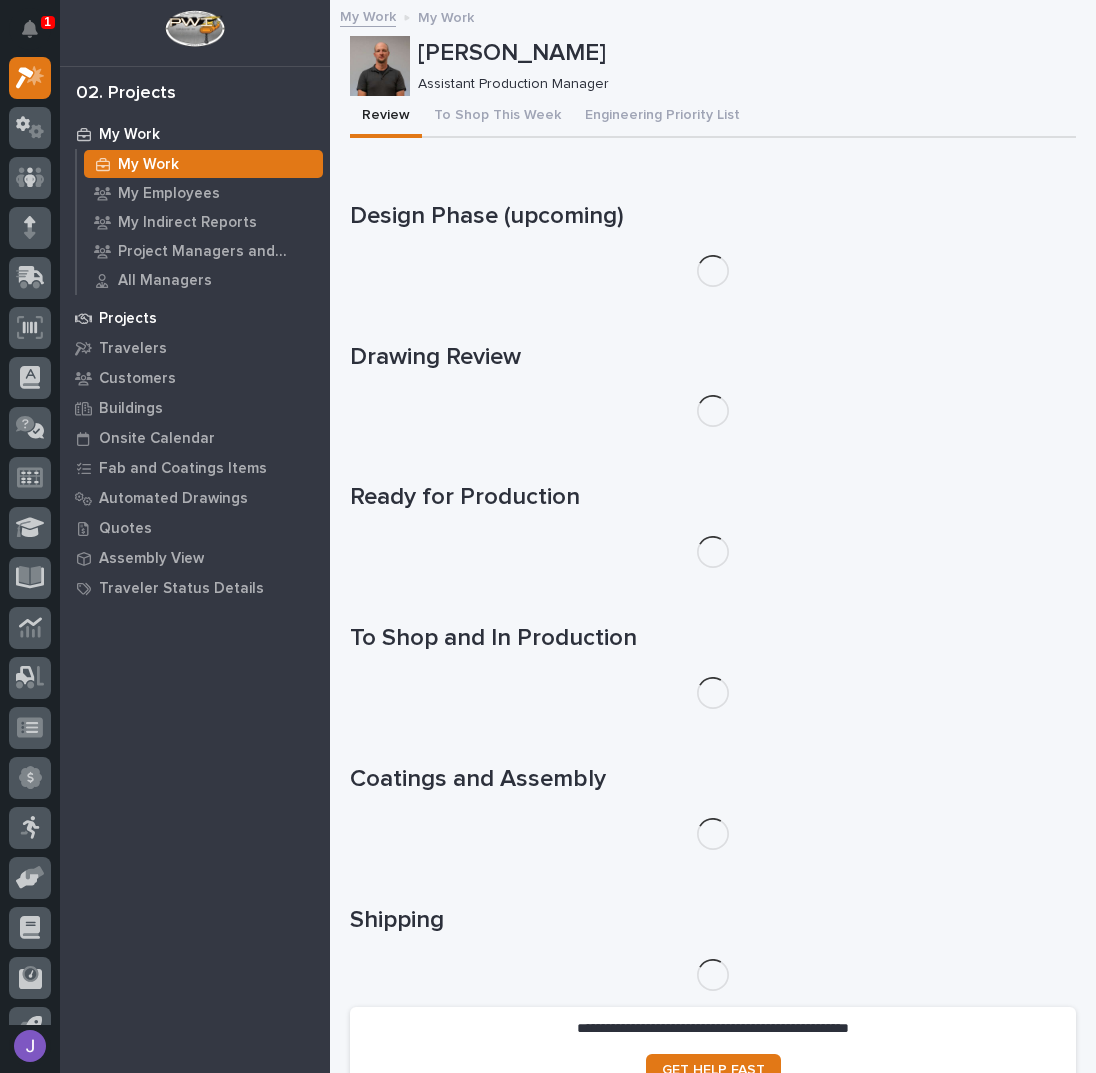 click on "Projects" at bounding box center [195, 318] 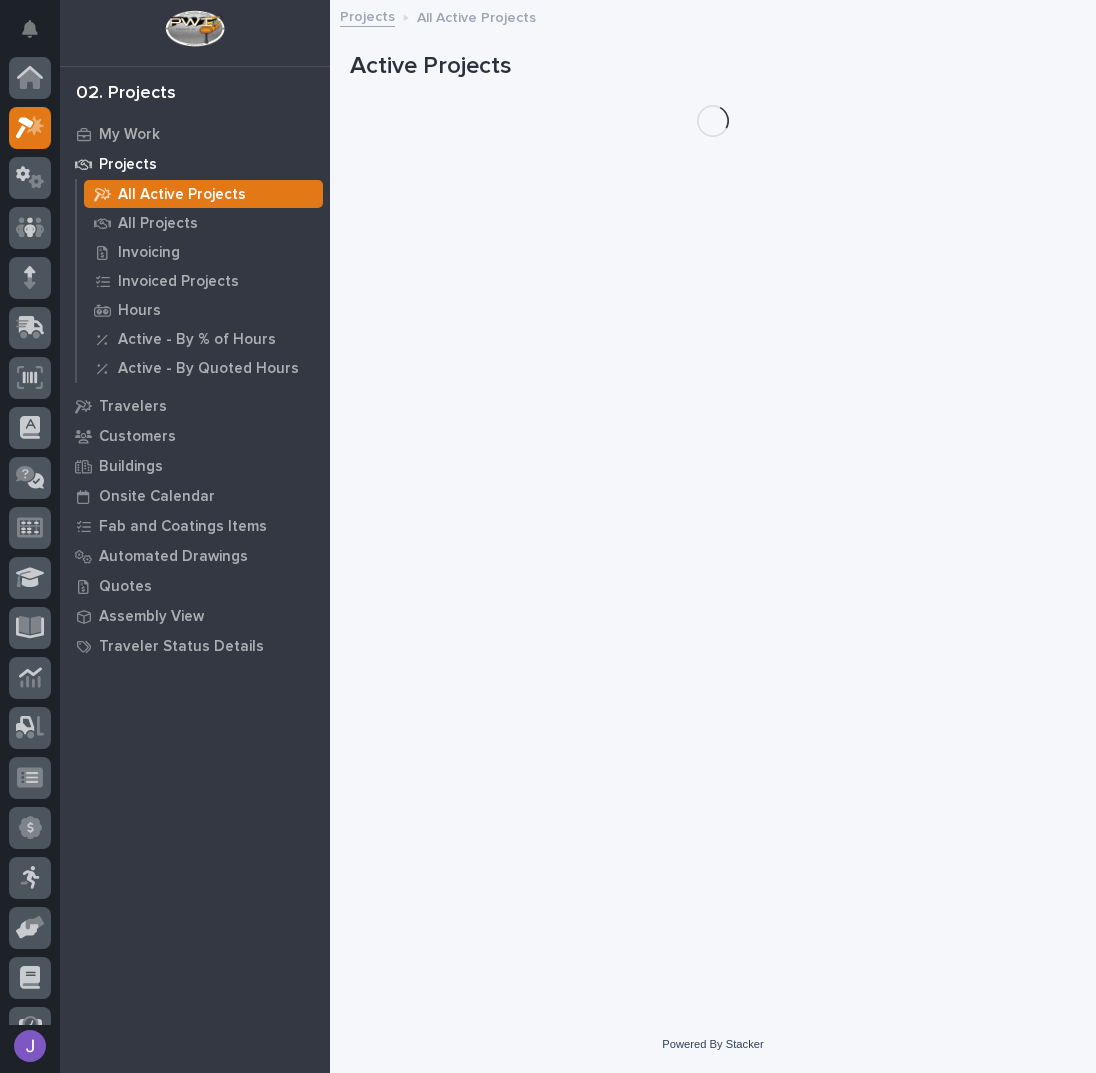 scroll, scrollTop: 50, scrollLeft: 0, axis: vertical 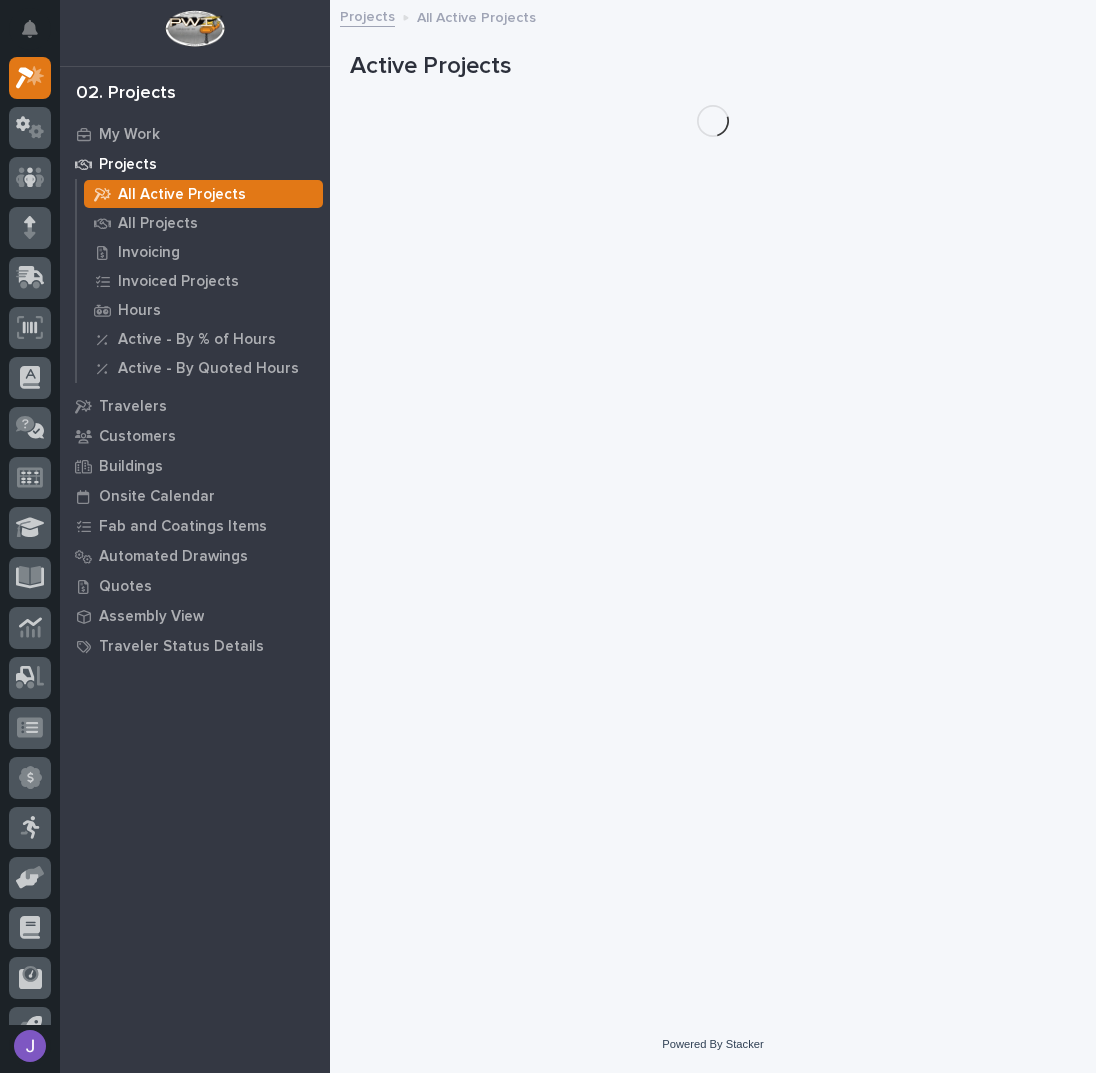 click on "Hours" at bounding box center [139, 311] 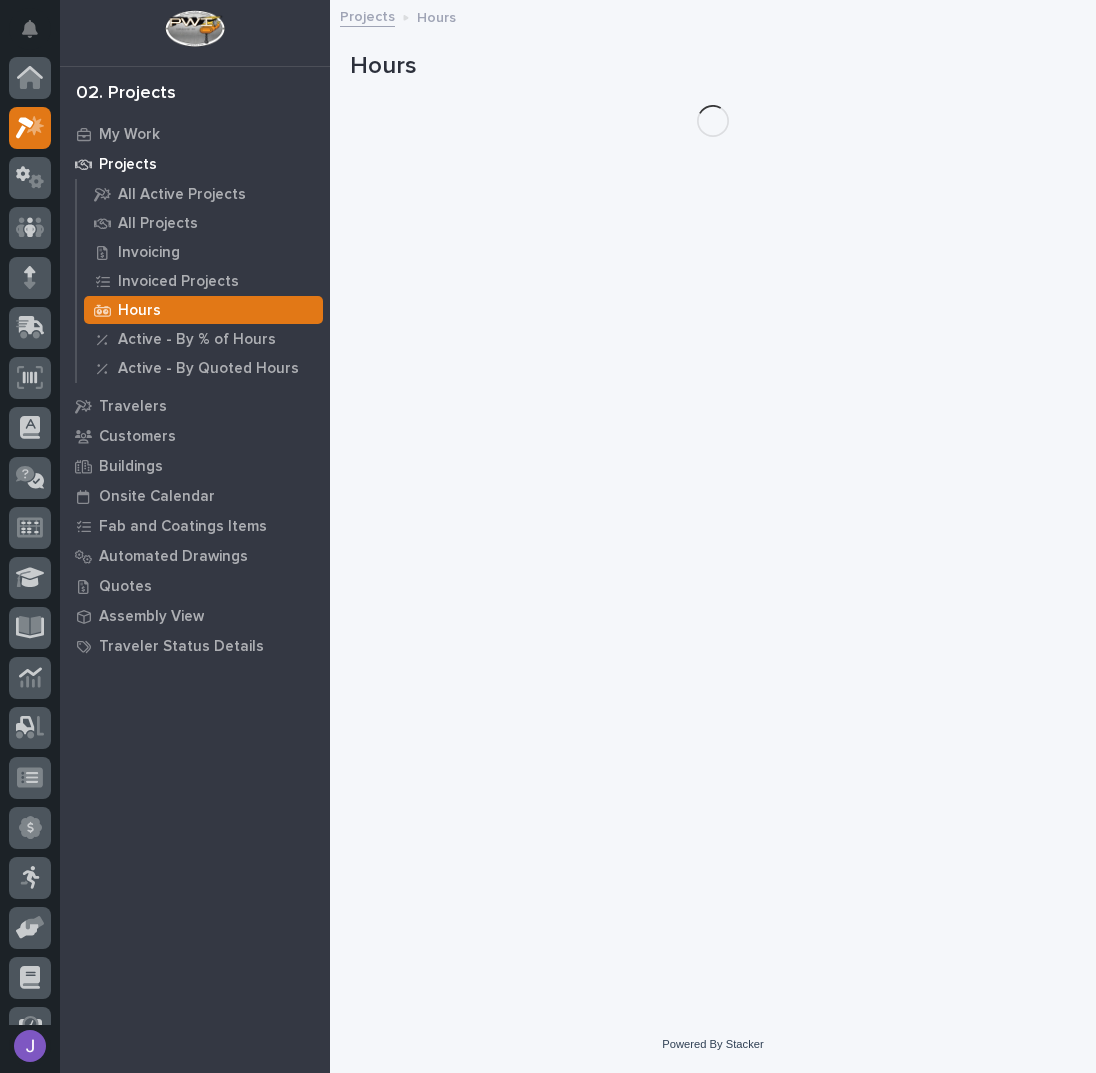 scroll, scrollTop: 50, scrollLeft: 0, axis: vertical 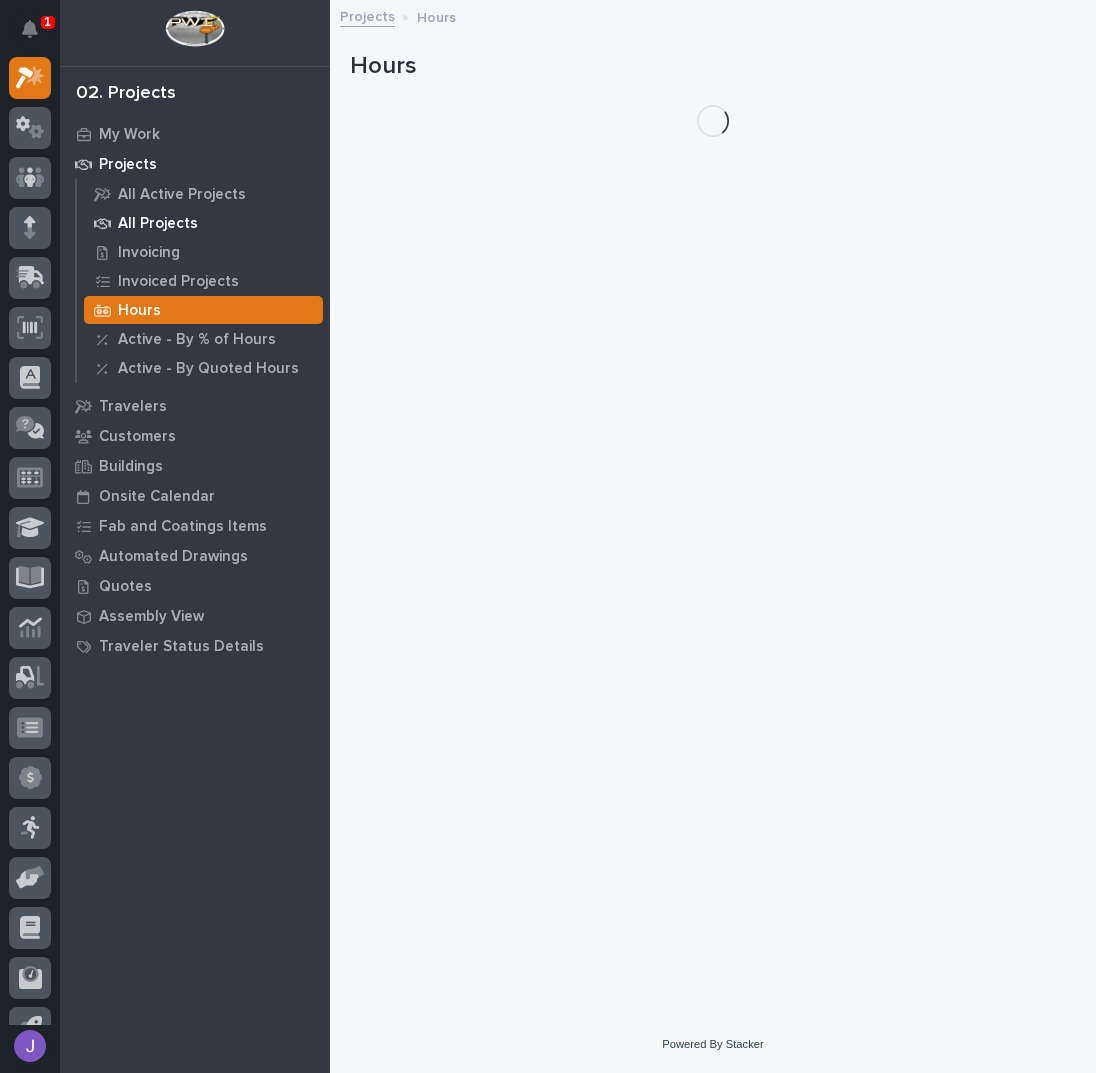 click on "All Projects" at bounding box center [203, 223] 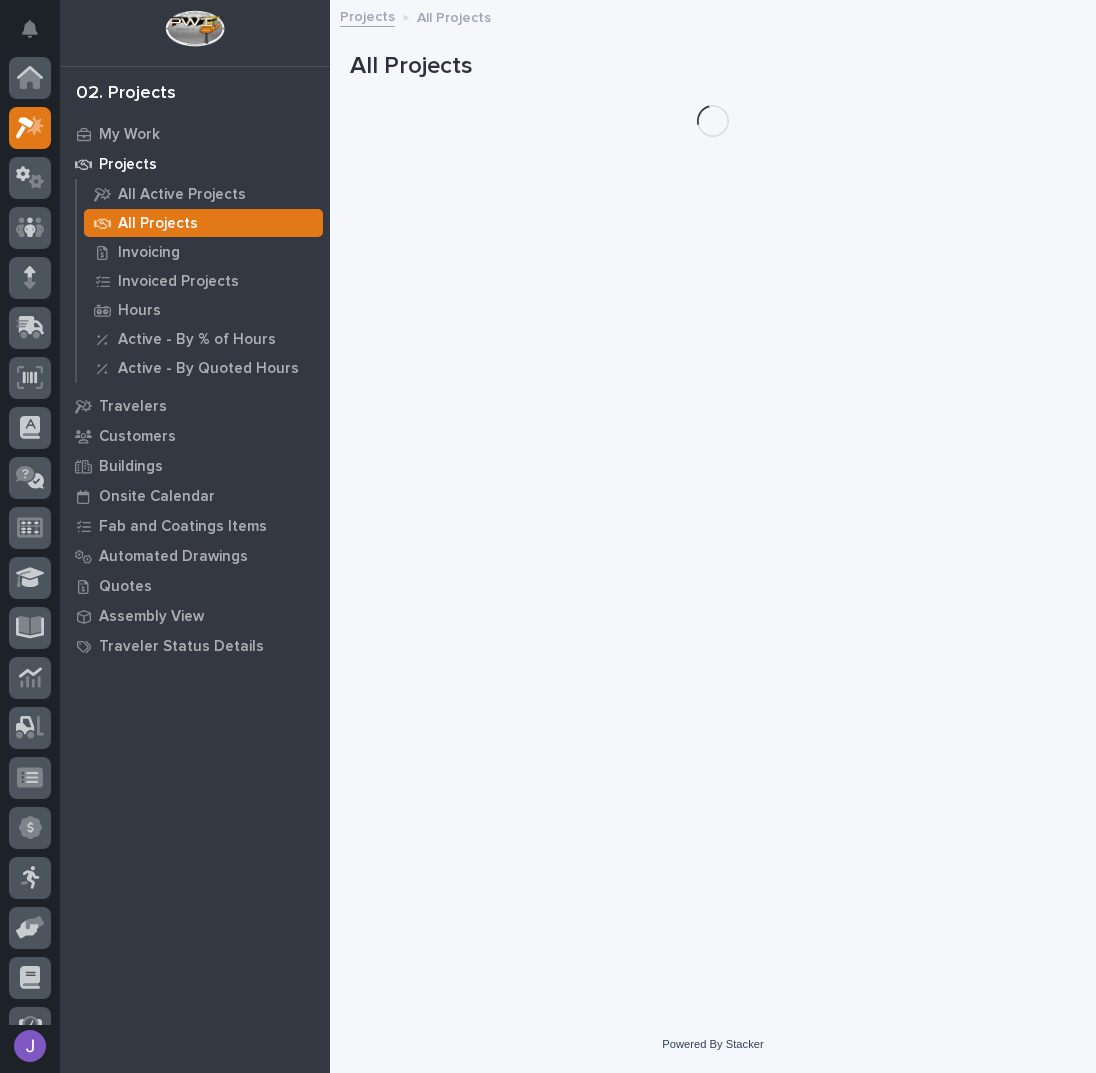 scroll, scrollTop: 50, scrollLeft: 0, axis: vertical 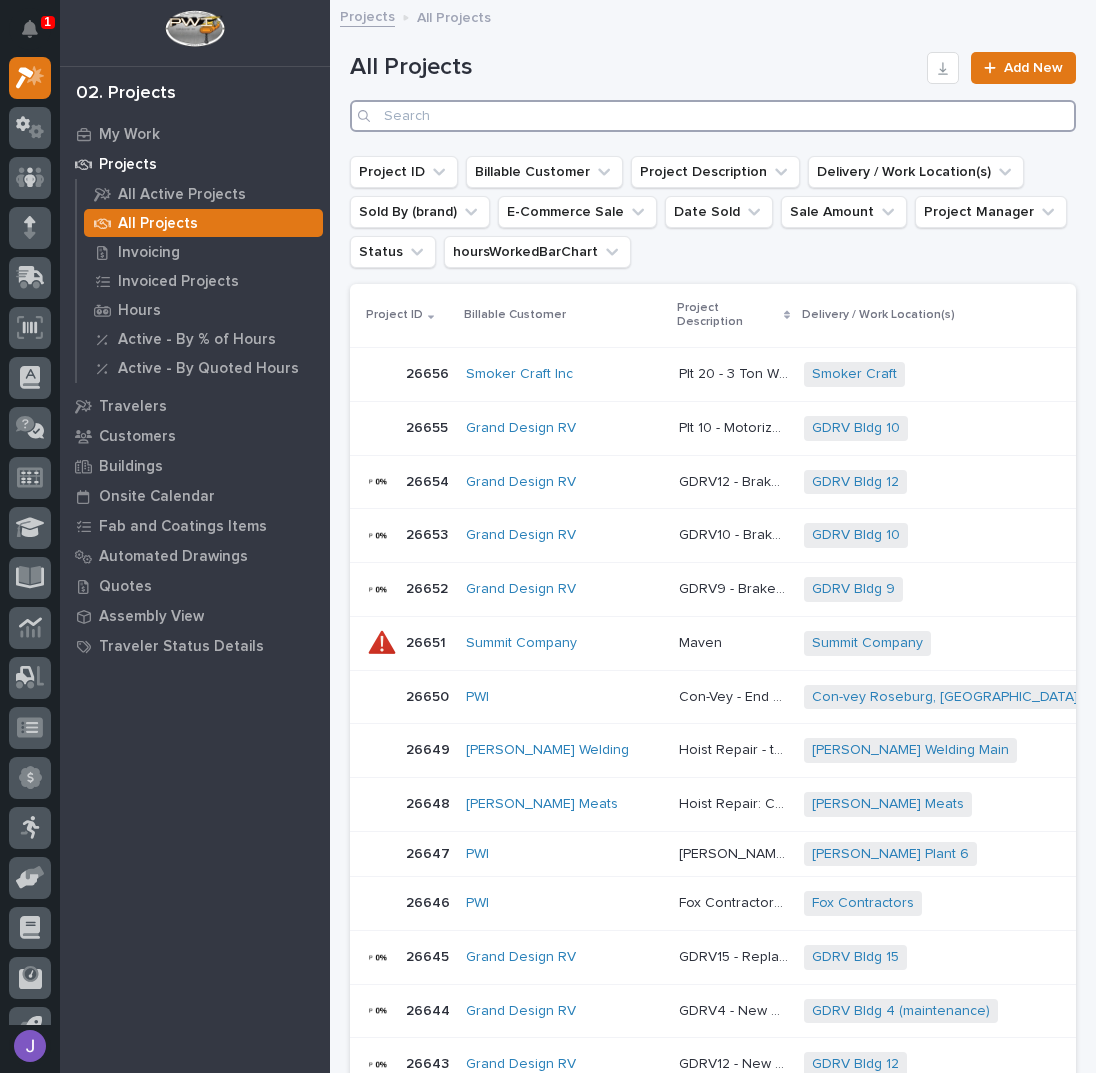 click at bounding box center (713, 116) 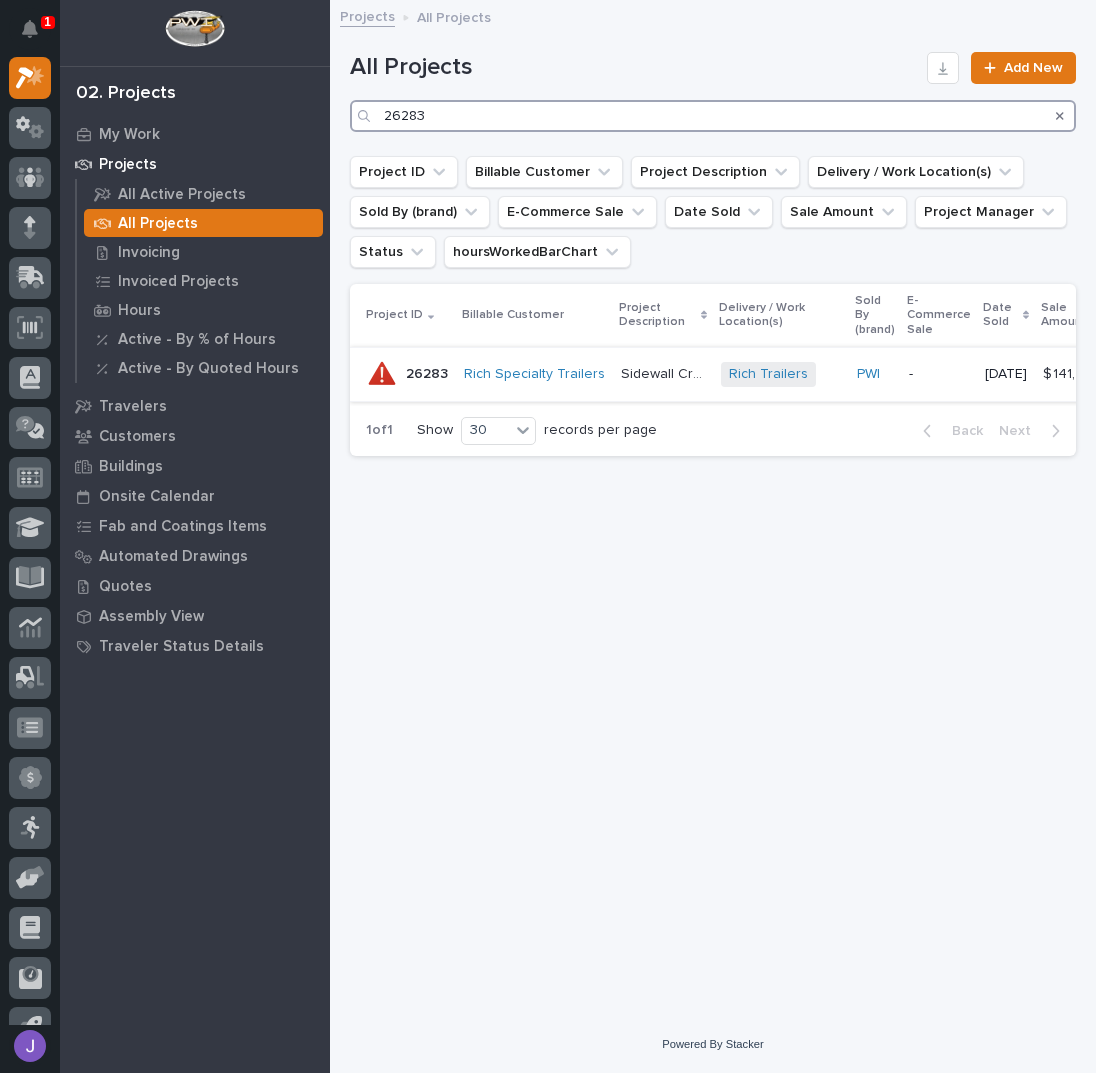 type on "26283" 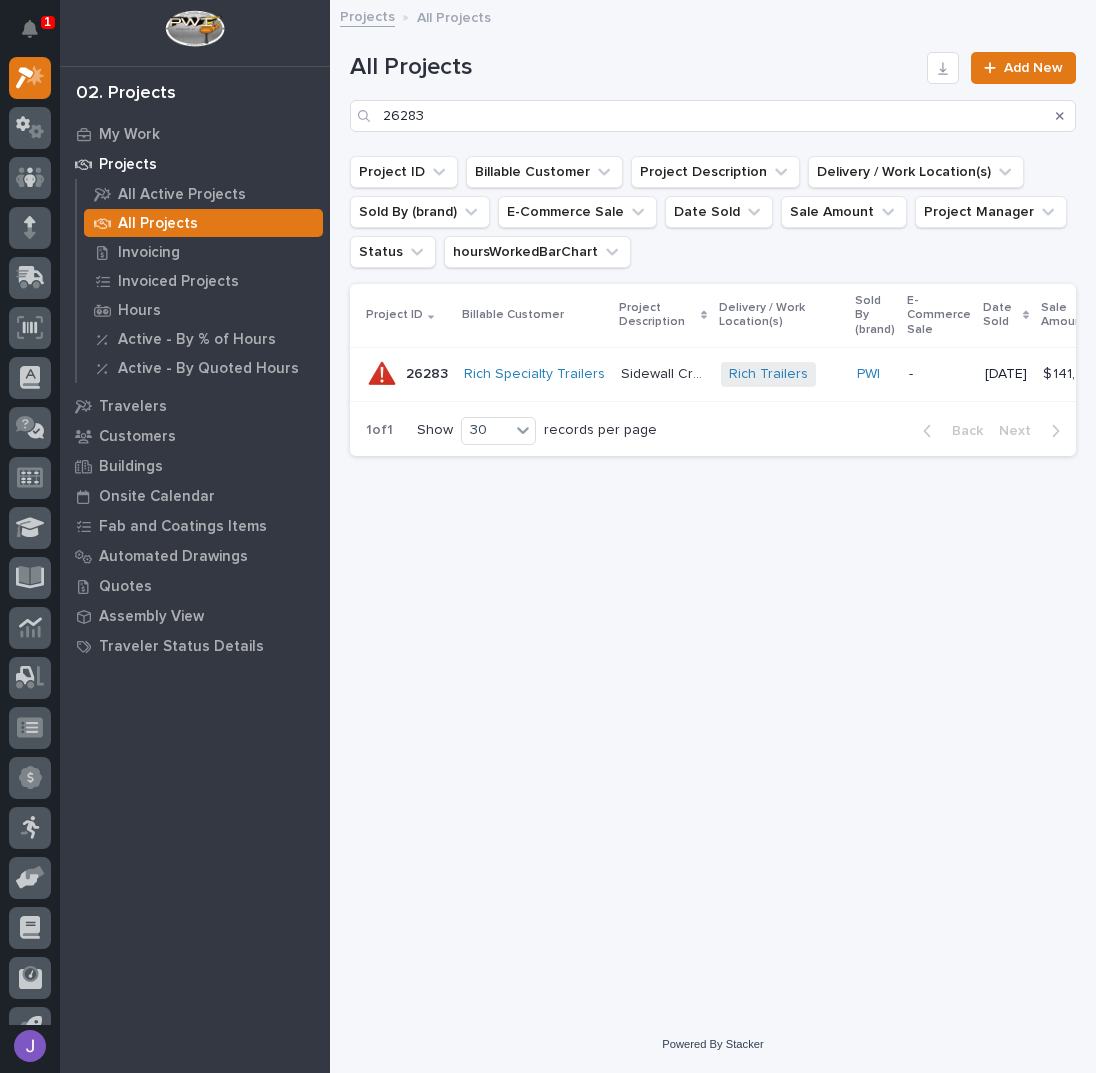 click on "Sidewall Crane Systems And Column Spanner" at bounding box center [665, 372] 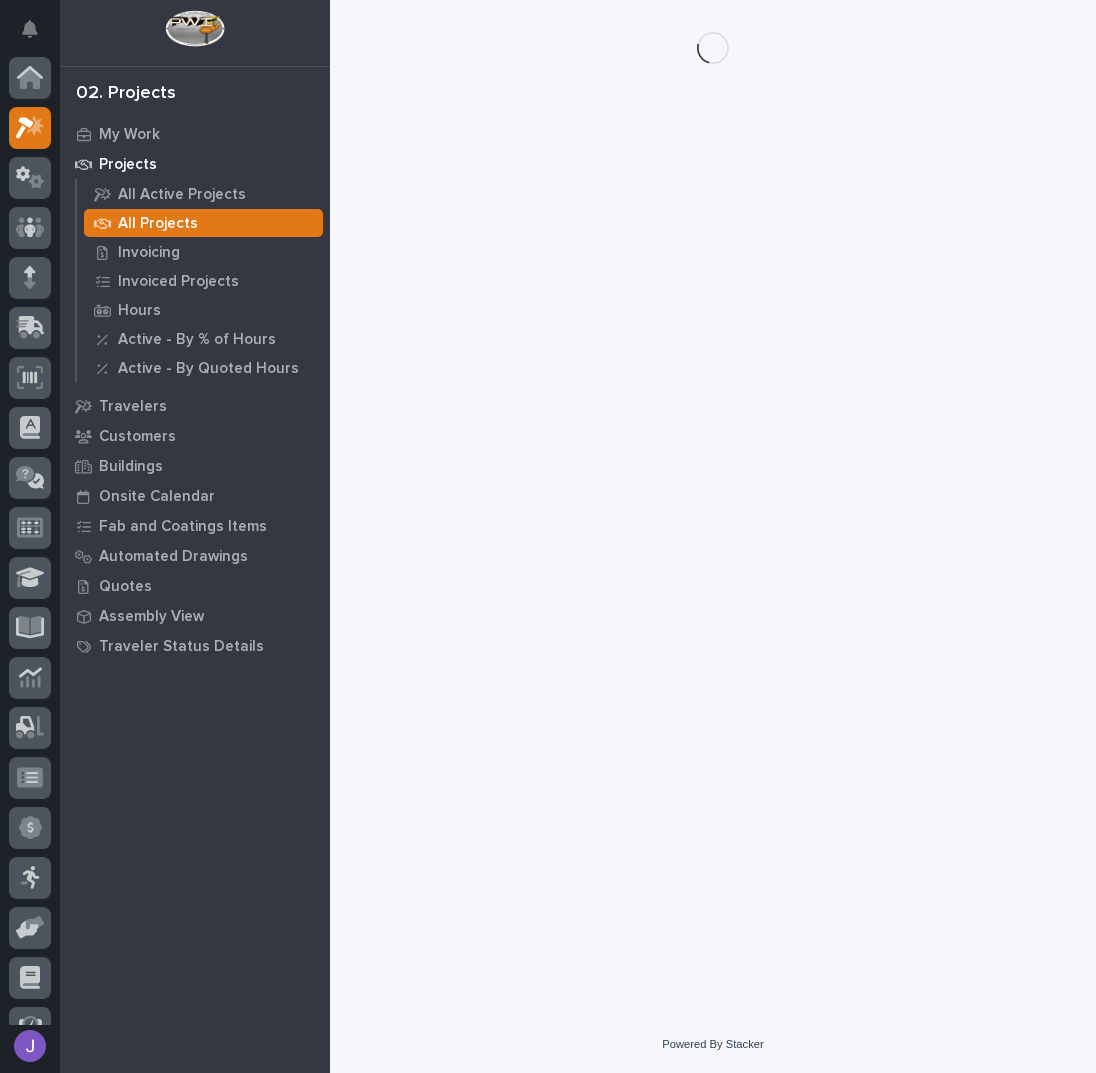 scroll, scrollTop: 50, scrollLeft: 0, axis: vertical 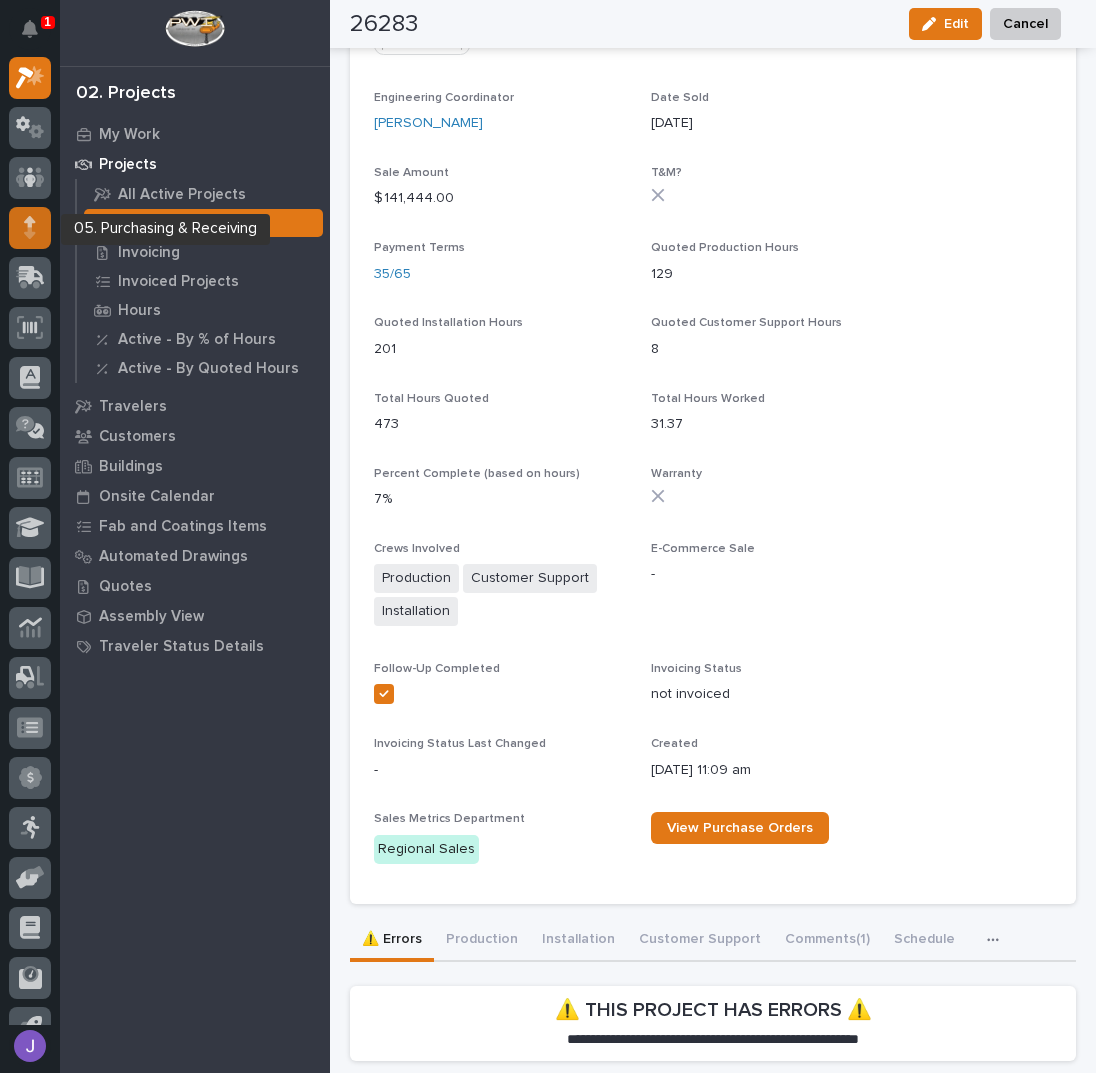 click 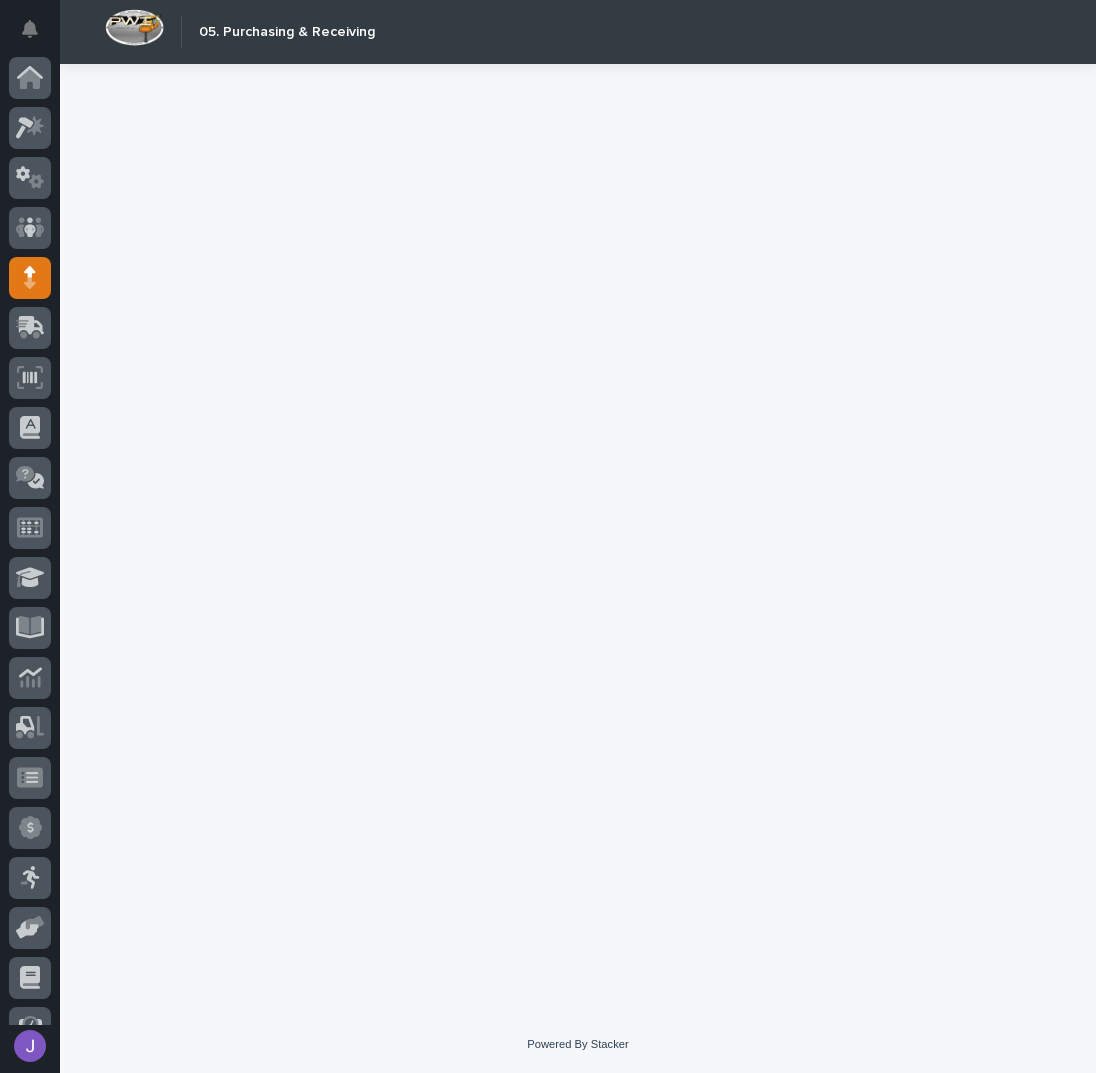 scroll, scrollTop: 0, scrollLeft: 0, axis: both 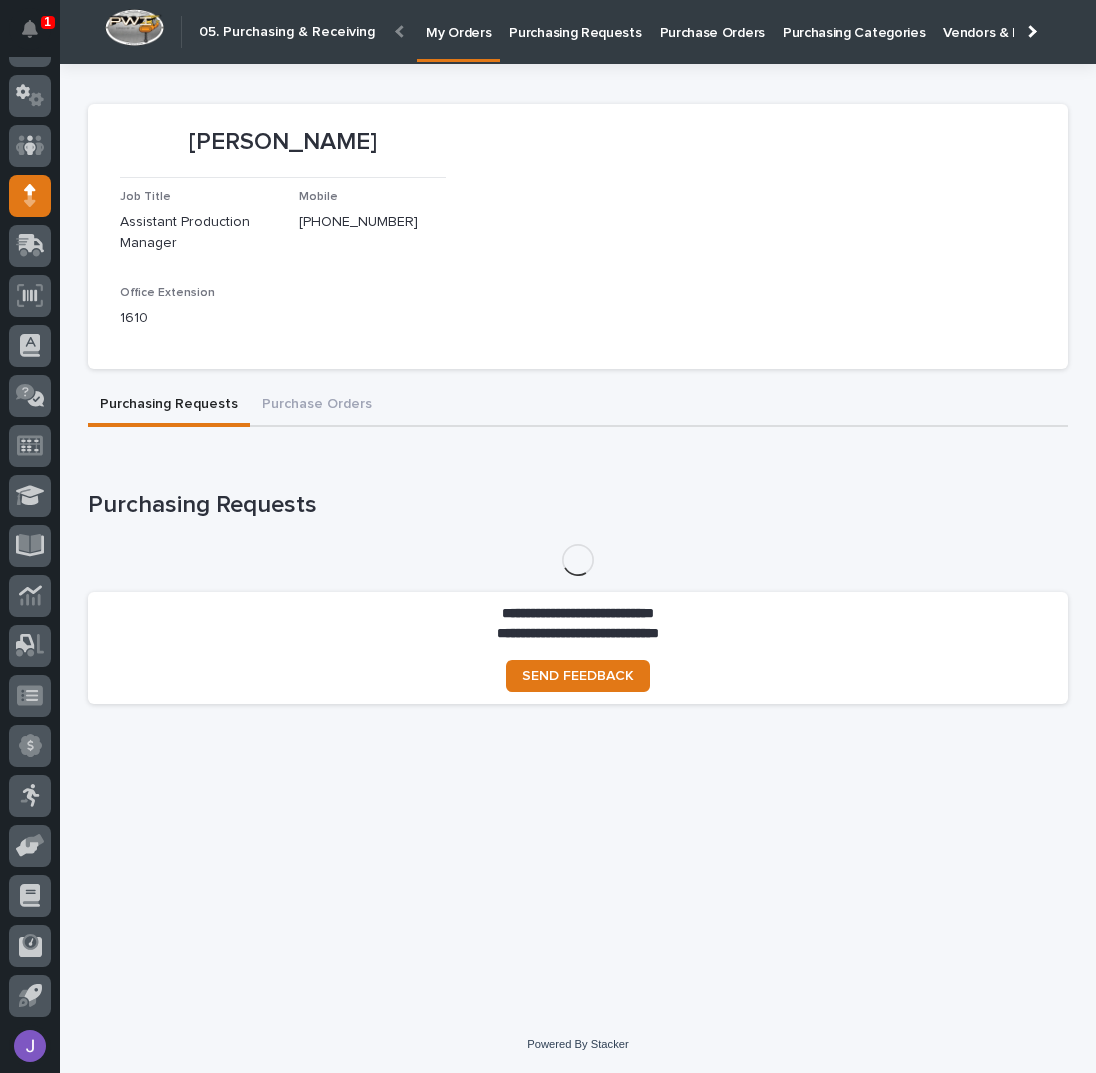 click on "Purchasing Requests" at bounding box center [575, 31] 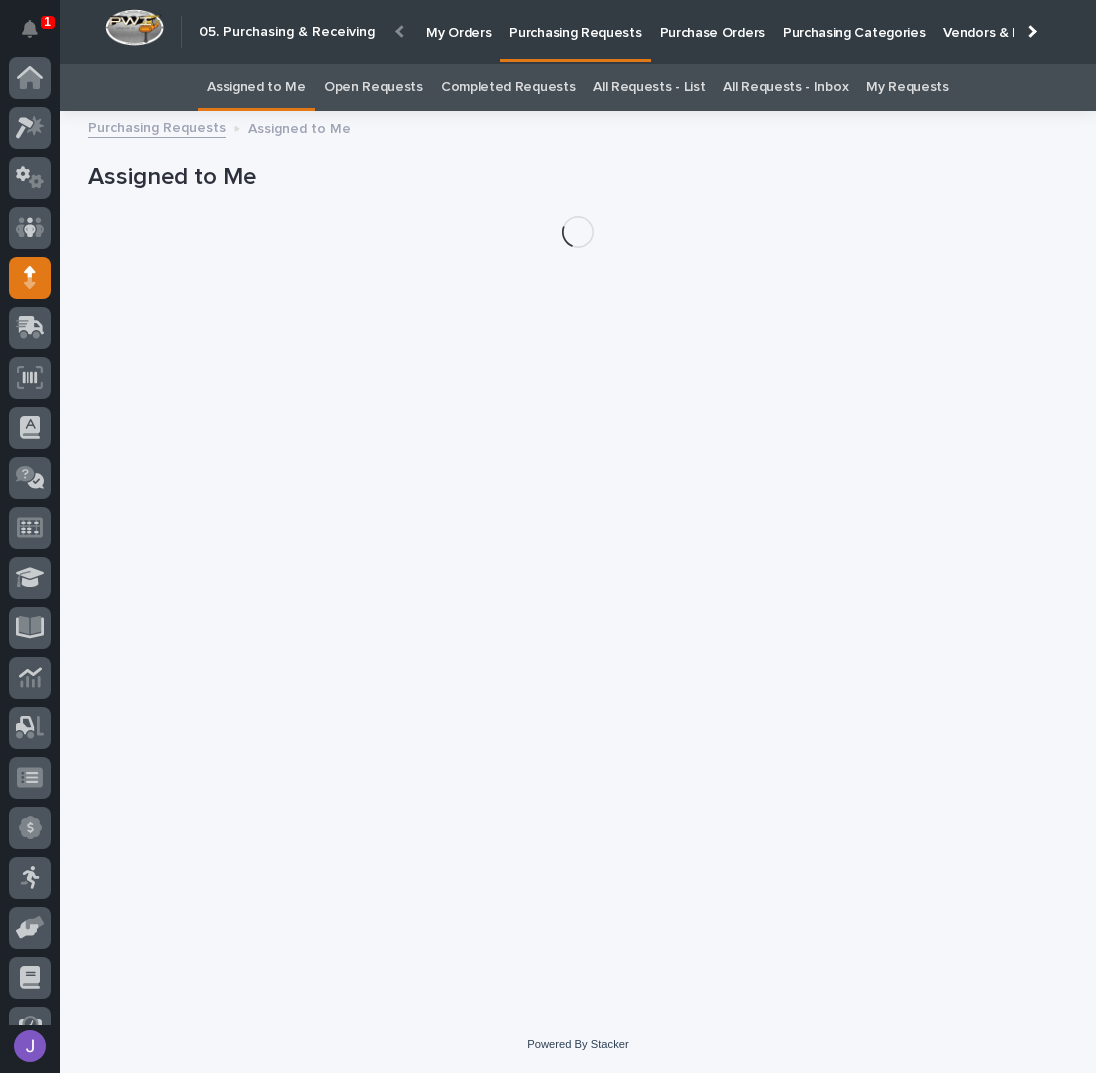 scroll, scrollTop: 82, scrollLeft: 0, axis: vertical 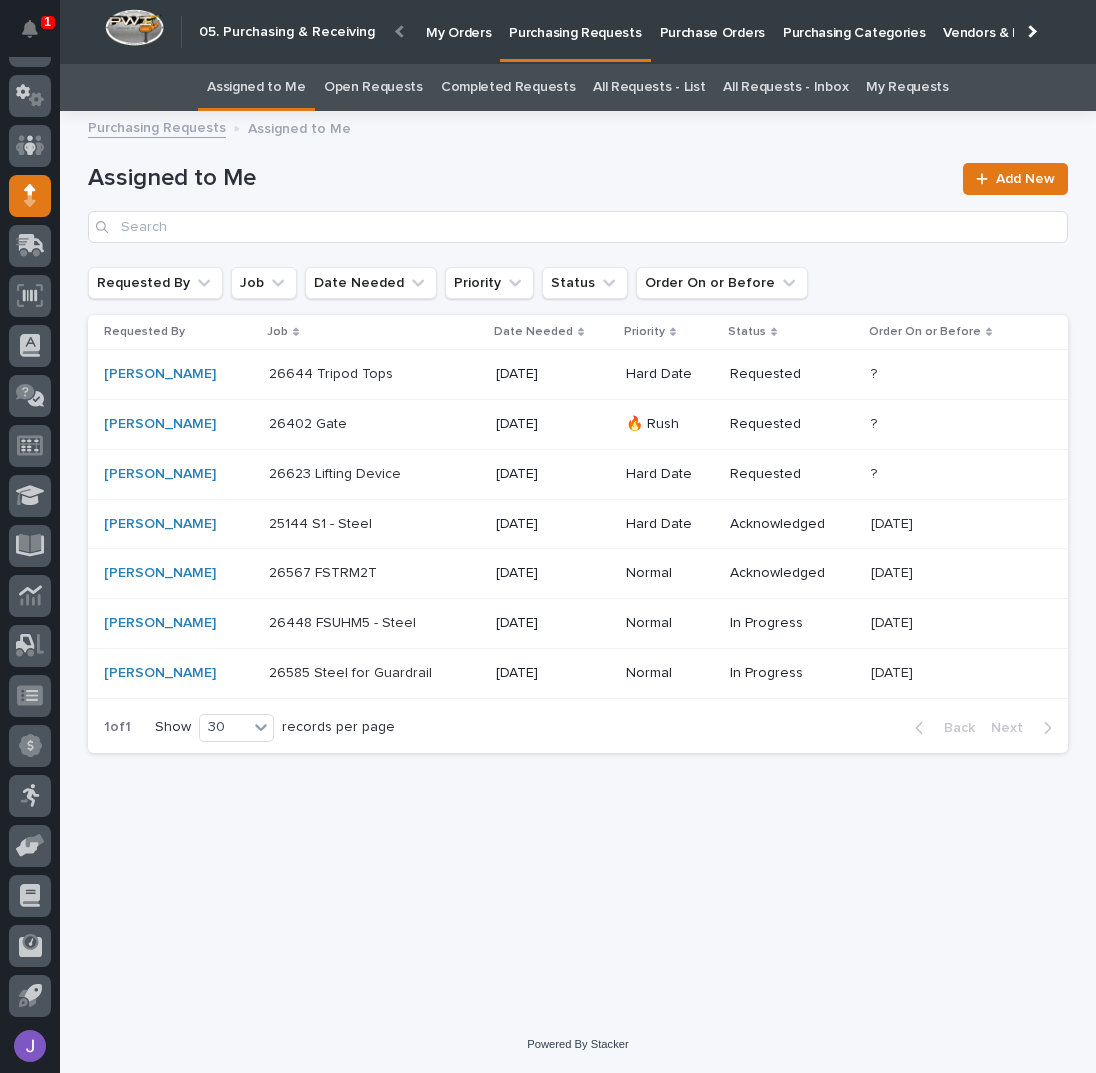click at bounding box center [352, 374] 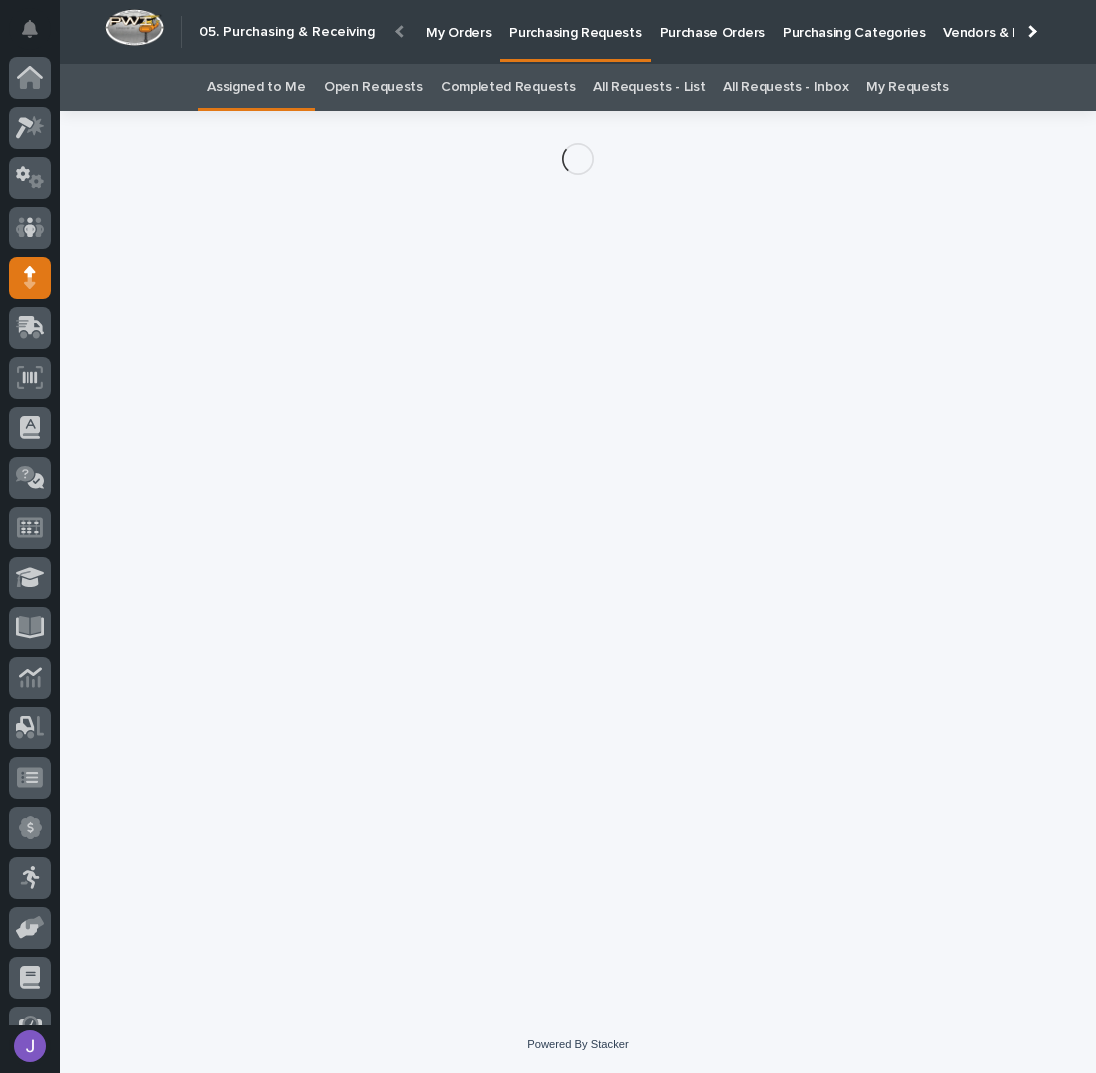 scroll, scrollTop: 82, scrollLeft: 0, axis: vertical 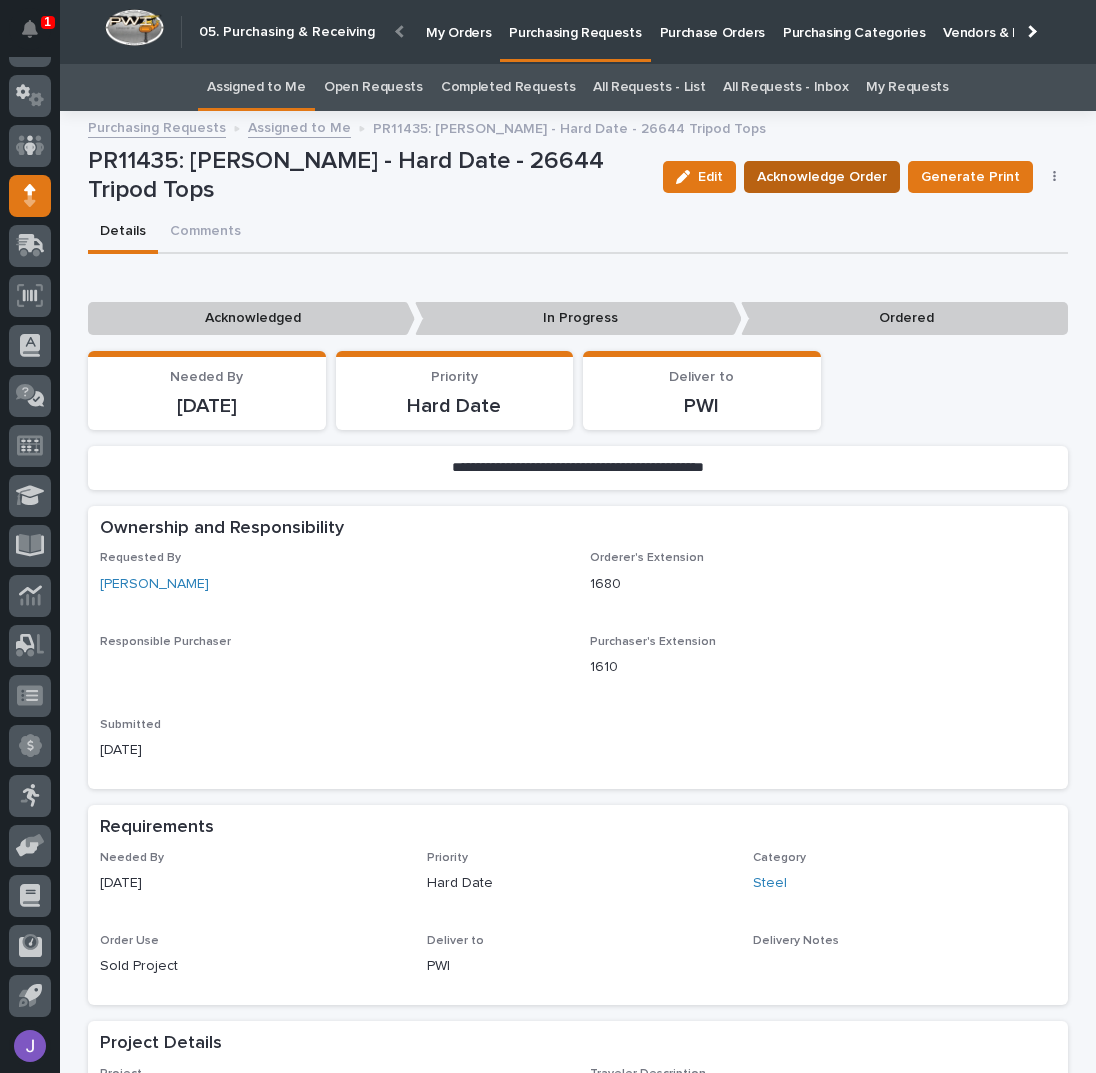 click on "Acknowledge Order" at bounding box center [822, 177] 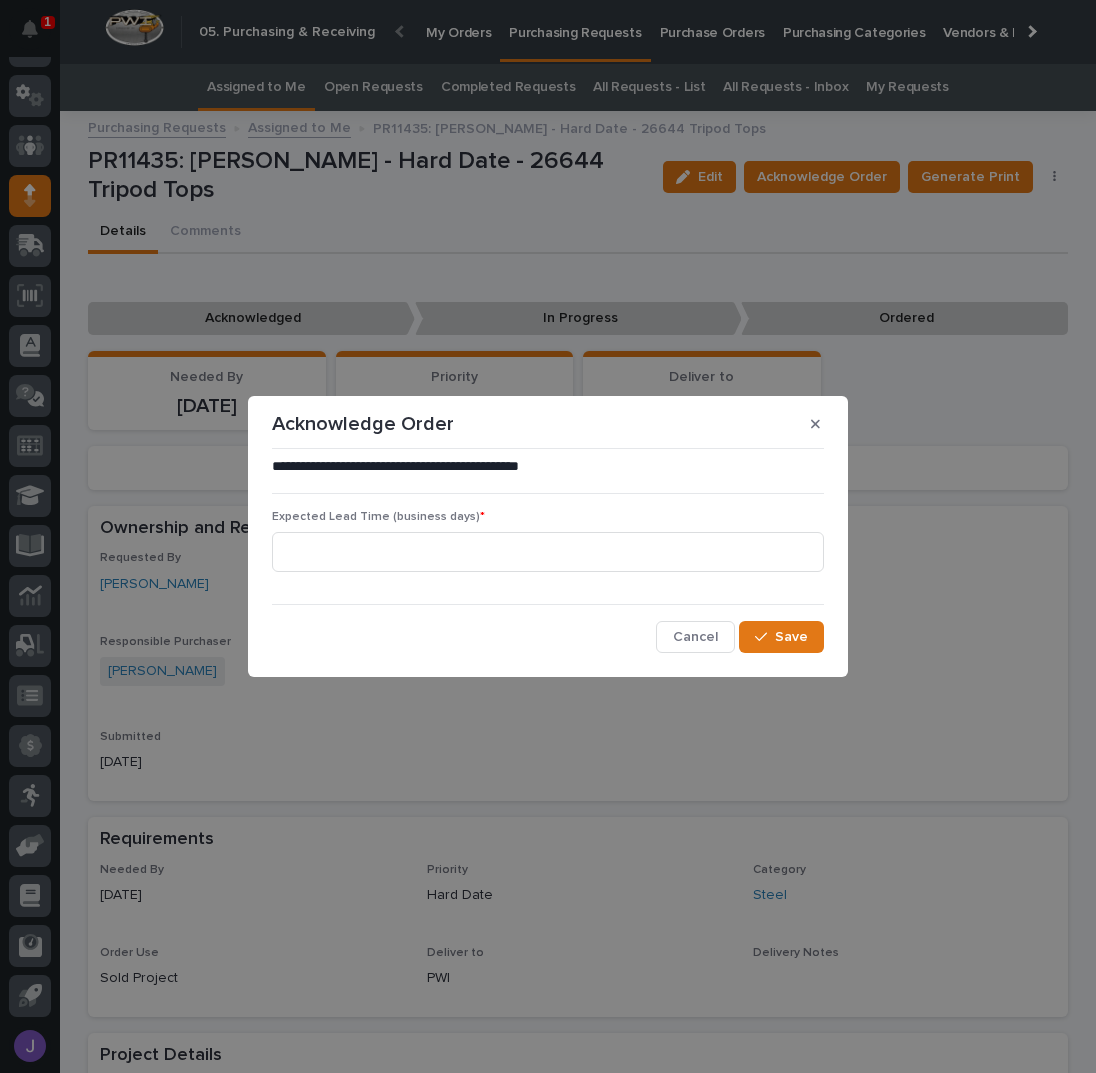 click at bounding box center [548, 552] 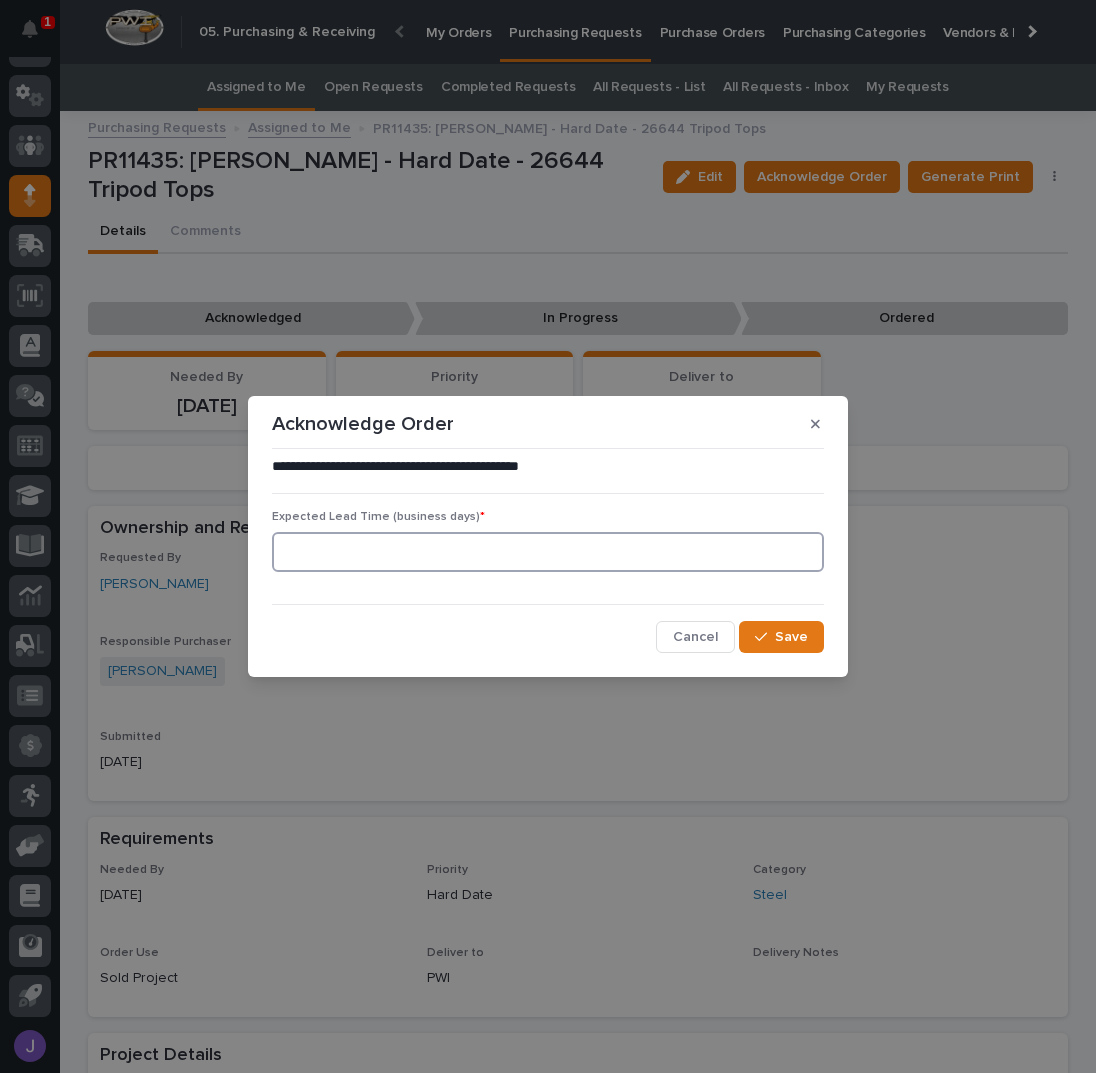 click at bounding box center (548, 552) 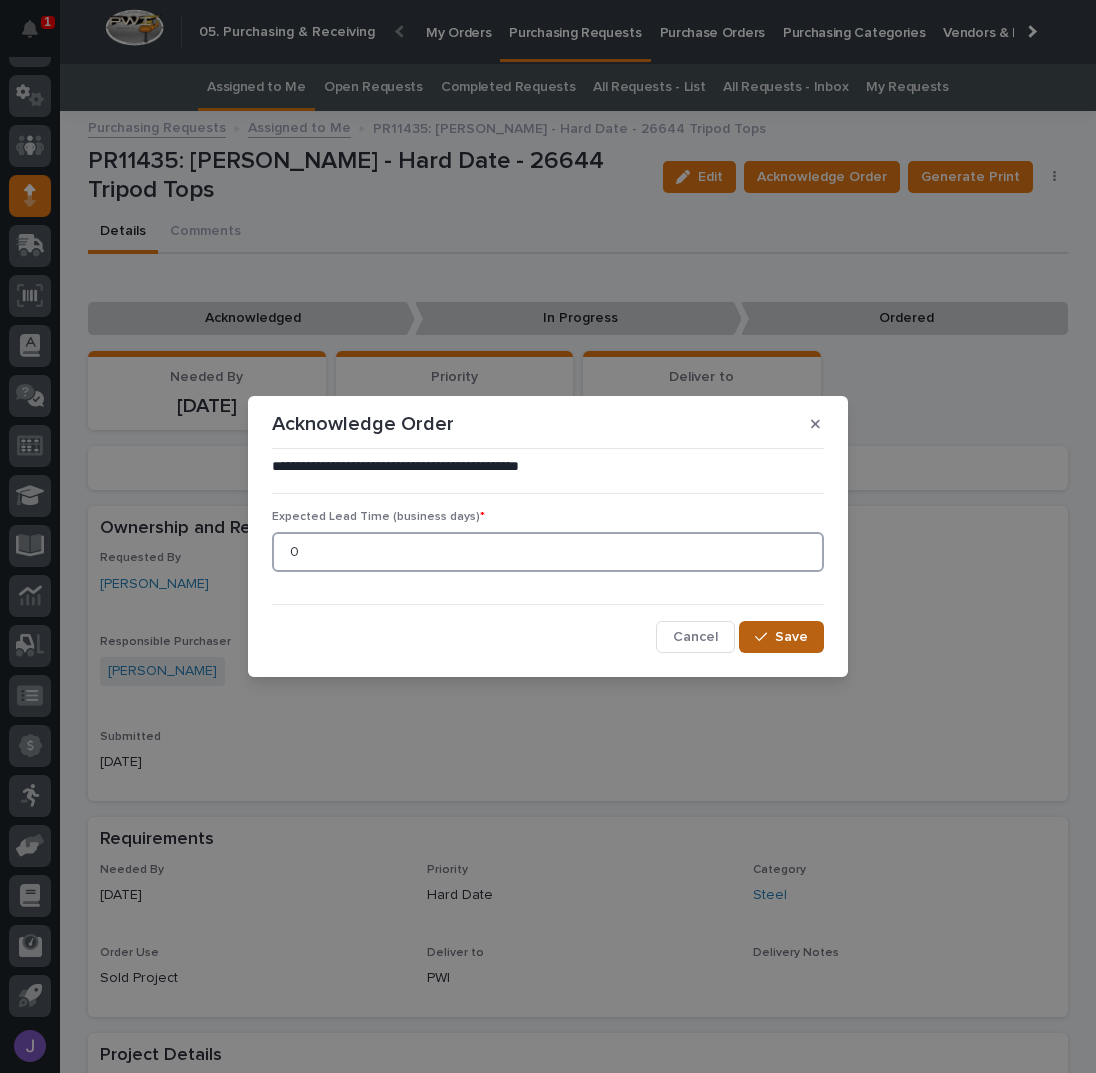 type on "0" 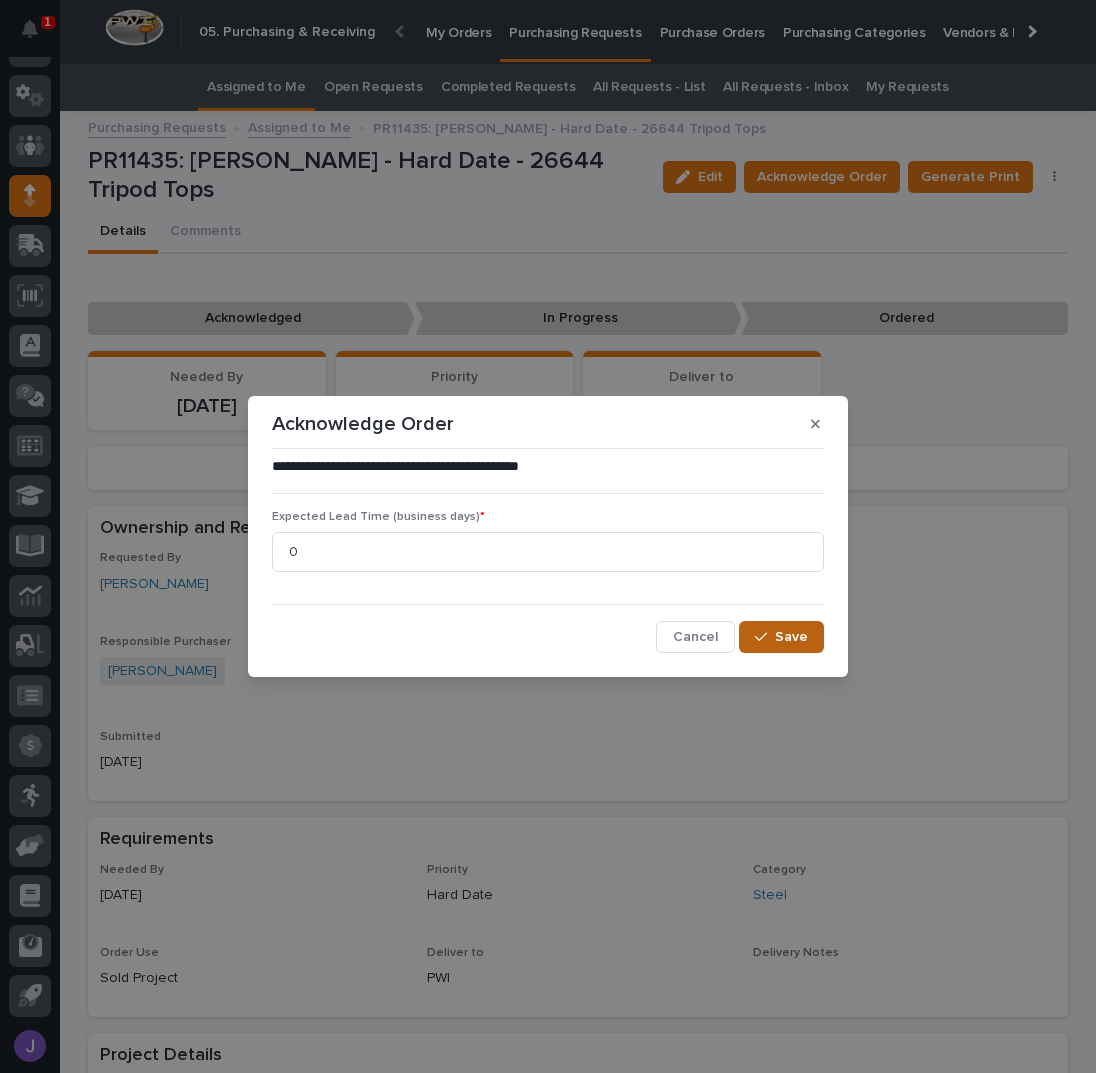click 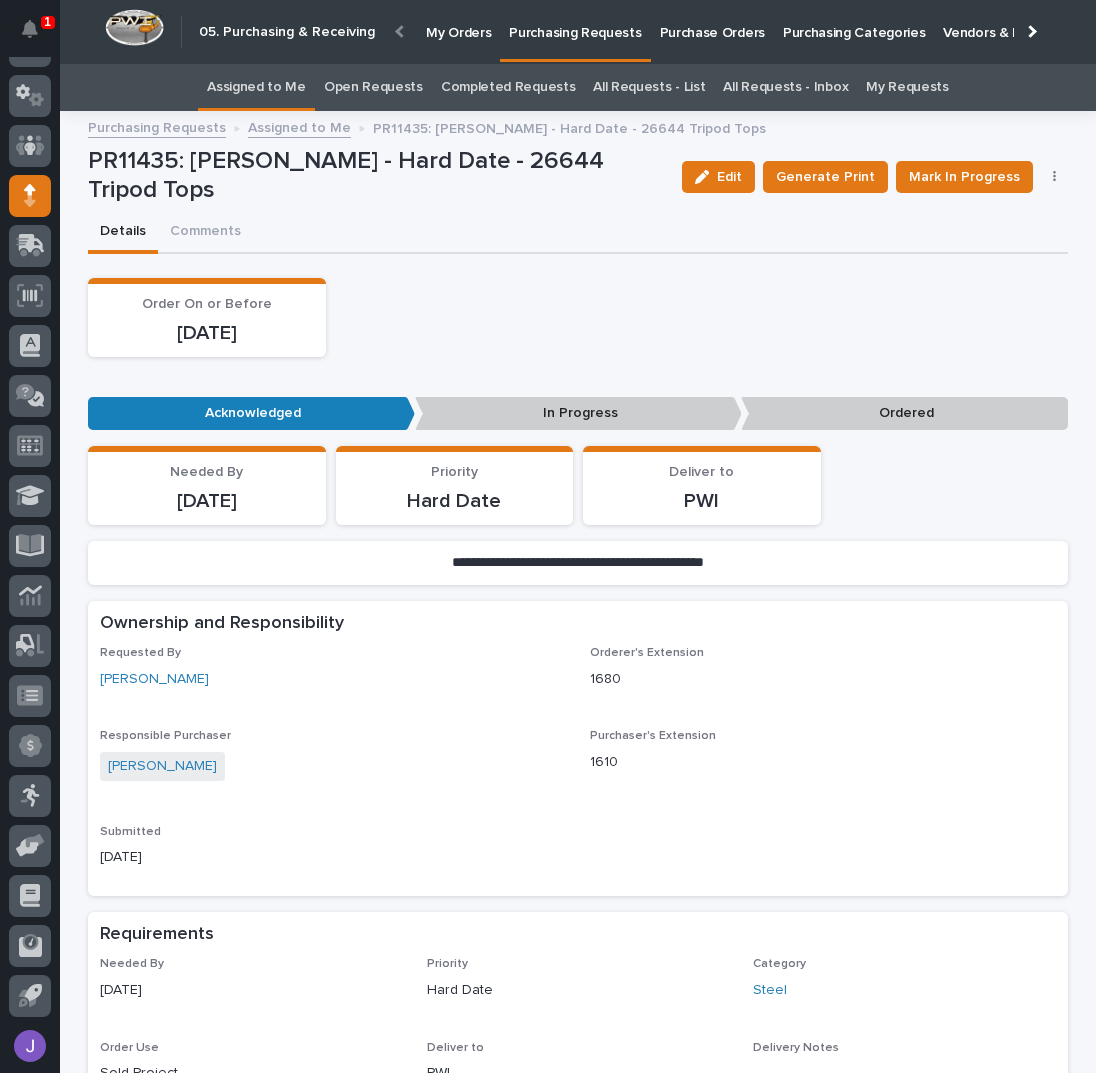 click on "Order On or Before [DATE]" at bounding box center (578, 317) 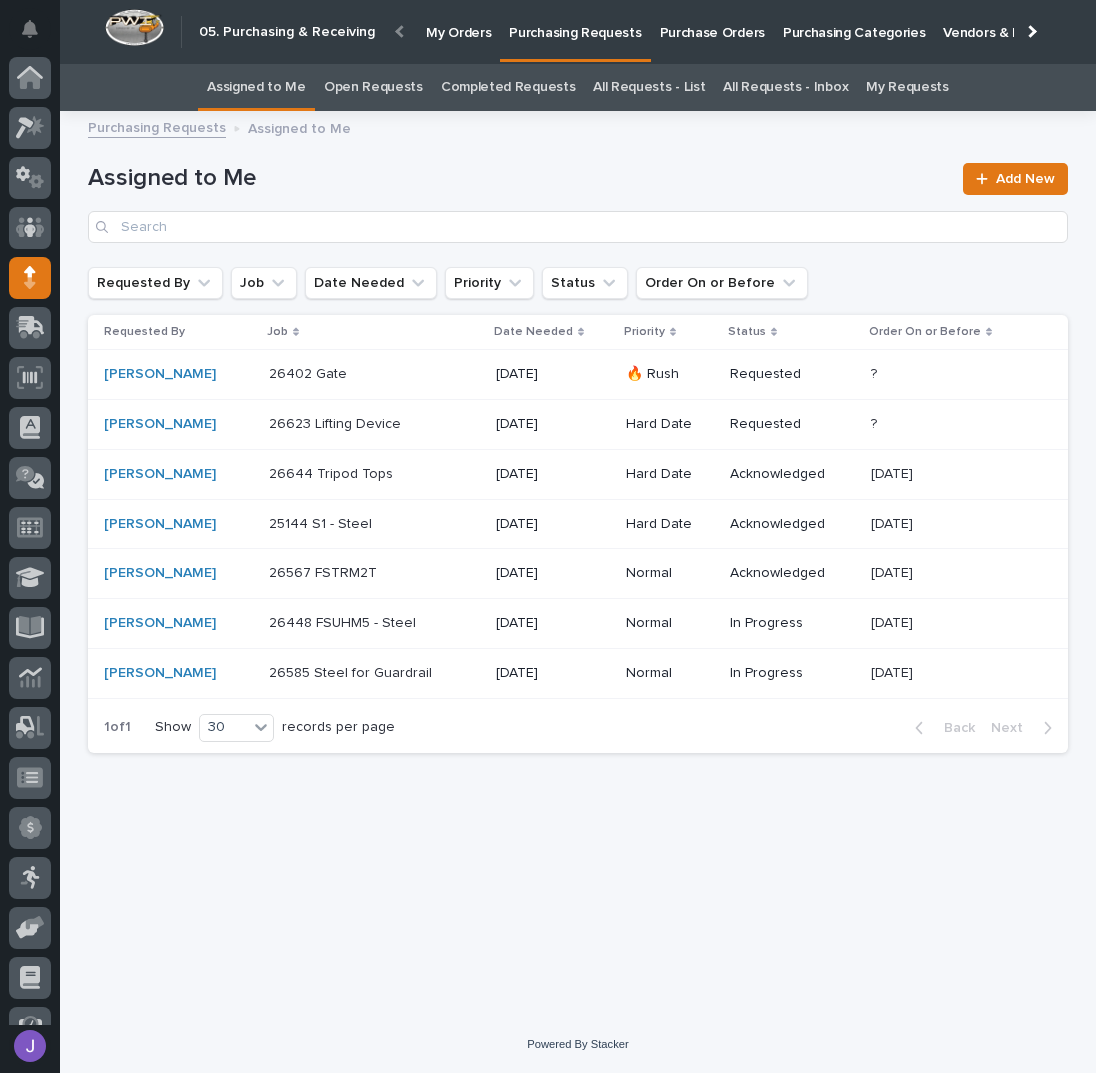 scroll, scrollTop: 82, scrollLeft: 0, axis: vertical 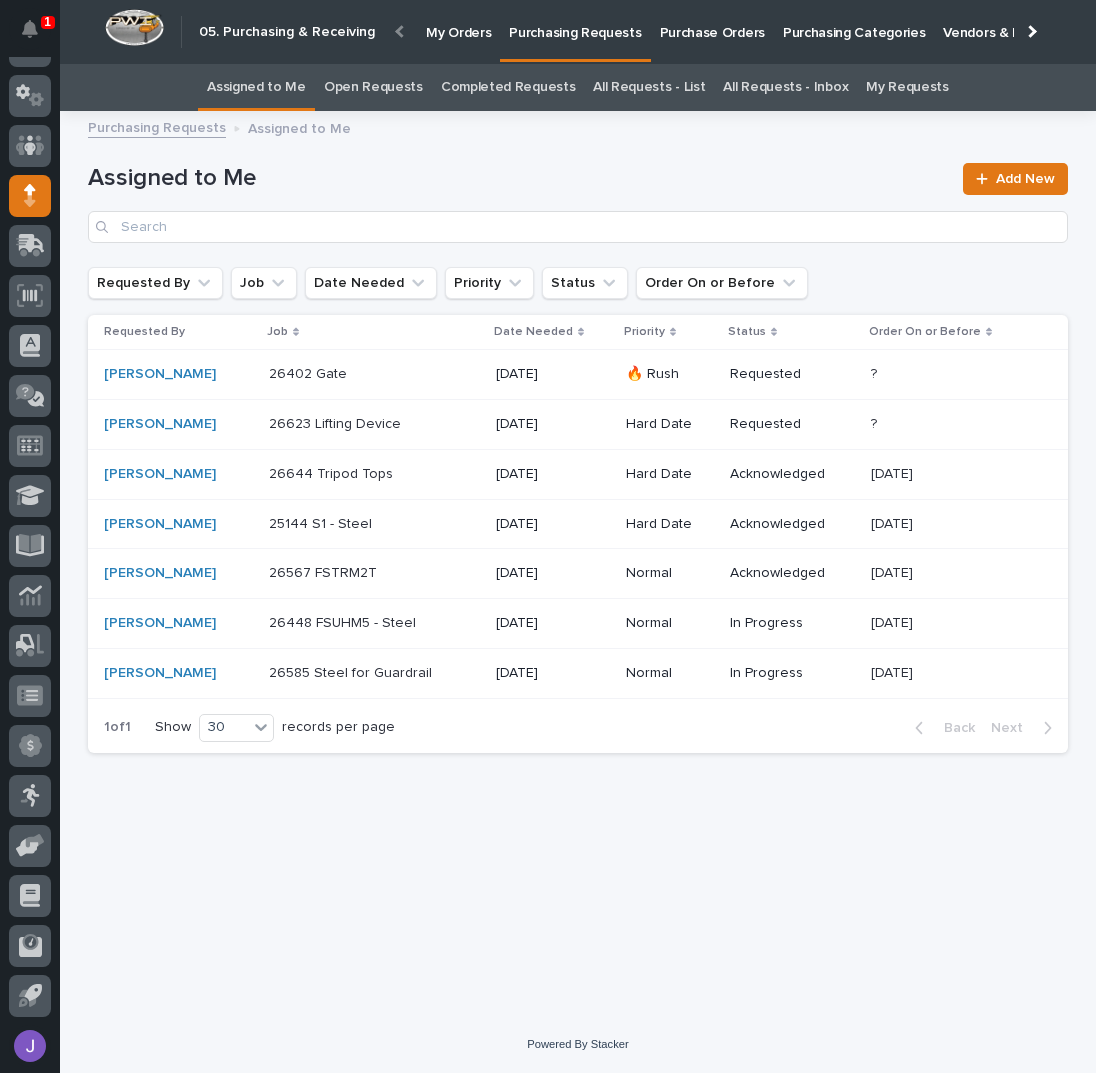 click at bounding box center [352, 374] 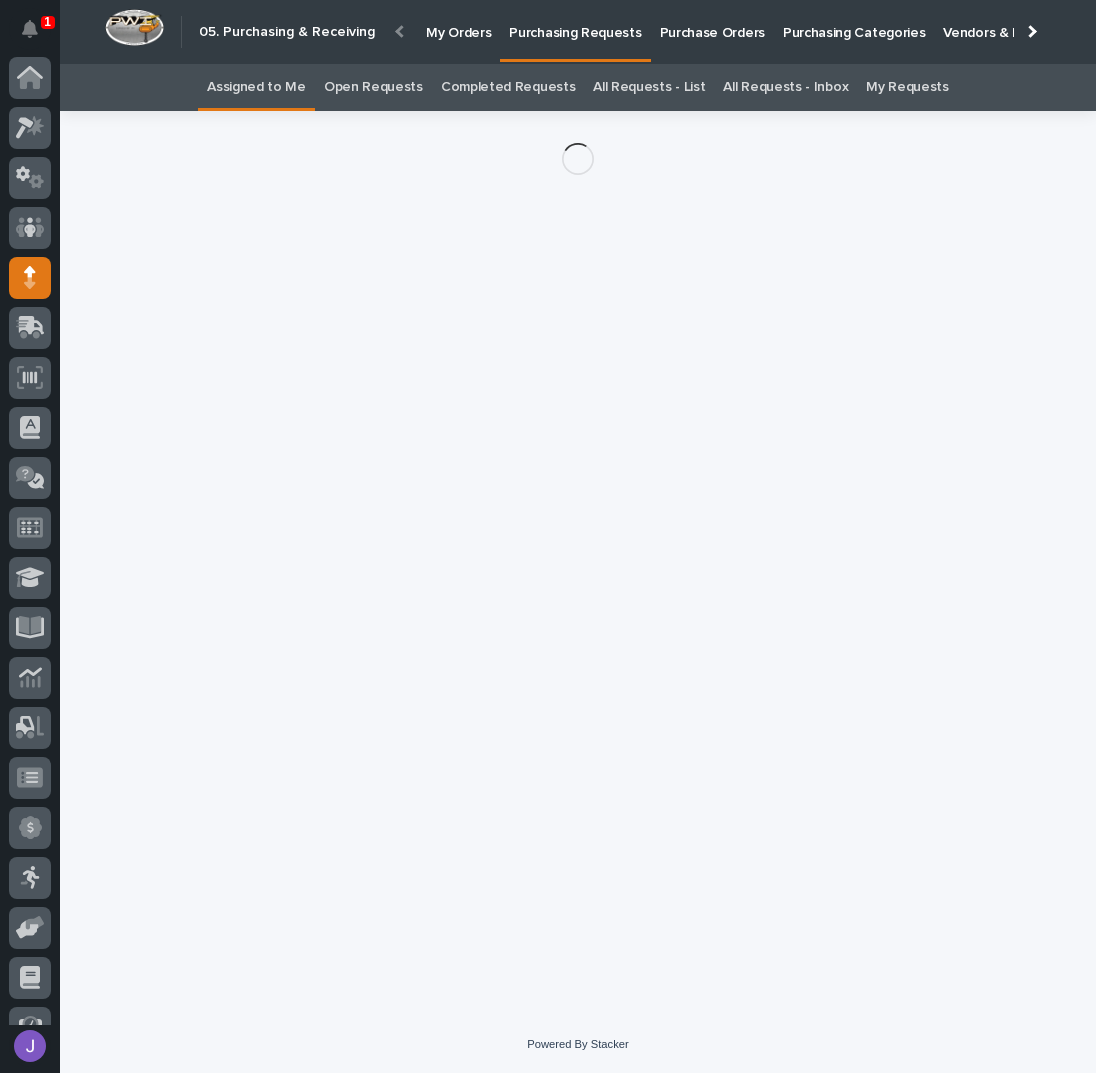 scroll, scrollTop: 82, scrollLeft: 0, axis: vertical 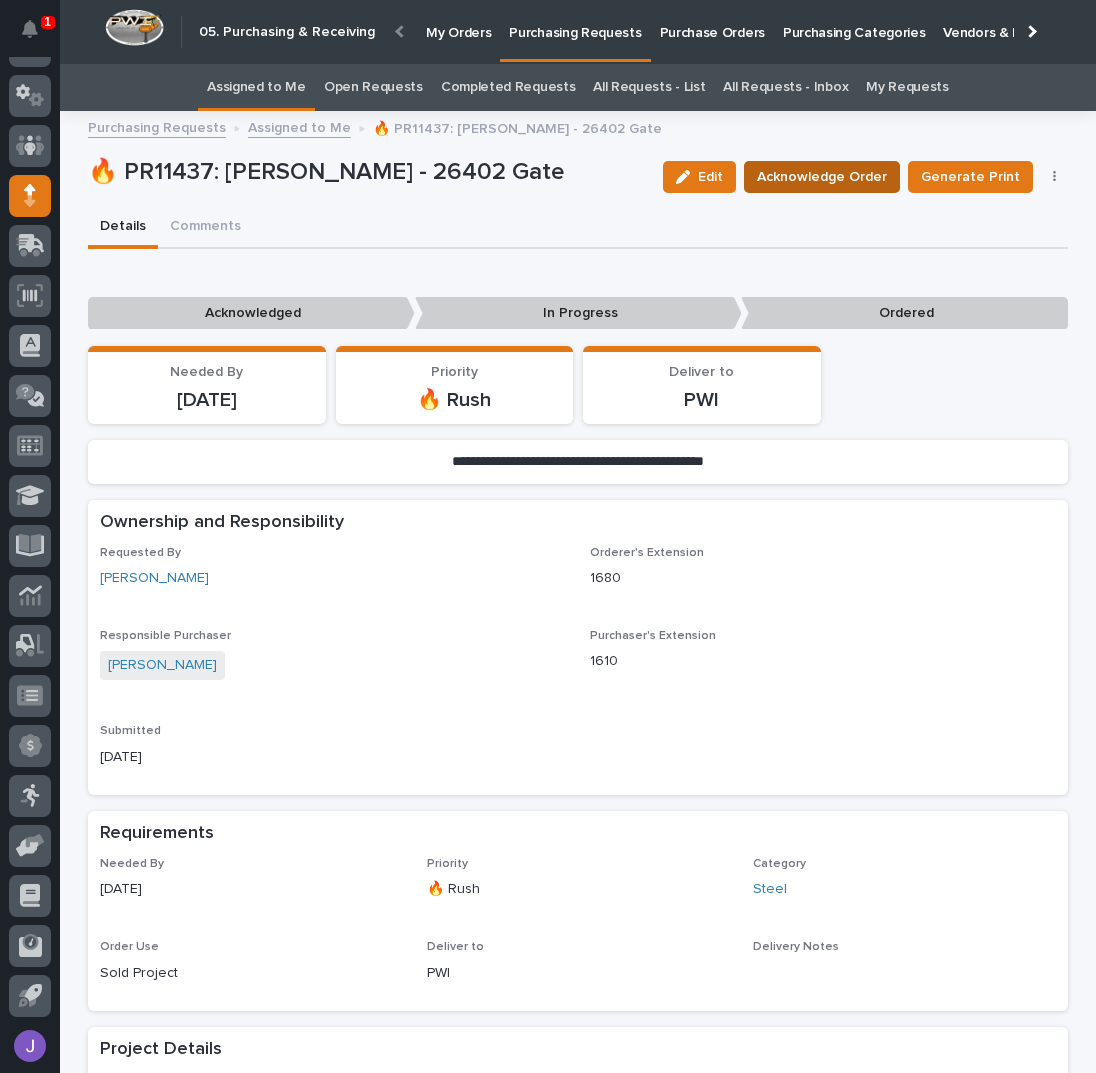 click on "Acknowledge Order" at bounding box center (822, 177) 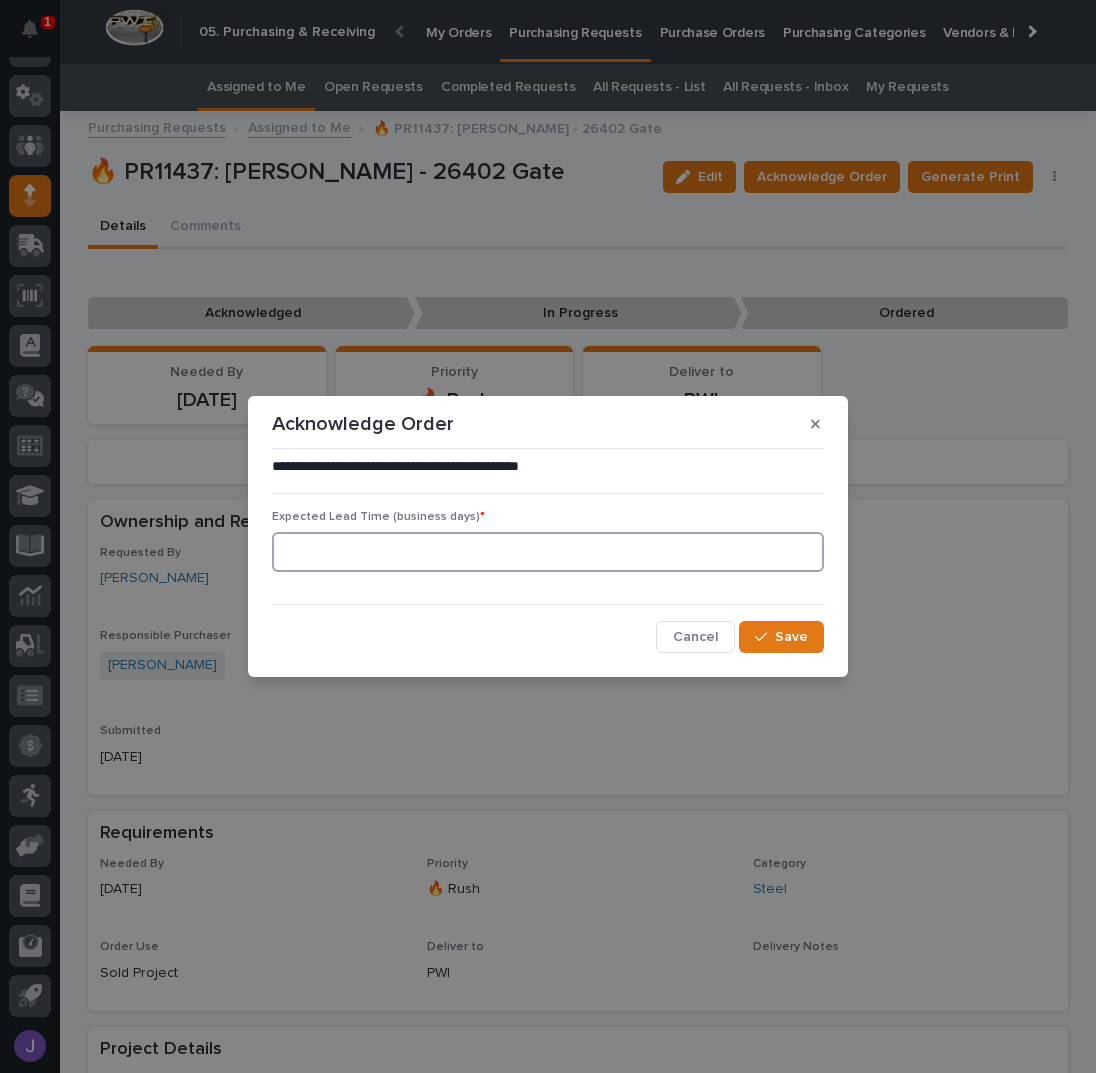 click at bounding box center (548, 552) 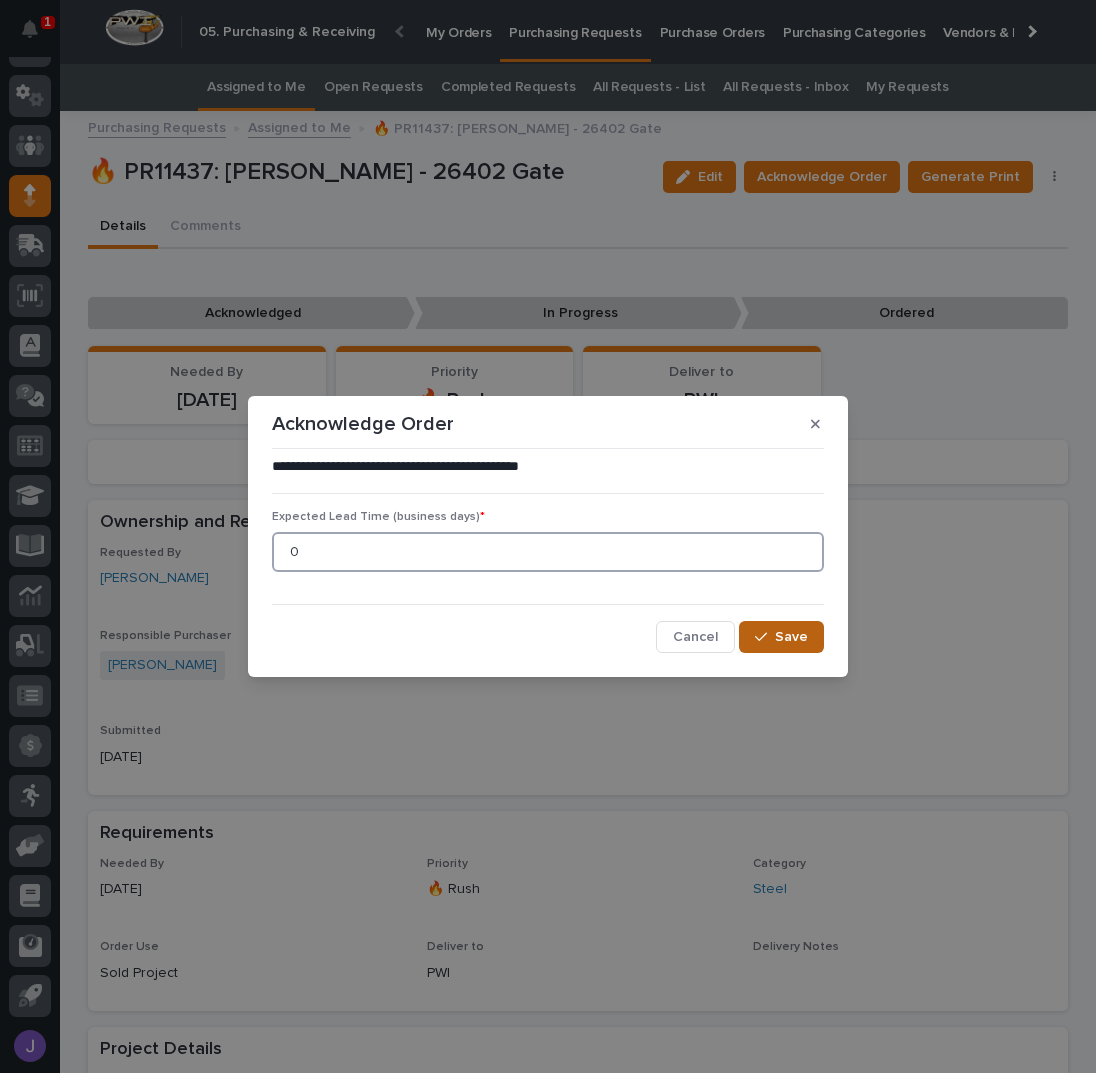 type on "0" 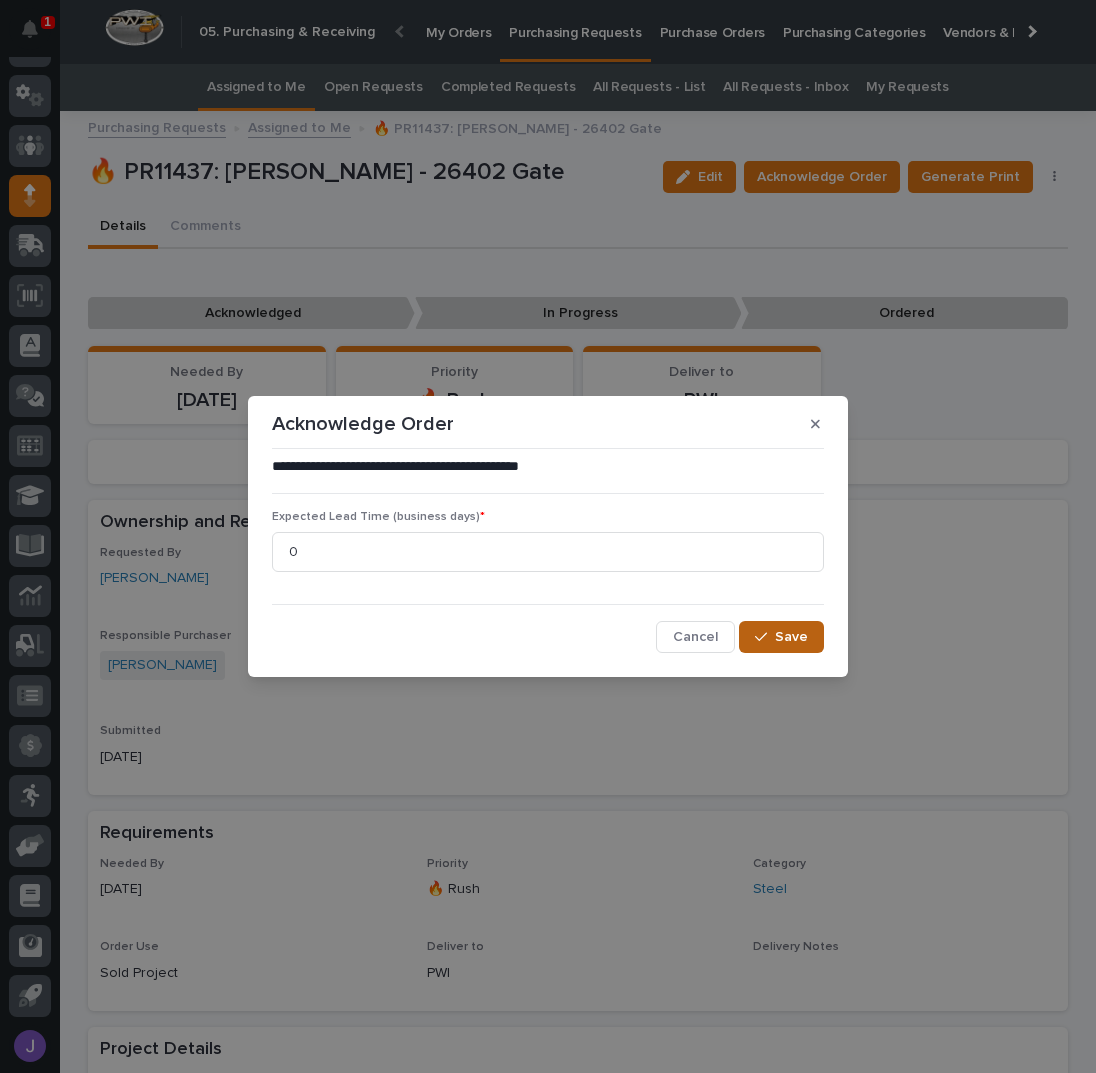 click 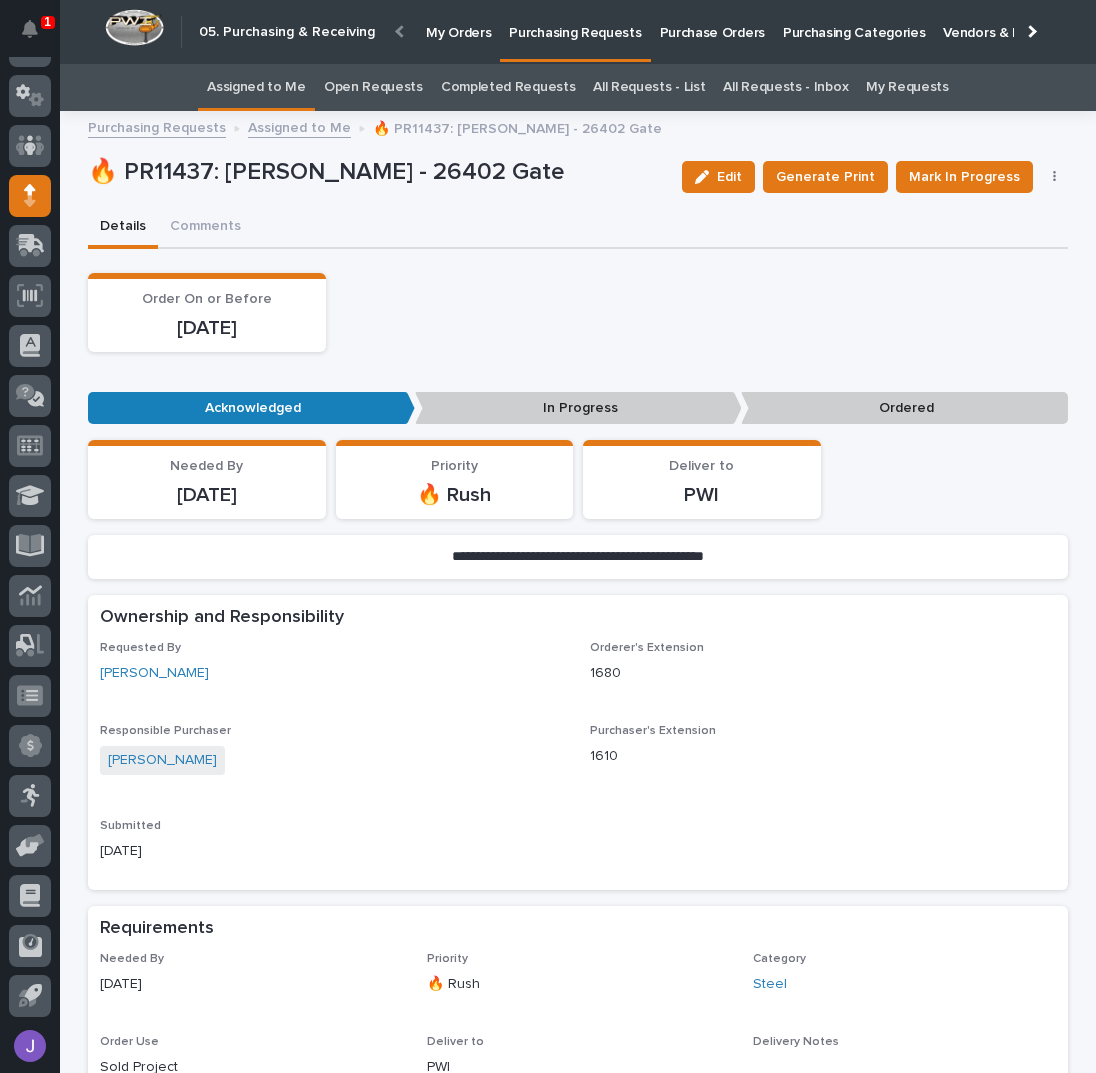 click on "Order On or Before [DATE]" at bounding box center [578, 312] 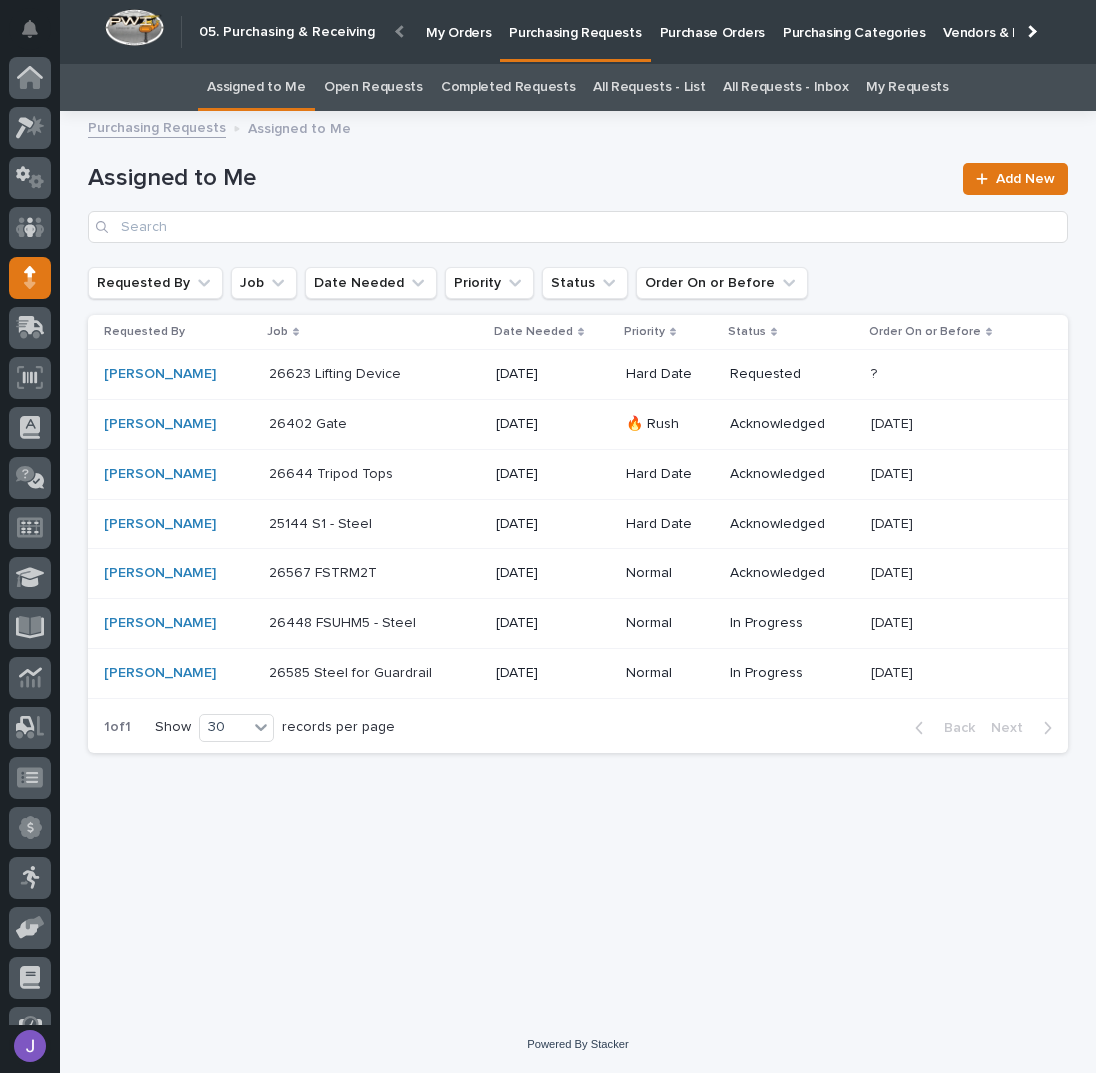 scroll, scrollTop: 82, scrollLeft: 0, axis: vertical 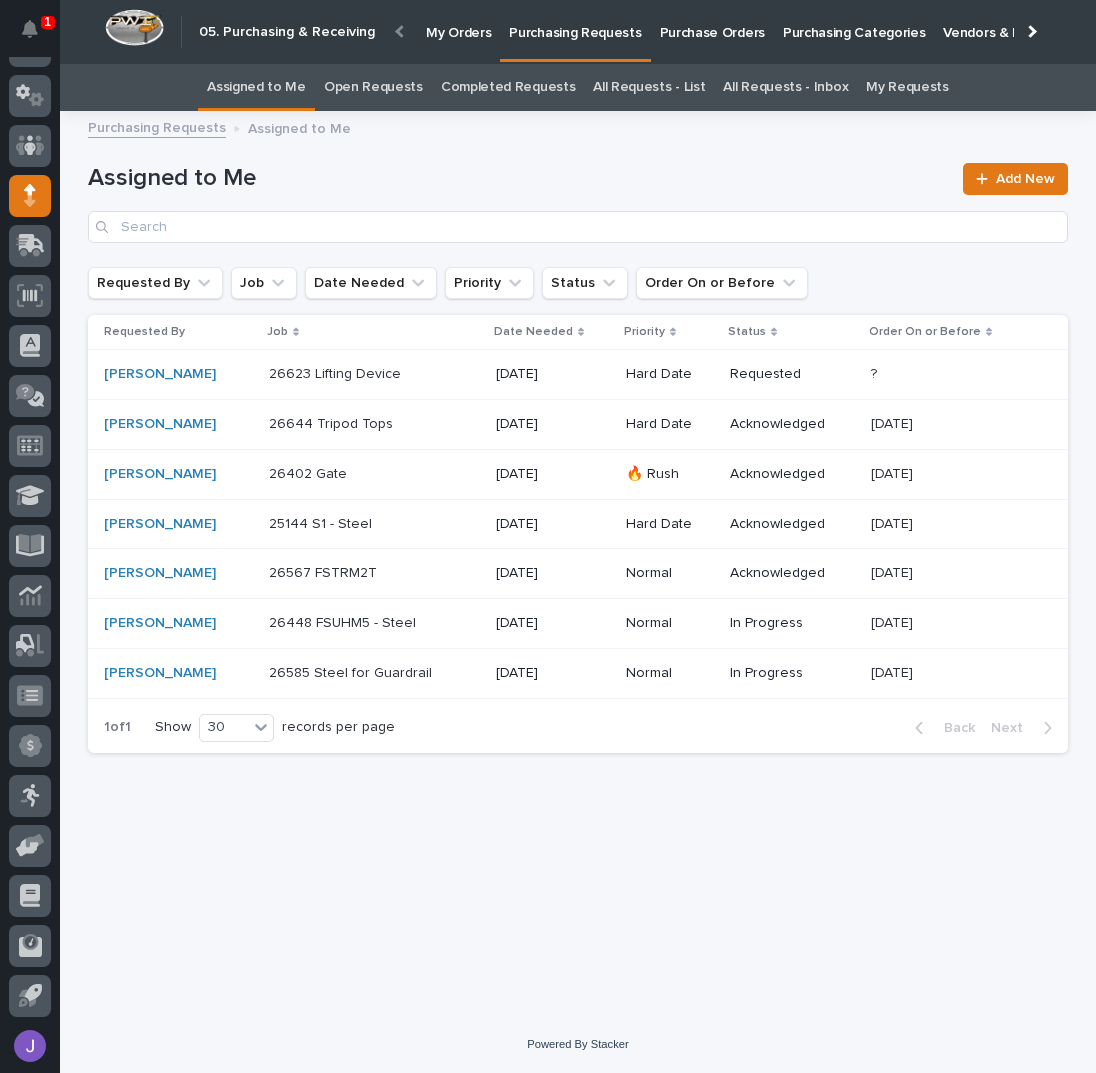 click on "26623 Lifting Device 26623 Lifting Device" at bounding box center (374, 374) 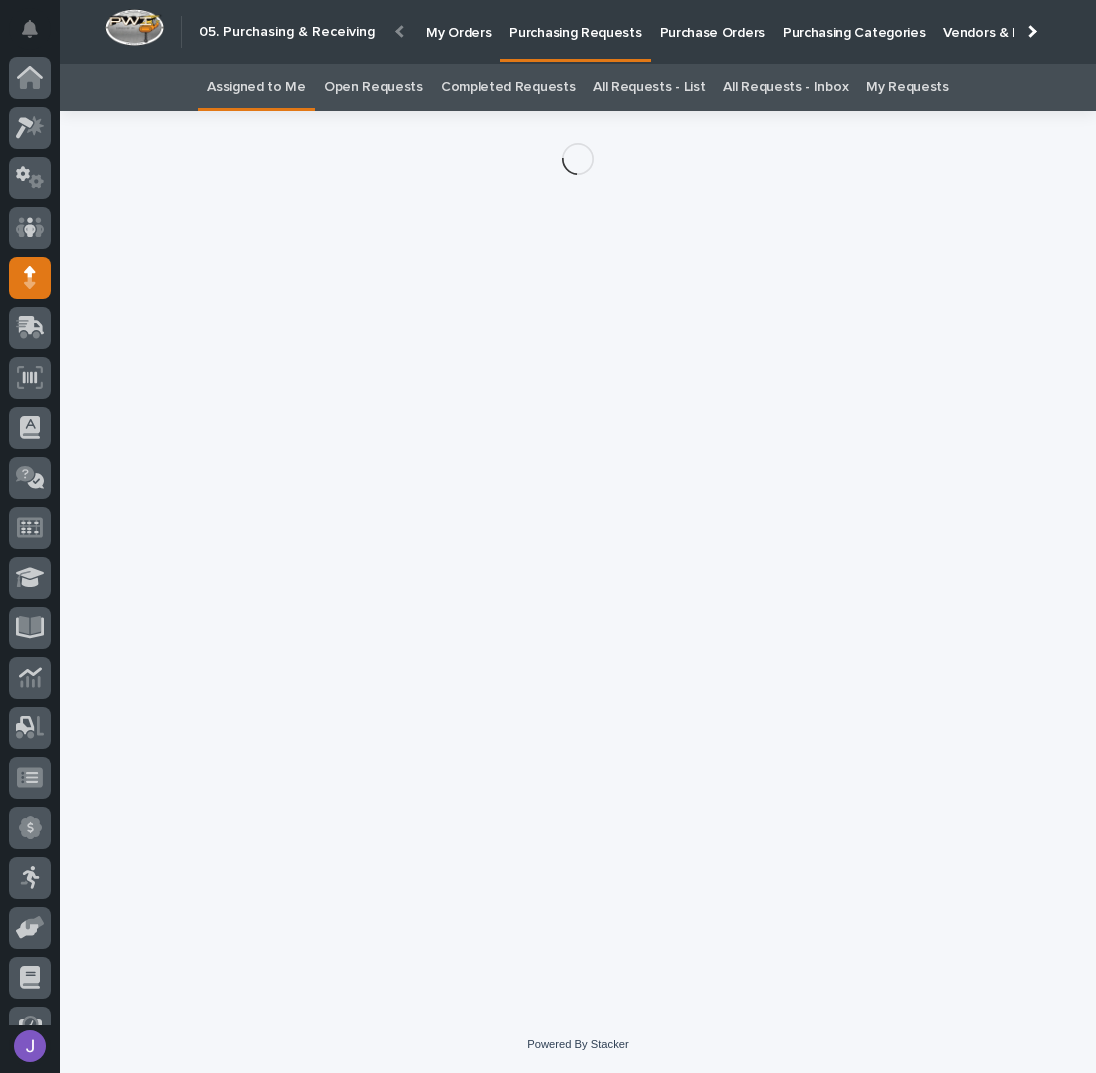 scroll, scrollTop: 82, scrollLeft: 0, axis: vertical 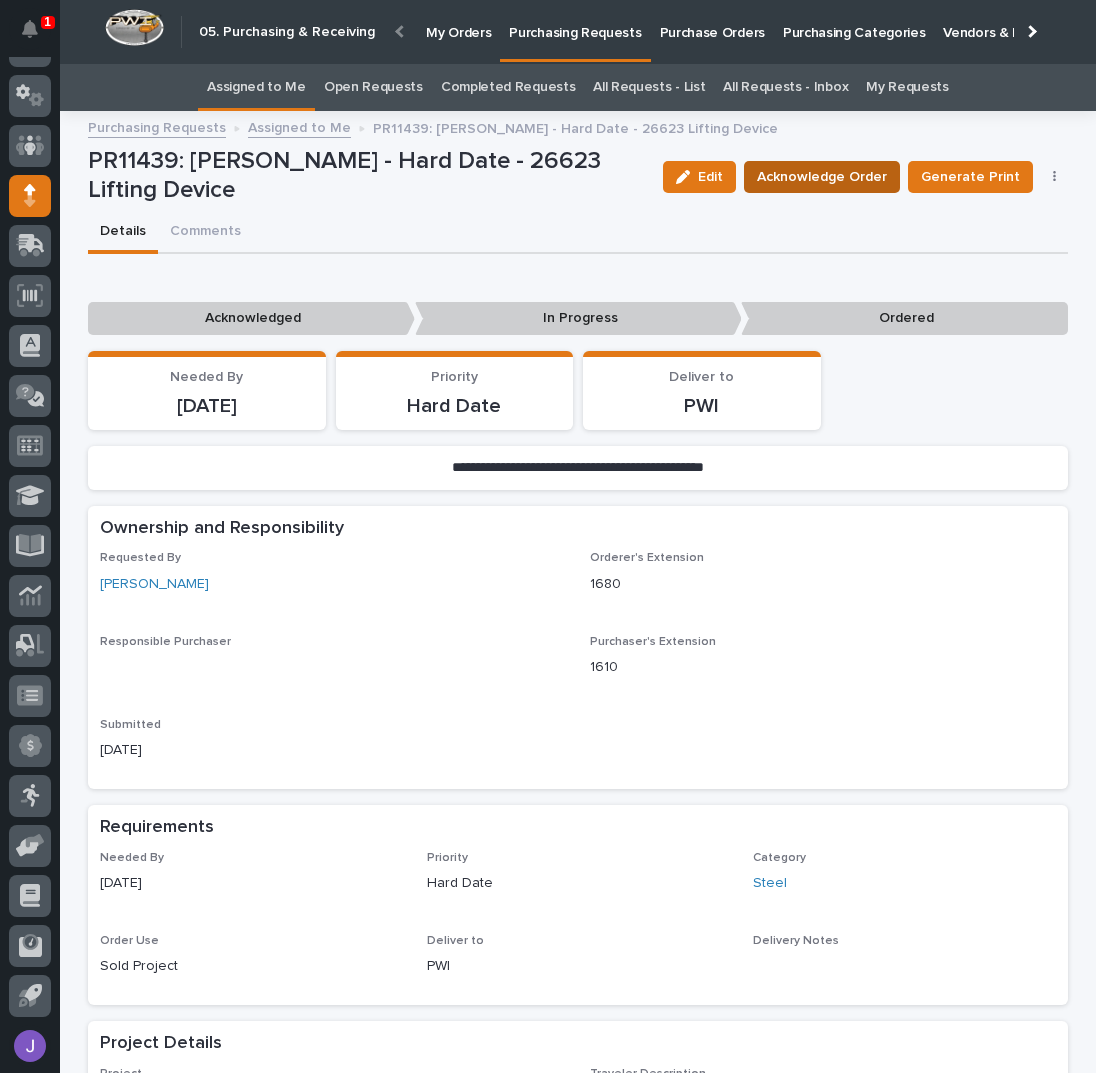 click on "Acknowledge Order" at bounding box center (822, 177) 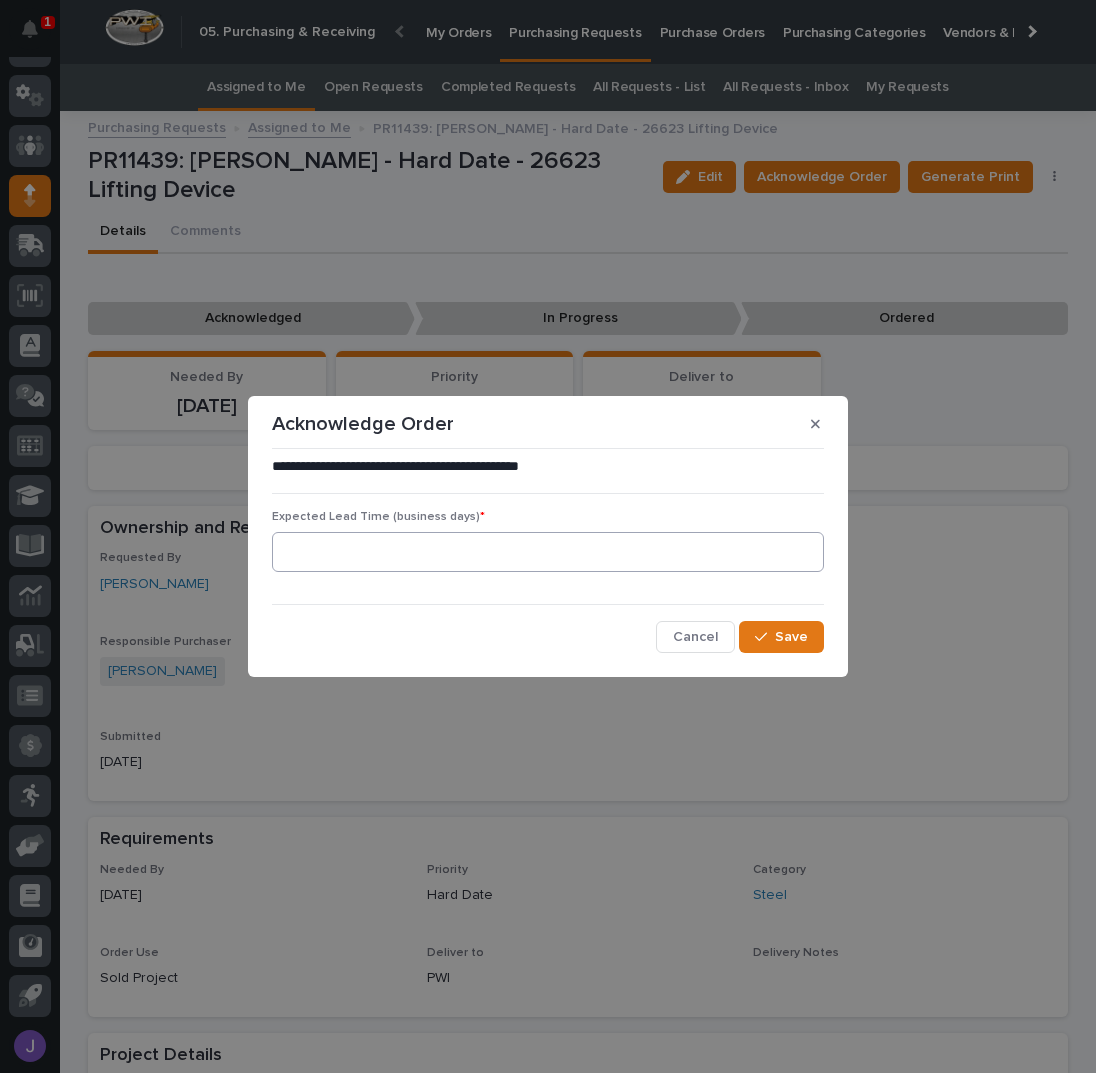 click on "Expected Lead Time (business days) *" at bounding box center (548, 549) 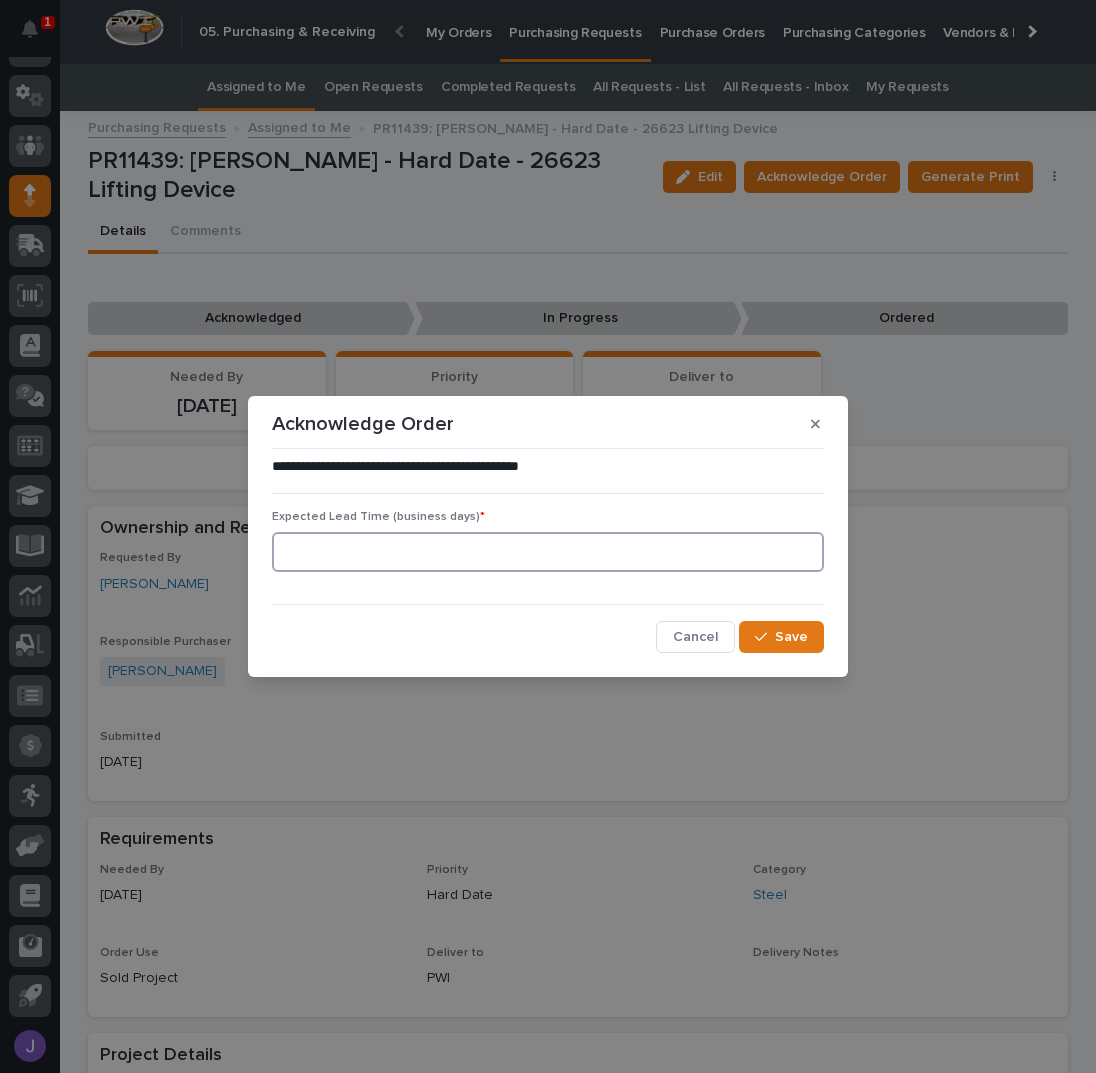 drag, startPoint x: 682, startPoint y: 537, endPoint x: 676, endPoint y: 547, distance: 11.661903 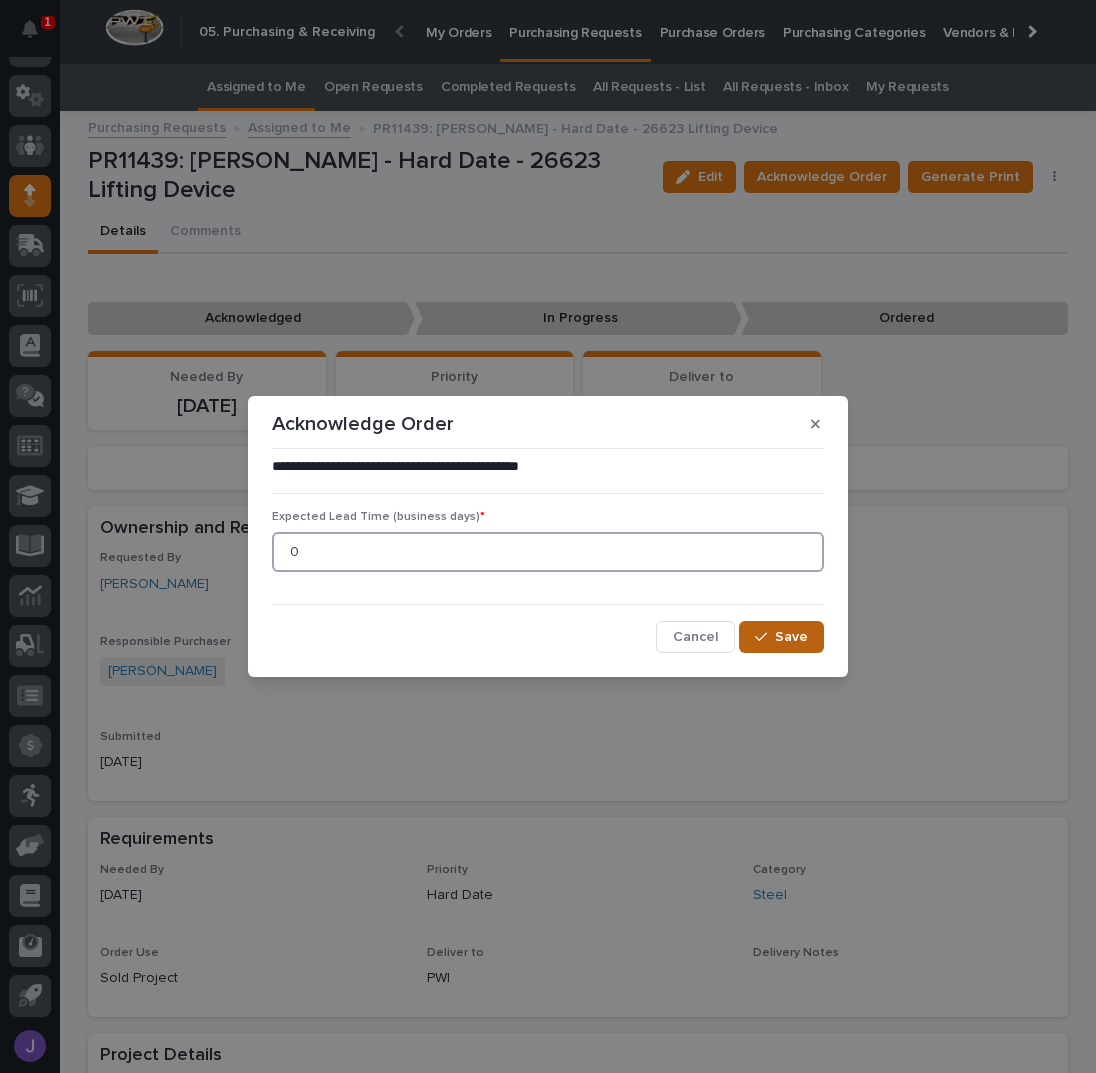 type on "0" 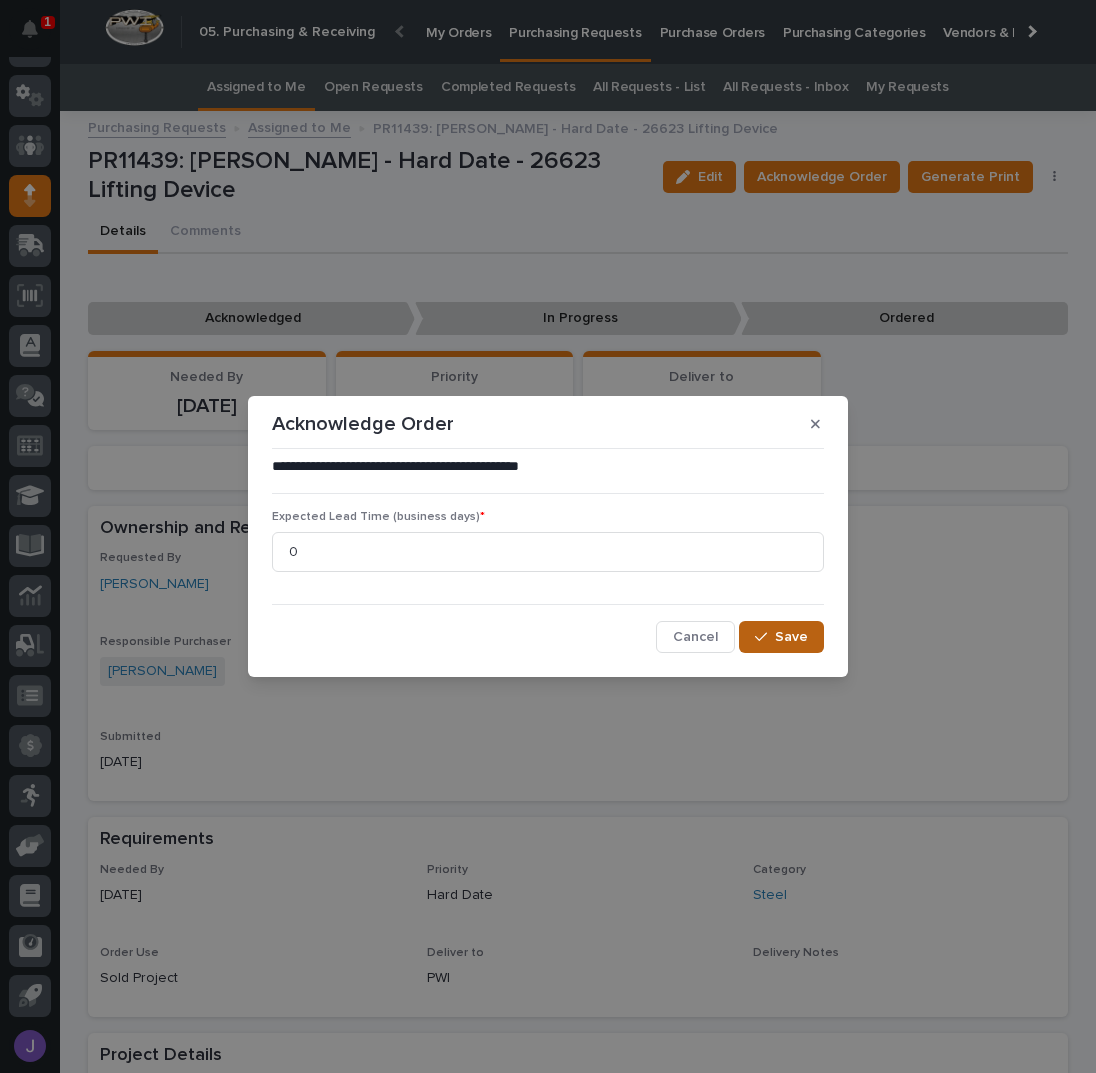 click on "Save" at bounding box center [791, 637] 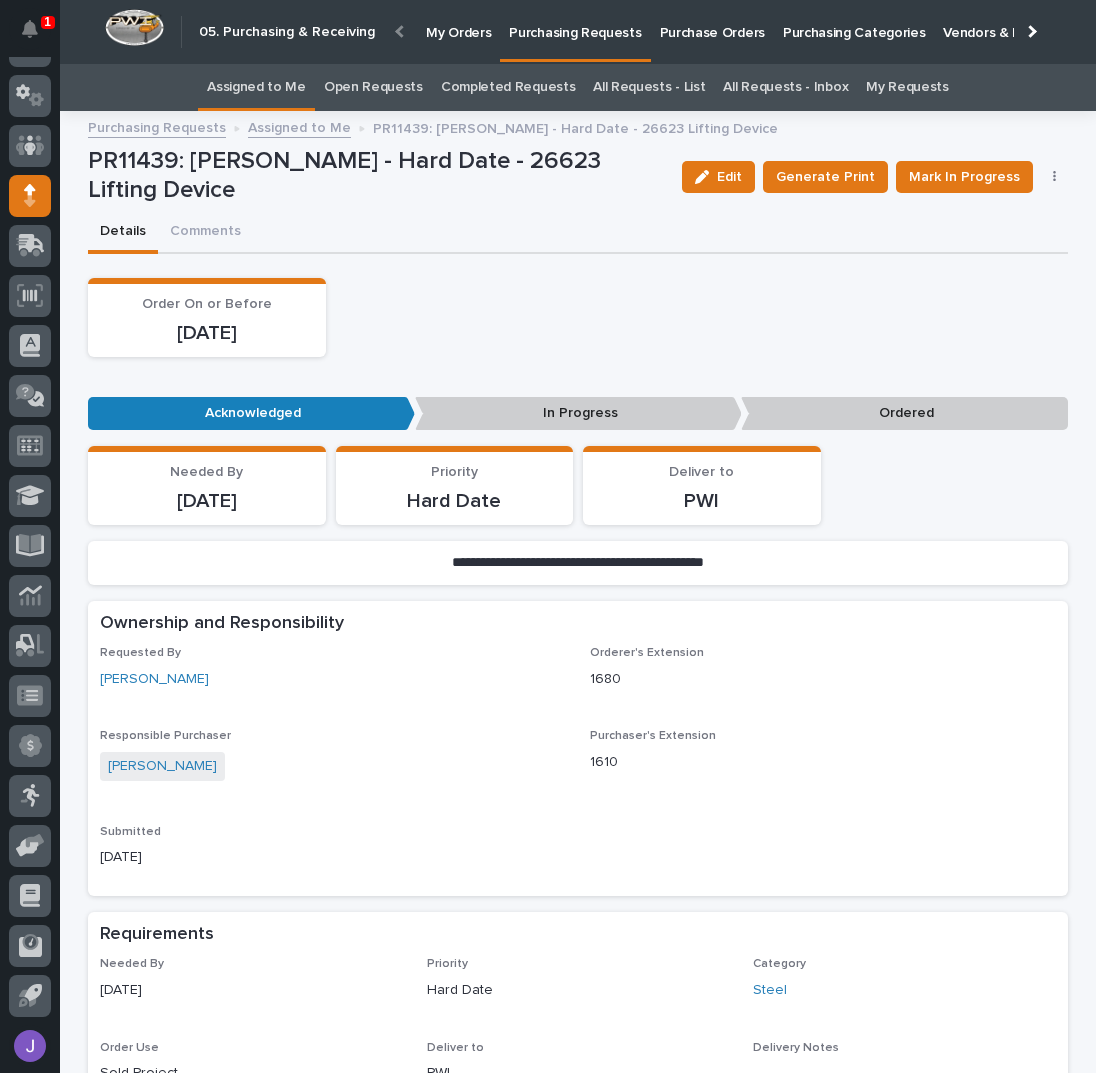 click on "Order On or Before [DATE]" at bounding box center [578, 317] 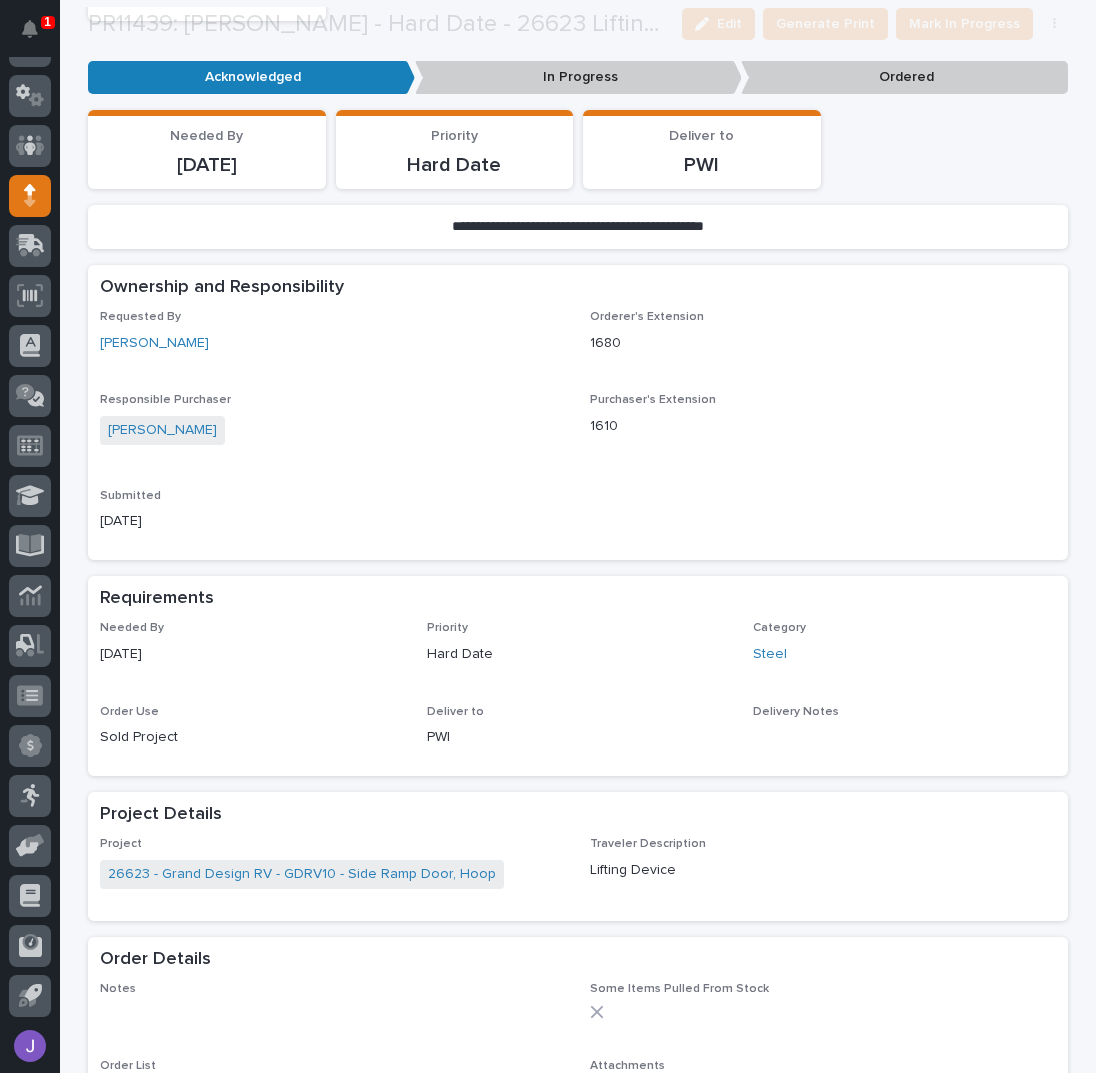 scroll, scrollTop: 533, scrollLeft: 0, axis: vertical 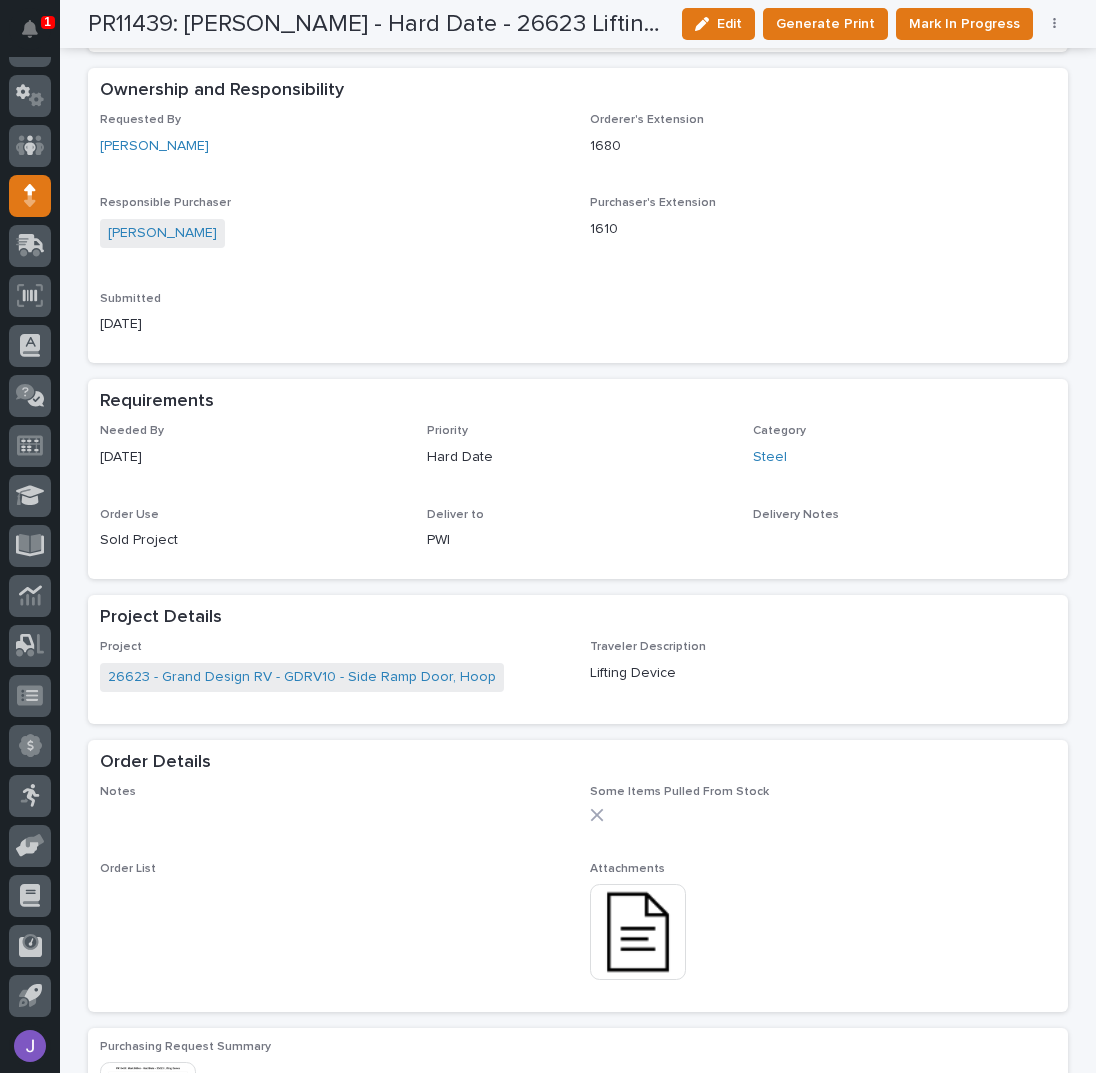 click at bounding box center (638, 932) 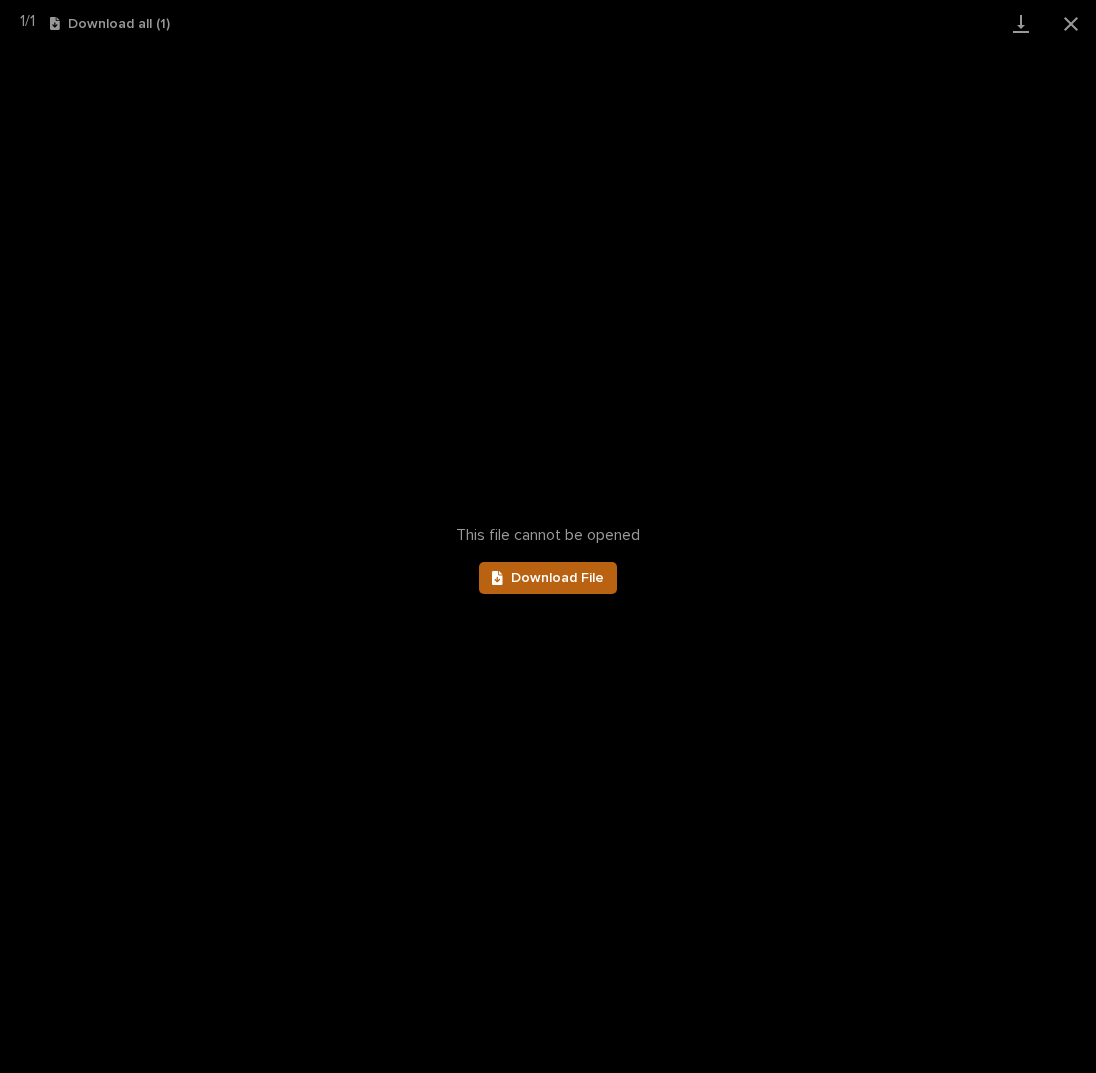 click on "Download File" at bounding box center (548, 578) 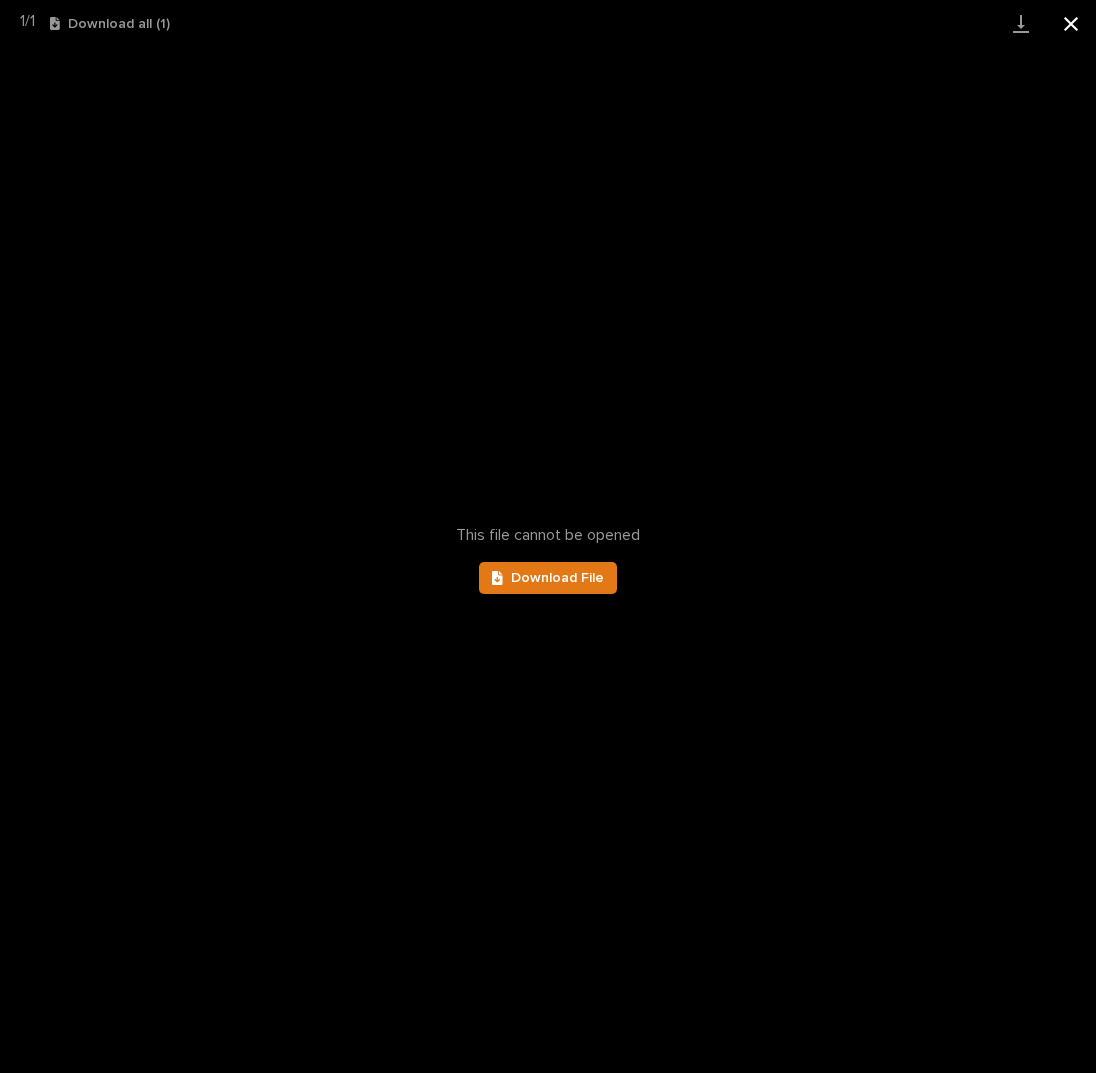 click at bounding box center [1071, 23] 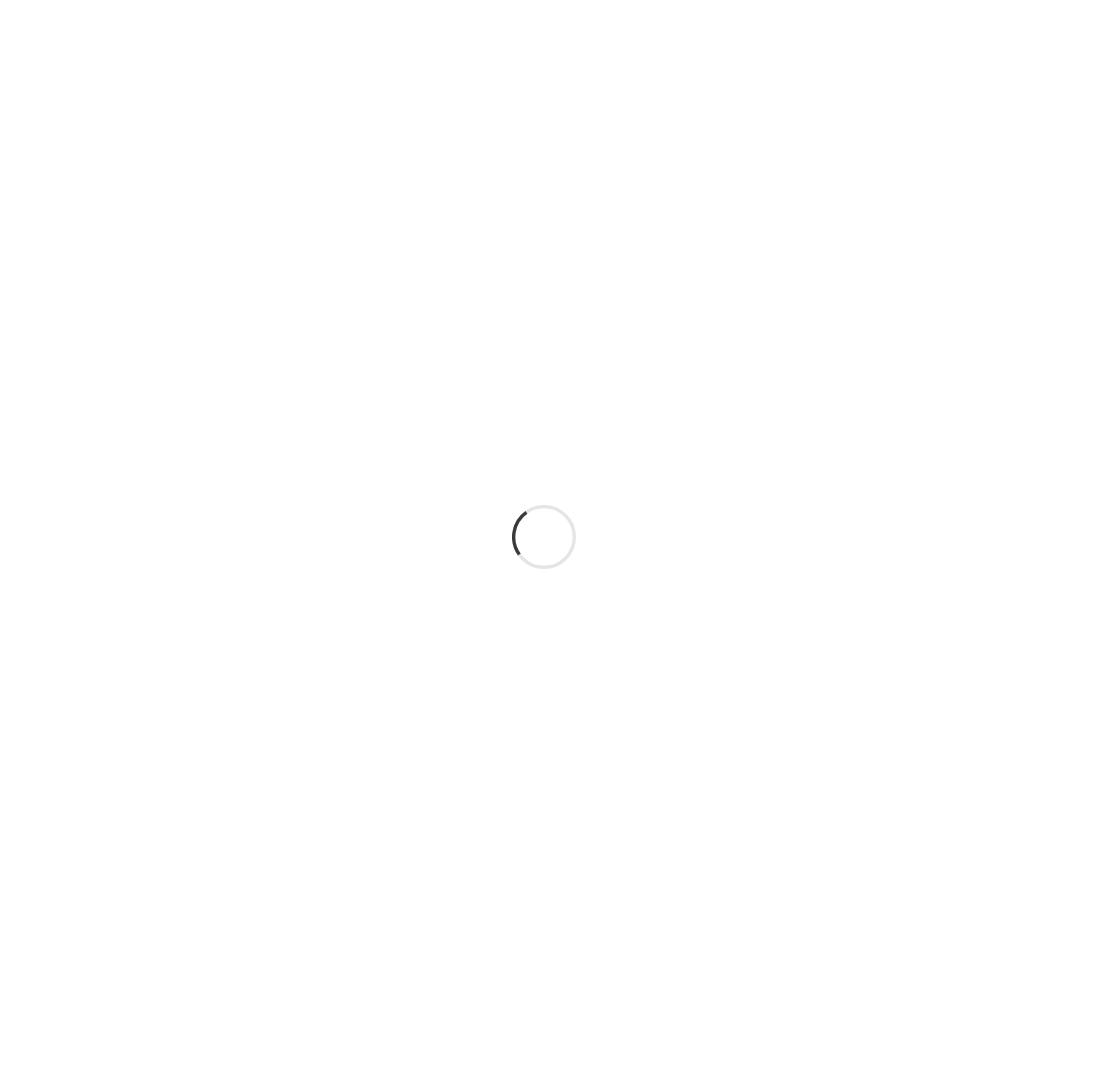 scroll, scrollTop: 0, scrollLeft: 0, axis: both 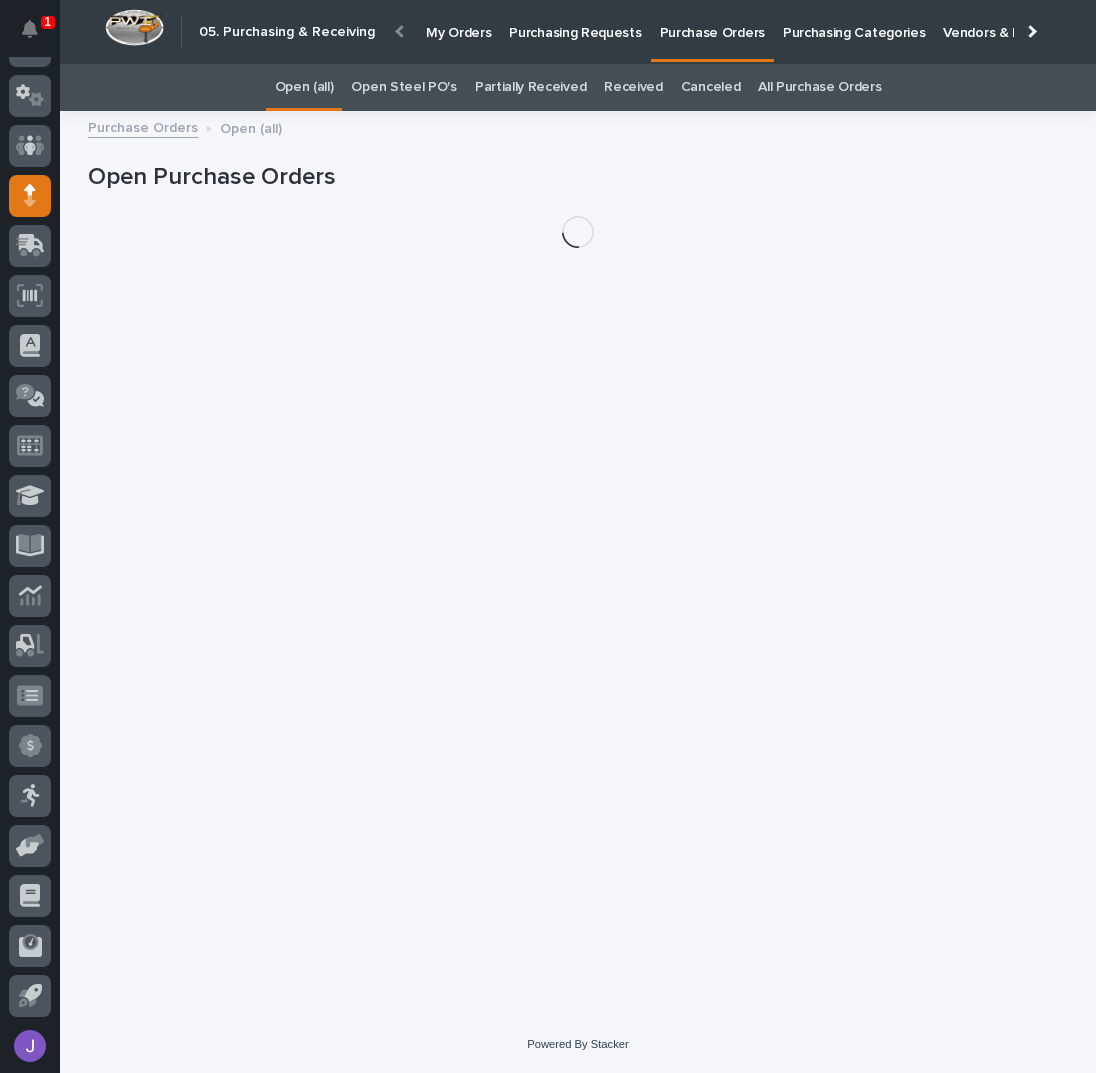 click on "Open Steel PO's" at bounding box center (403, 87) 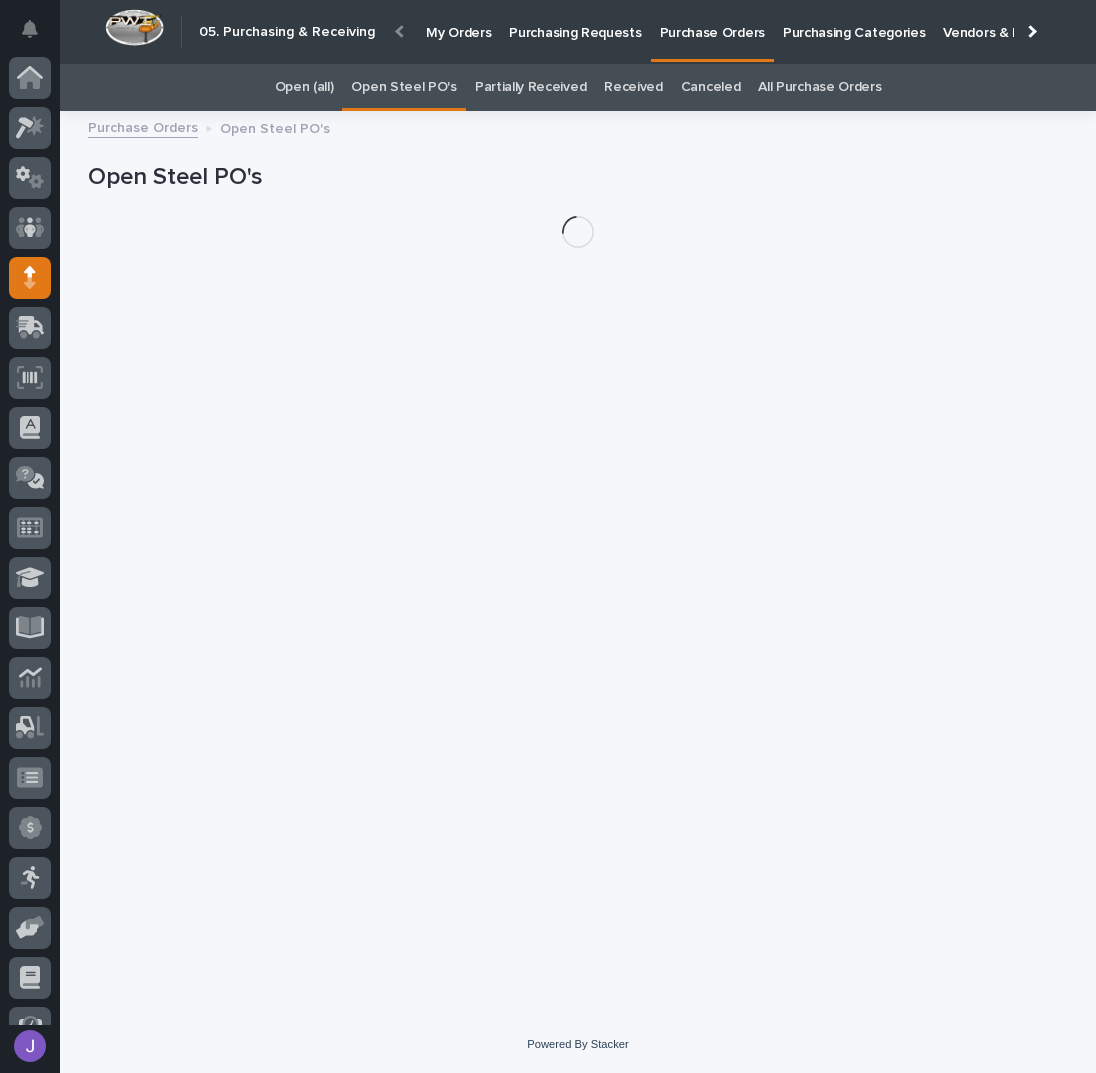 scroll, scrollTop: 82, scrollLeft: 0, axis: vertical 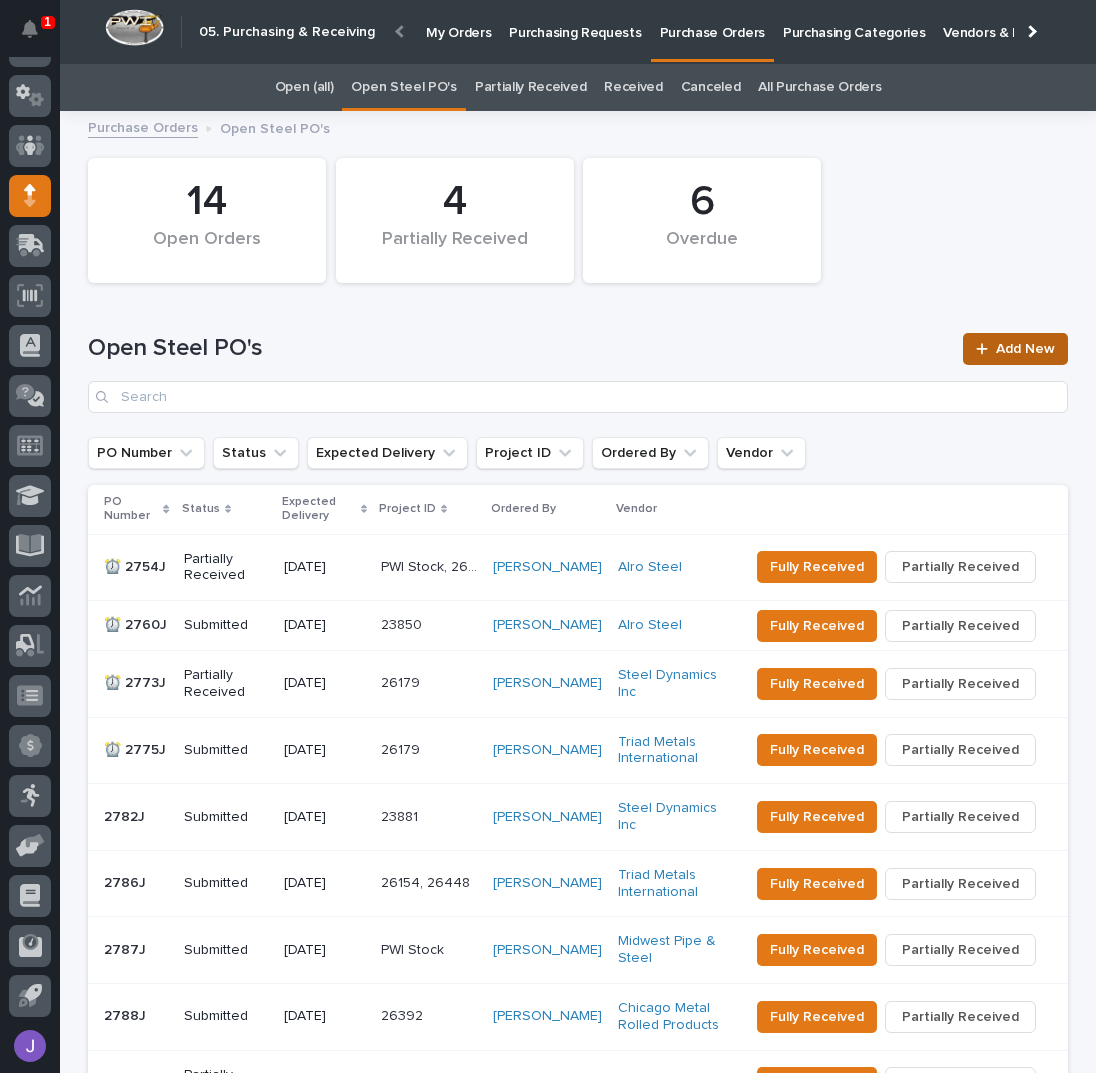 click on "Add New" at bounding box center [1025, 349] 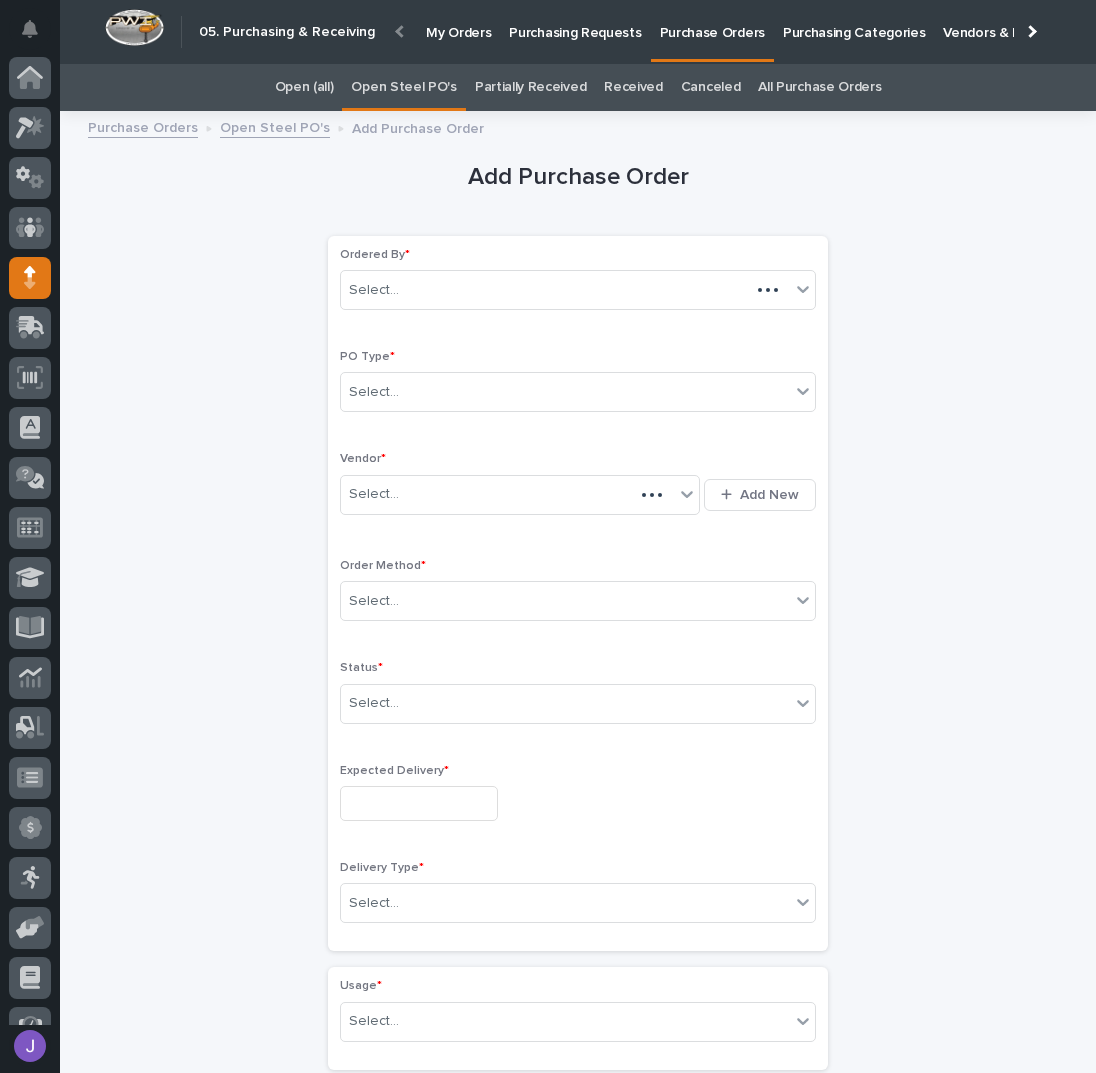 scroll, scrollTop: 63, scrollLeft: 0, axis: vertical 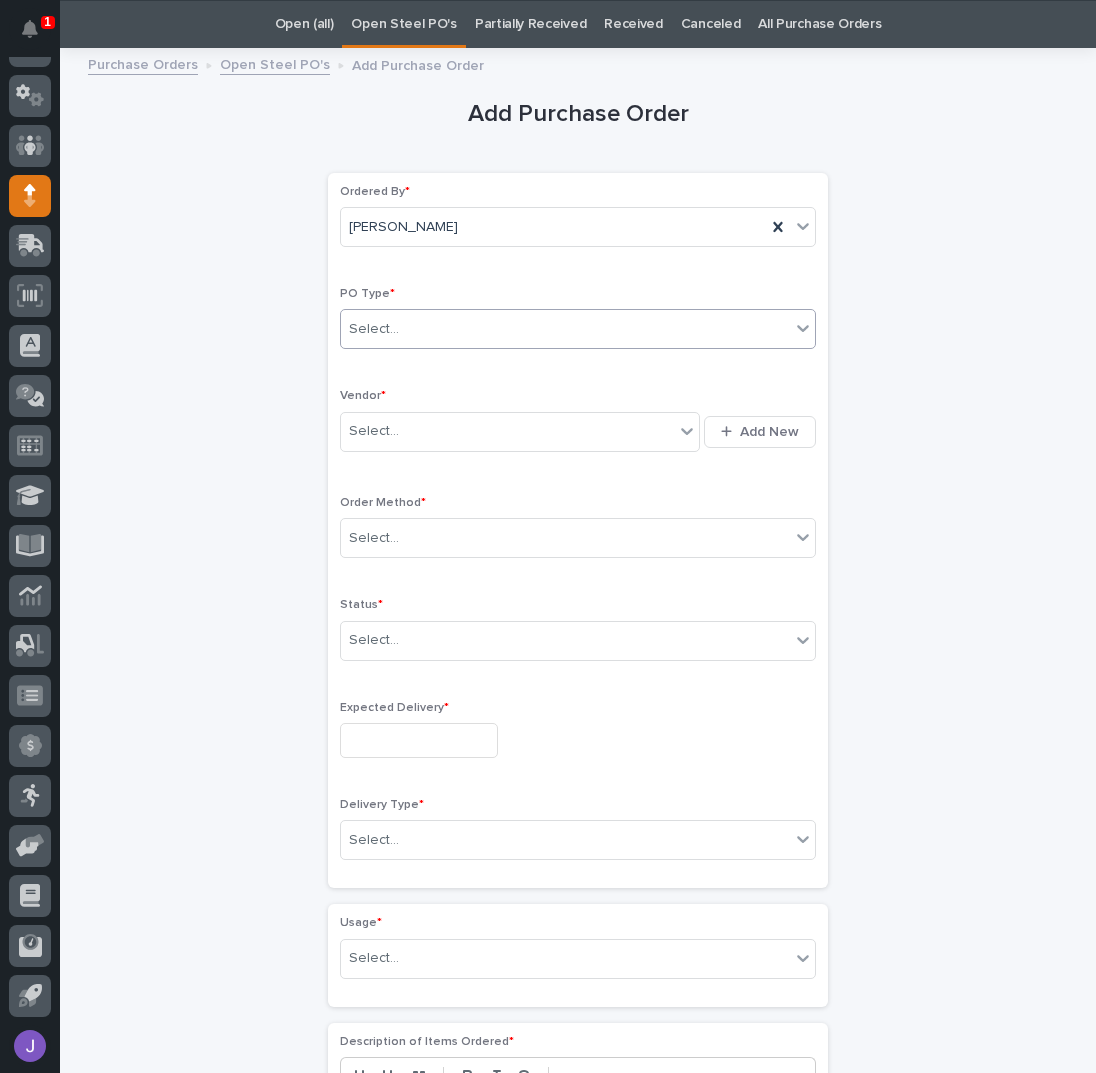 click on "Select..." at bounding box center [565, 329] 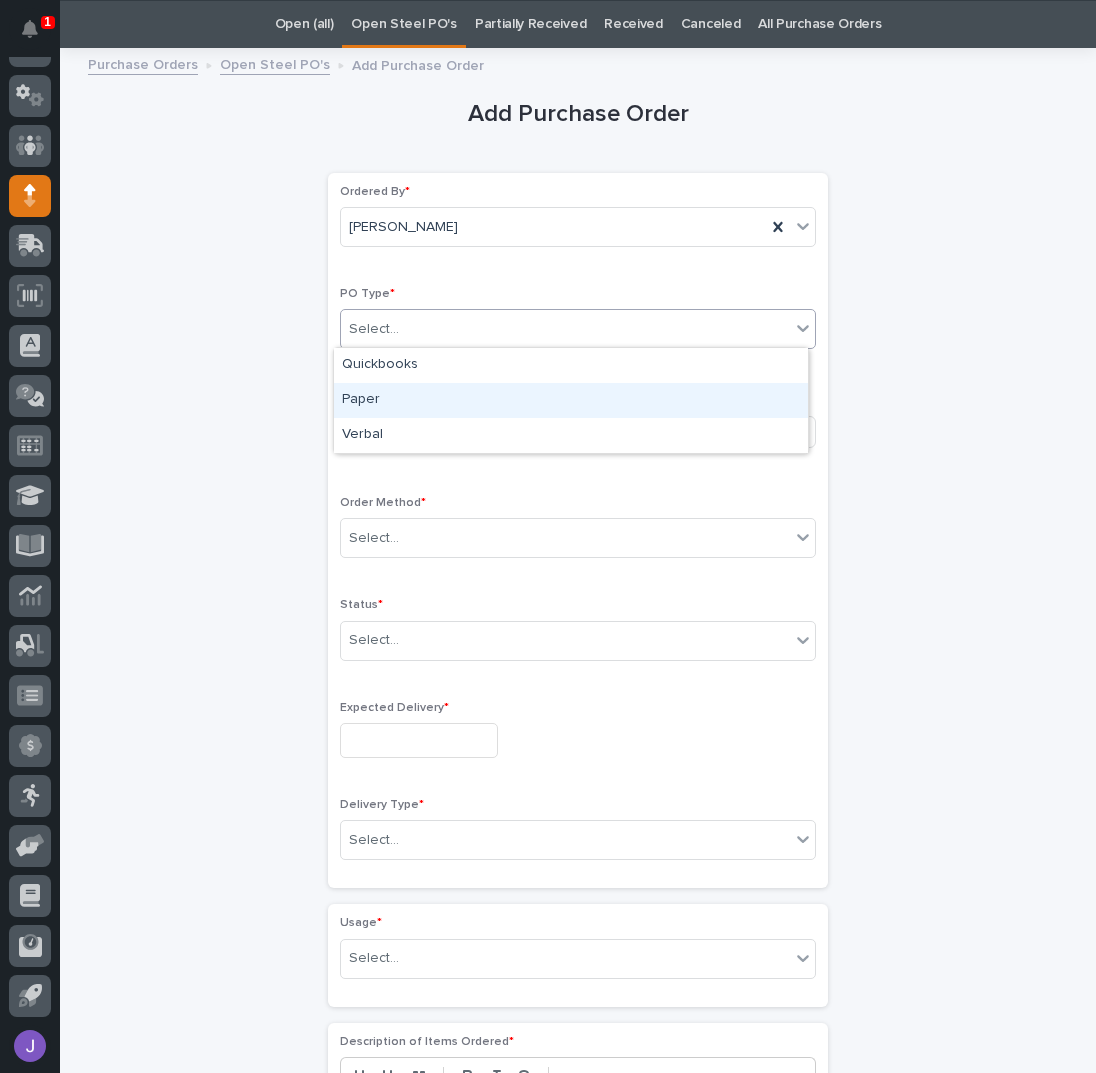 click on "Paper" at bounding box center (571, 400) 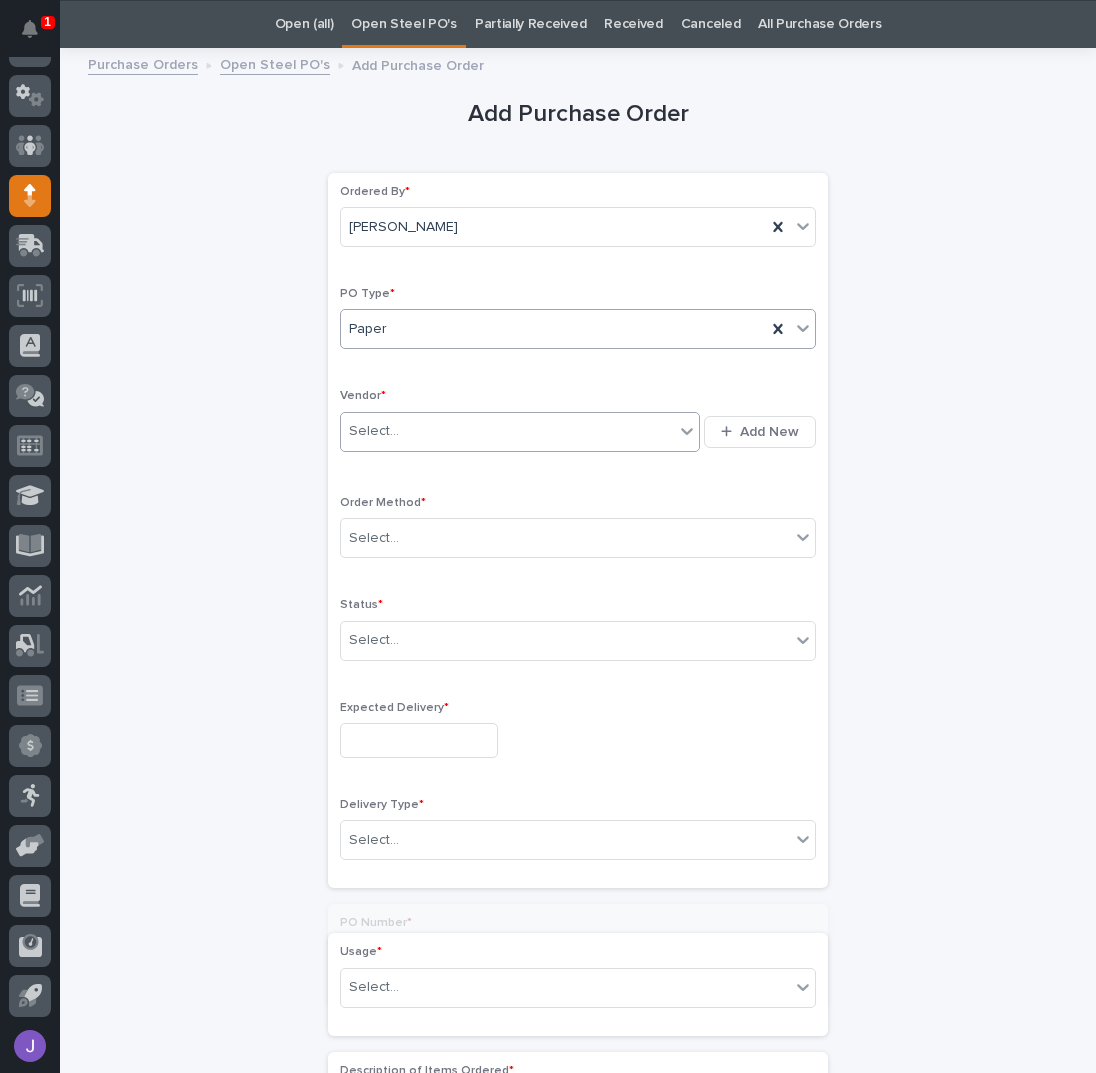 click on "Select..." at bounding box center [374, 431] 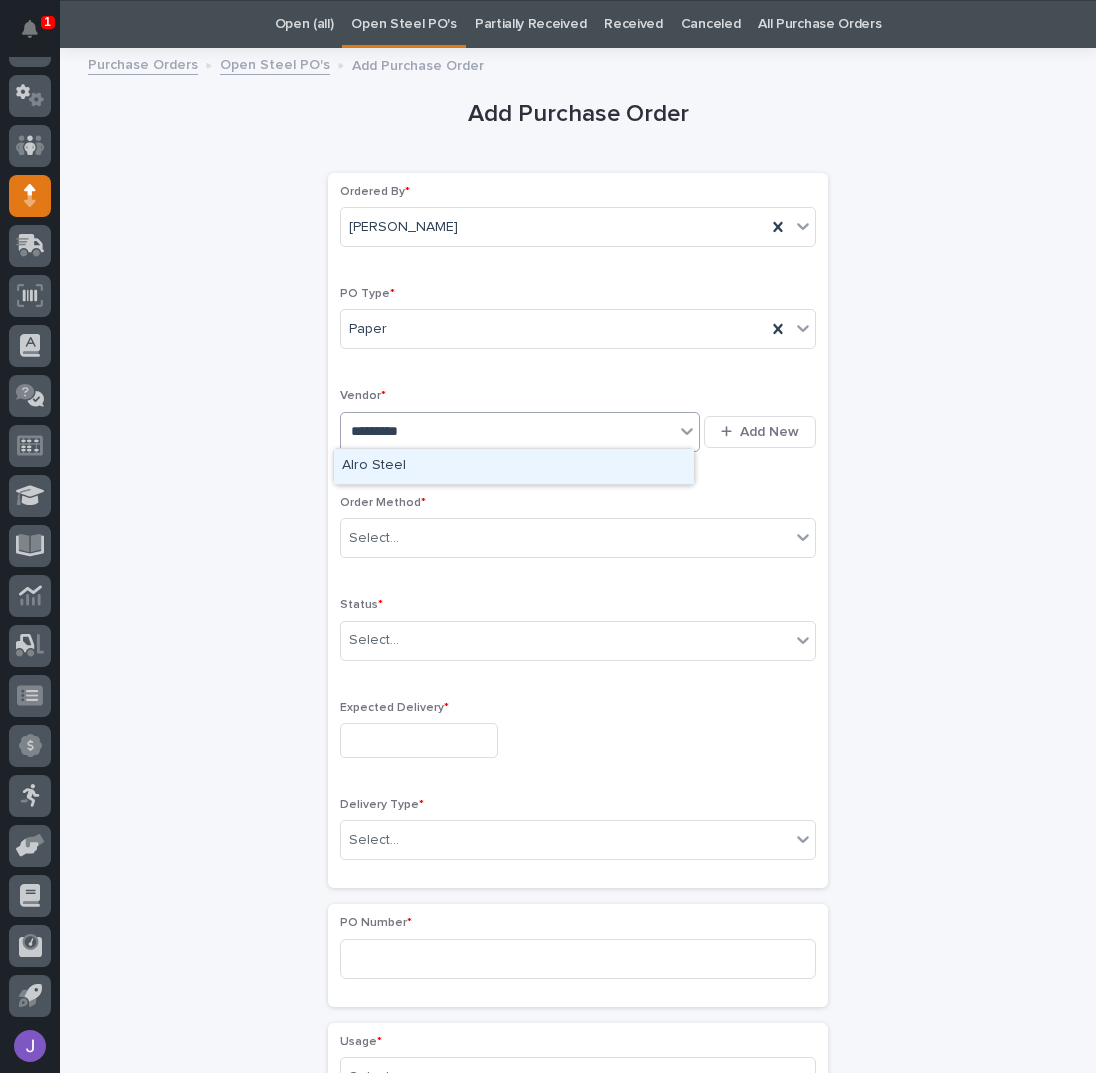 type on "**********" 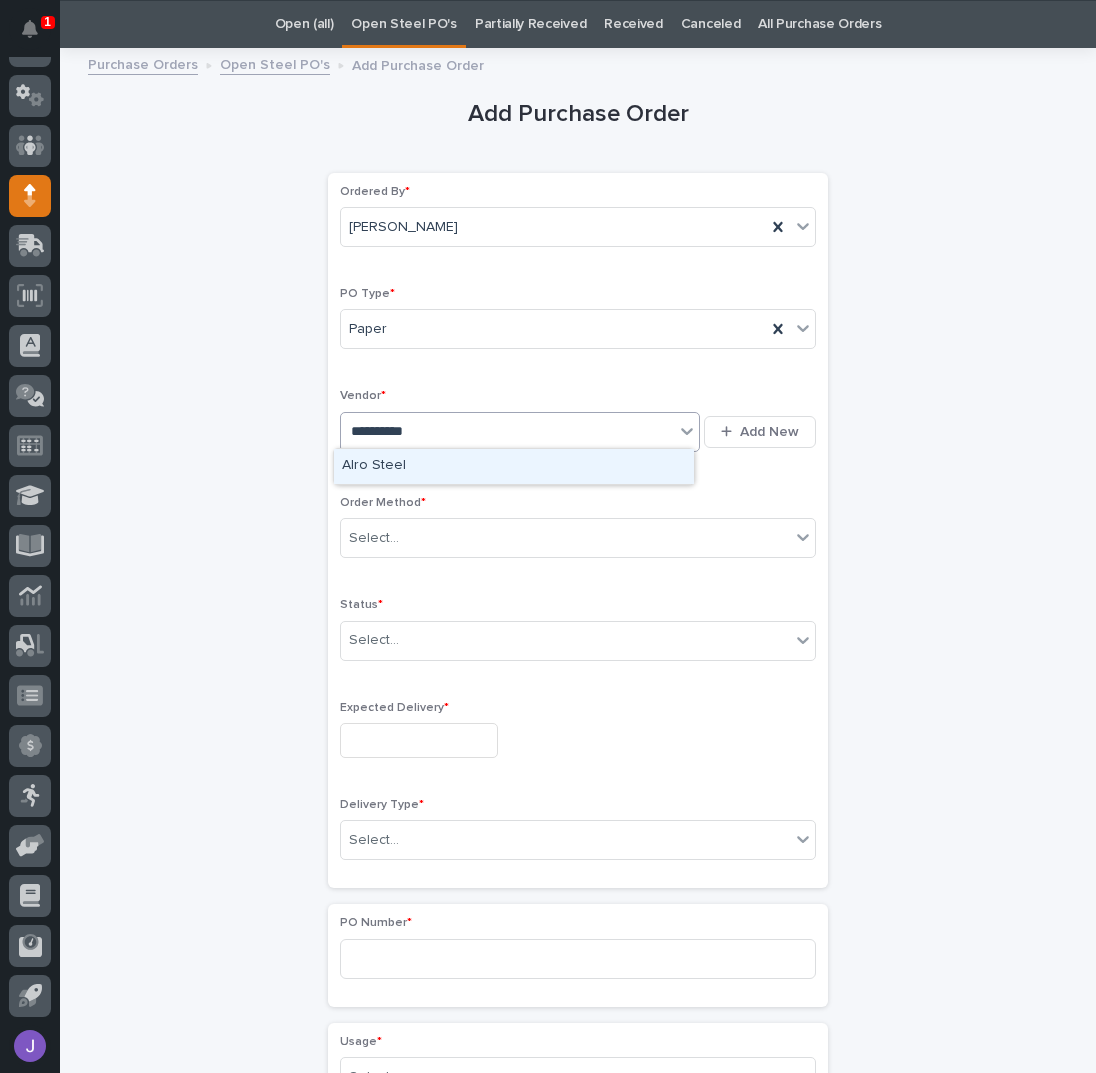 type 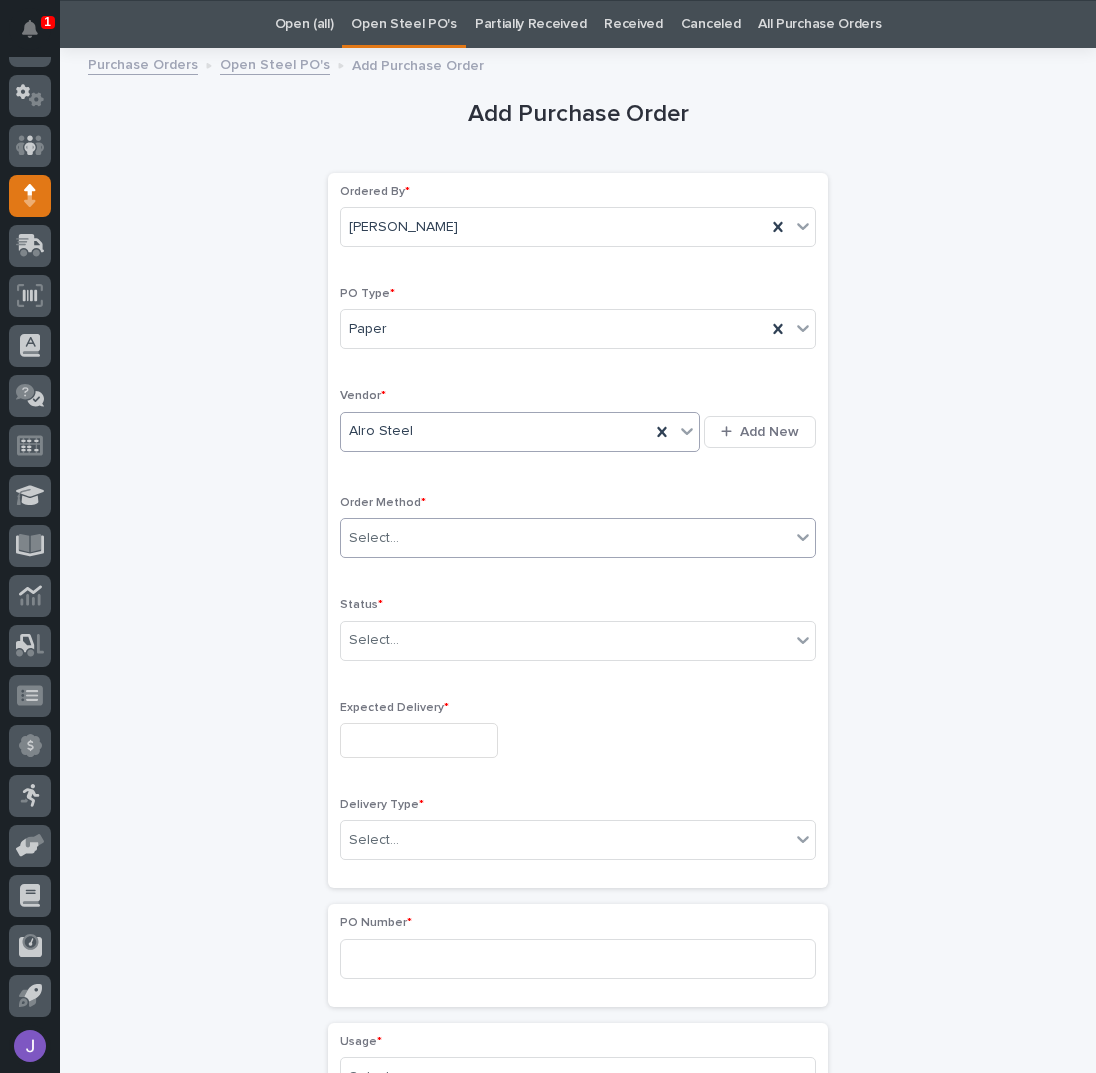 click on "Select..." at bounding box center (565, 538) 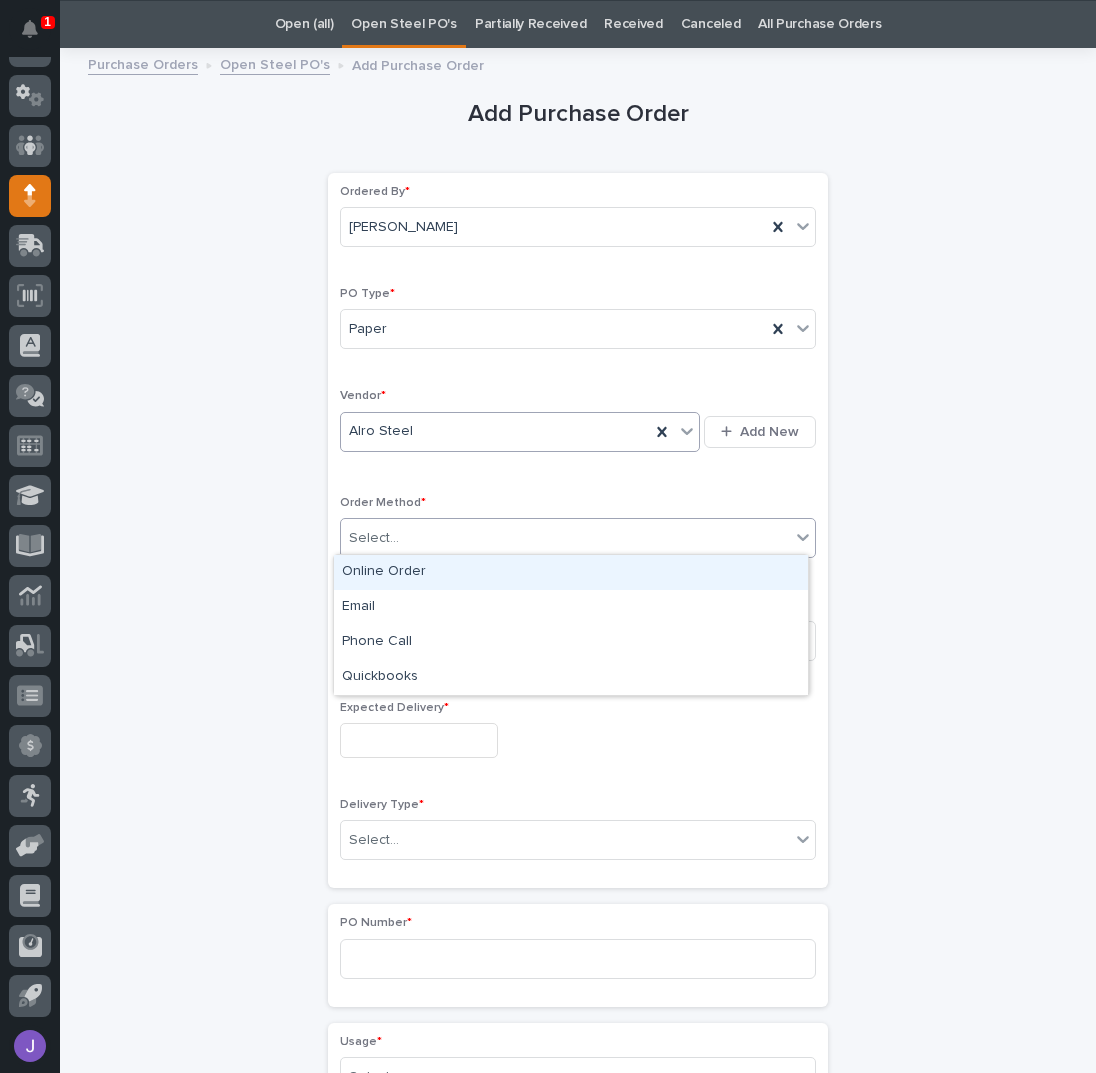 click on "Online Order" at bounding box center (571, 572) 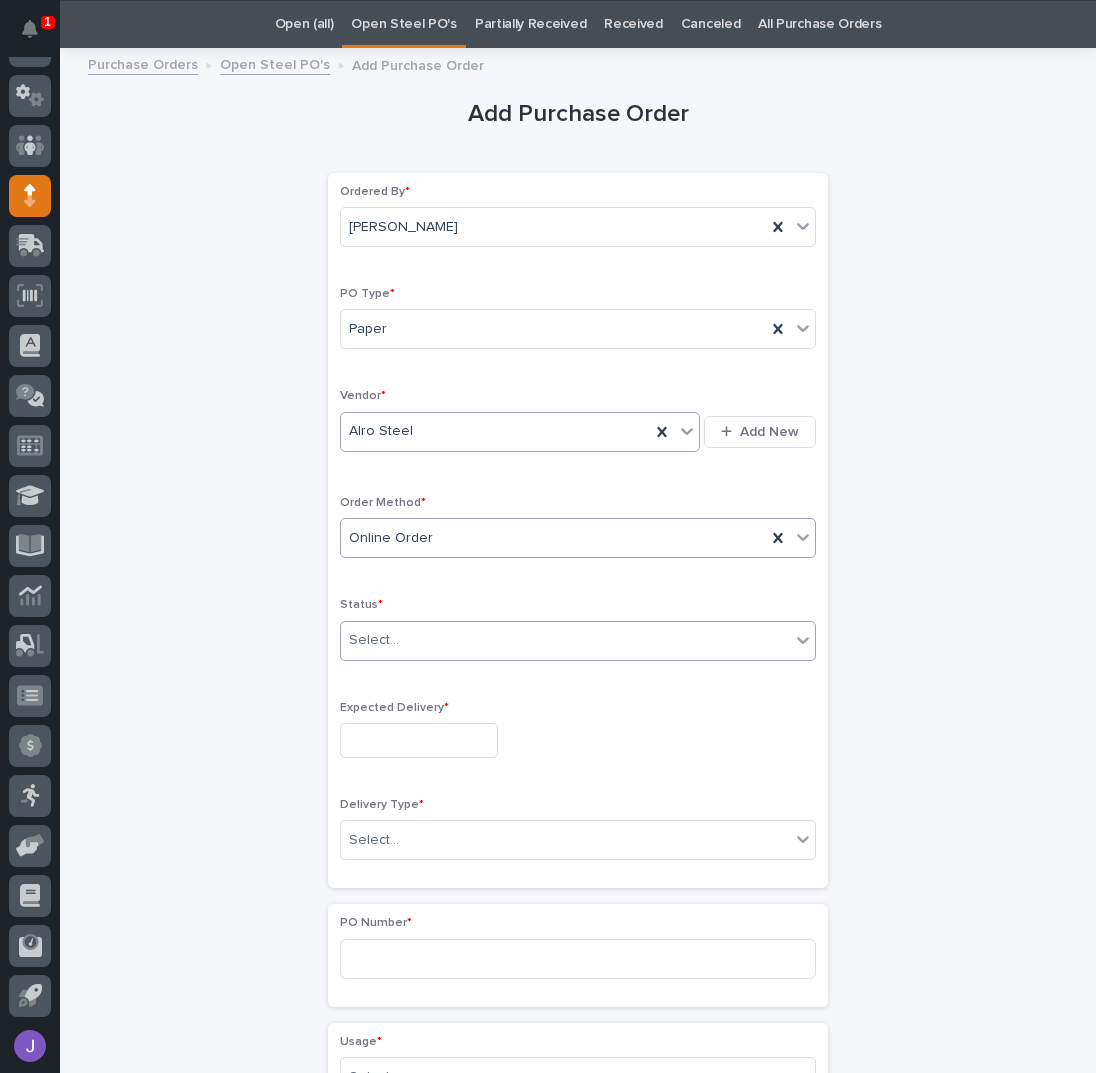 click on "Select..." at bounding box center [565, 640] 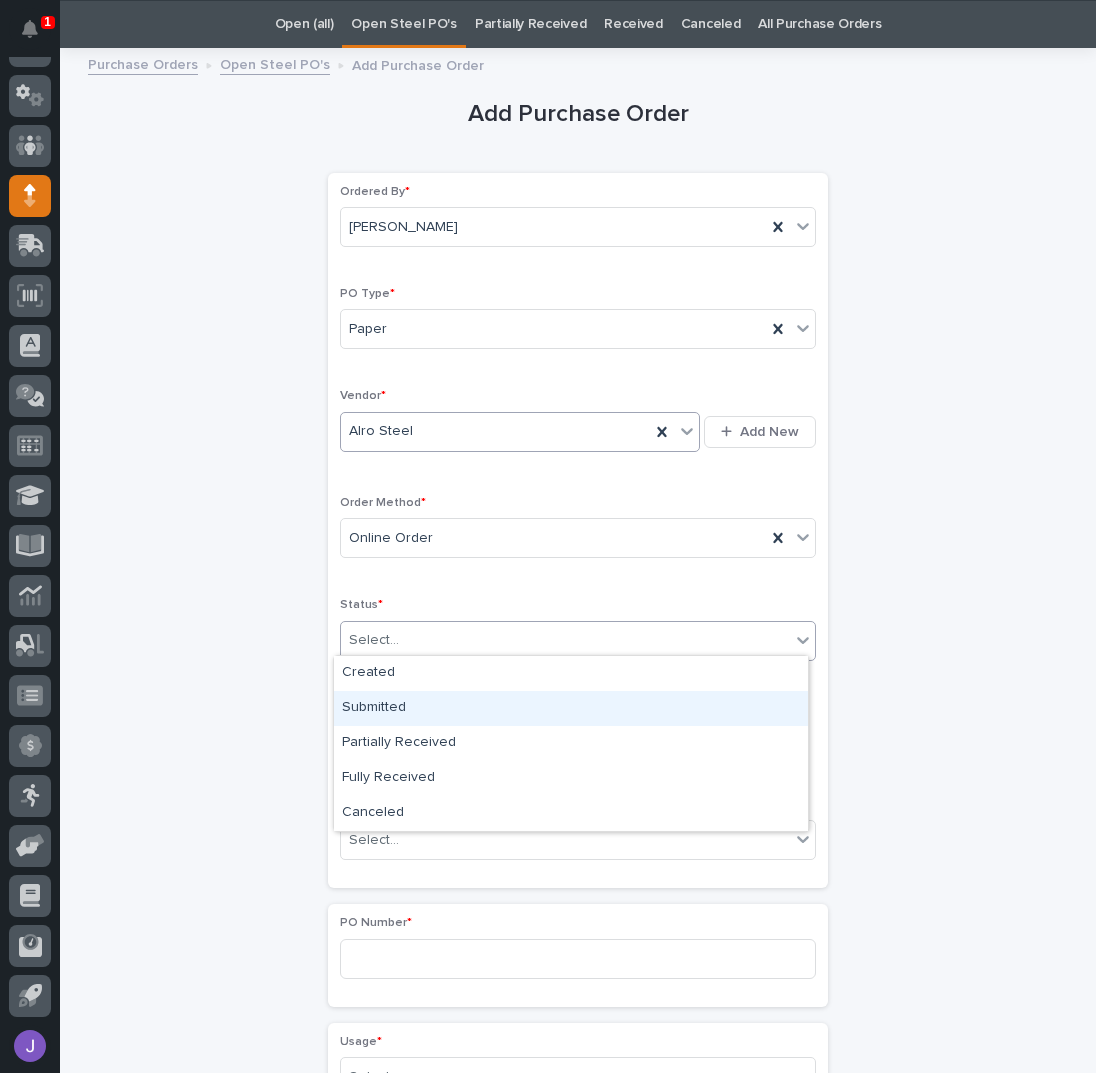 click on "Submitted" at bounding box center [571, 708] 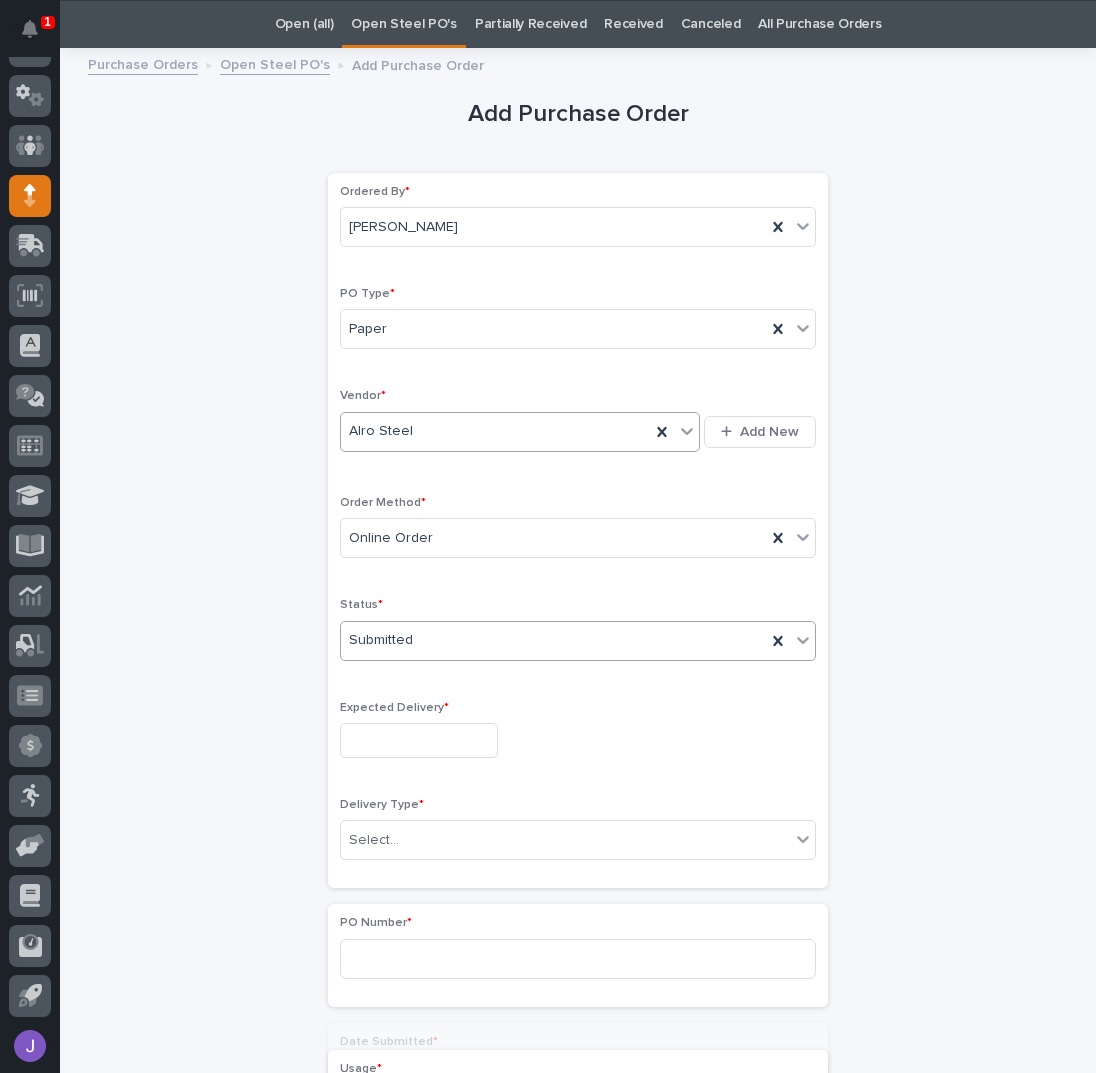 click at bounding box center [419, 740] 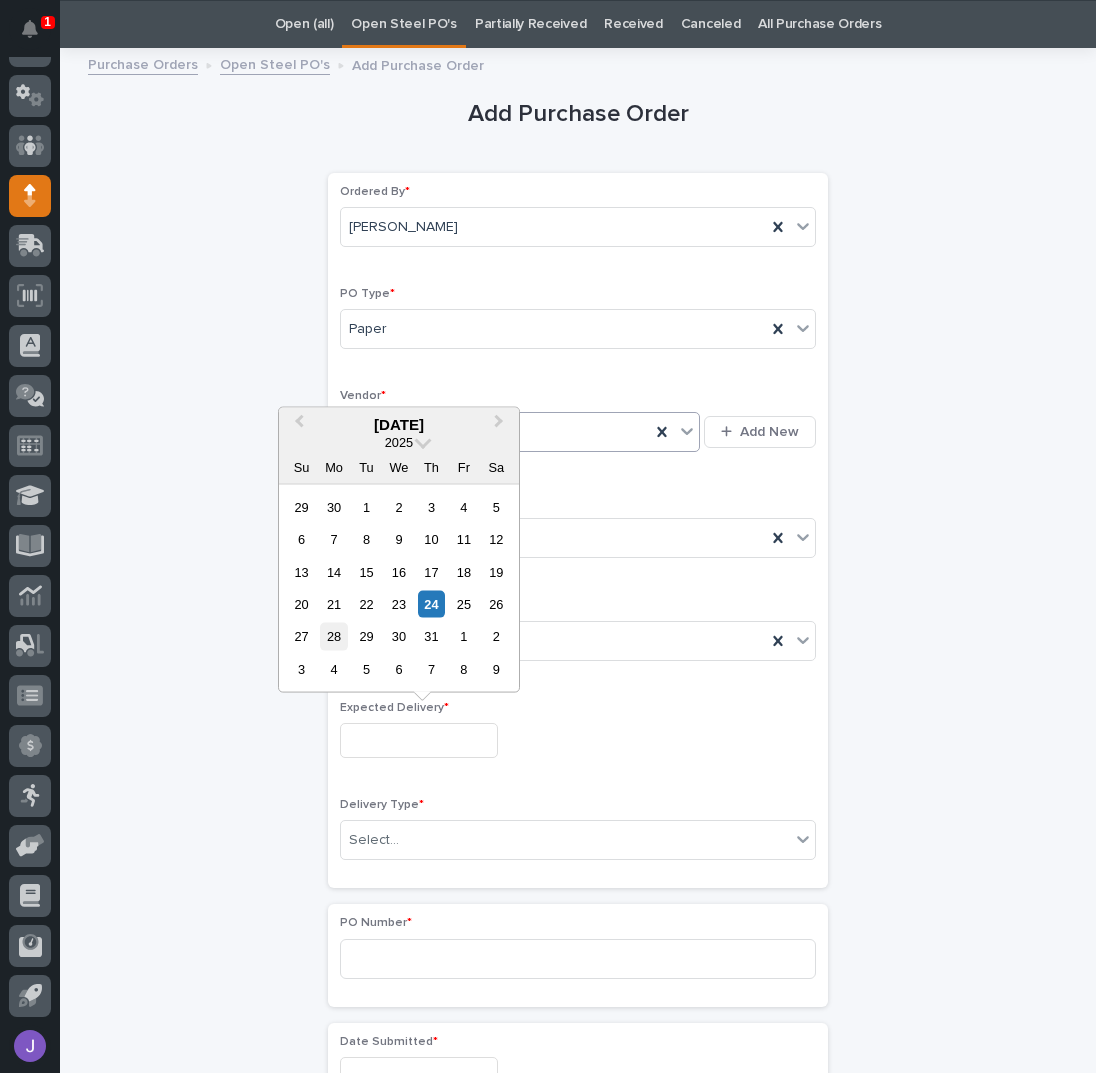 click on "28" at bounding box center [333, 636] 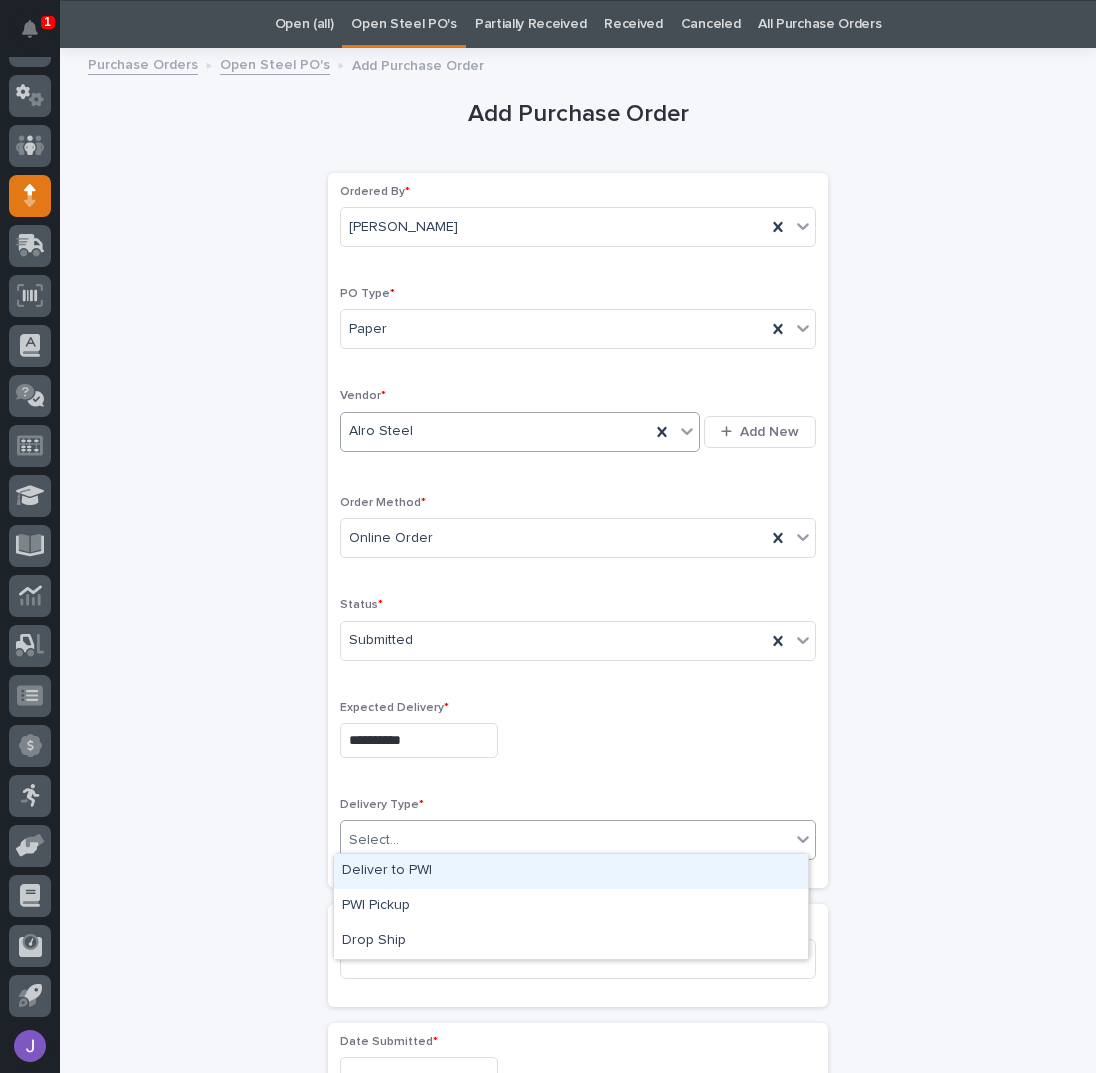 click on "Select..." at bounding box center [565, 840] 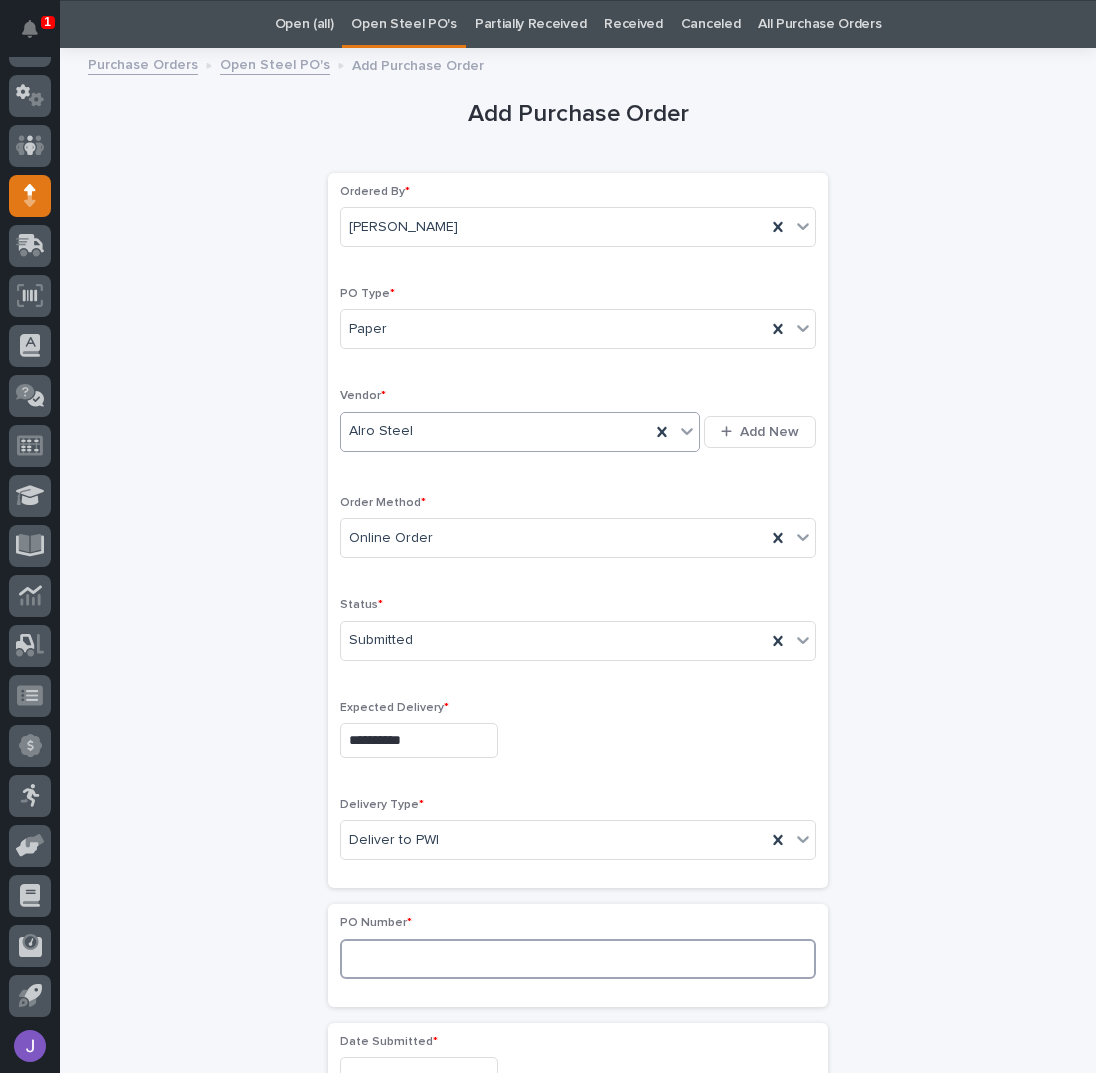 click at bounding box center (578, 959) 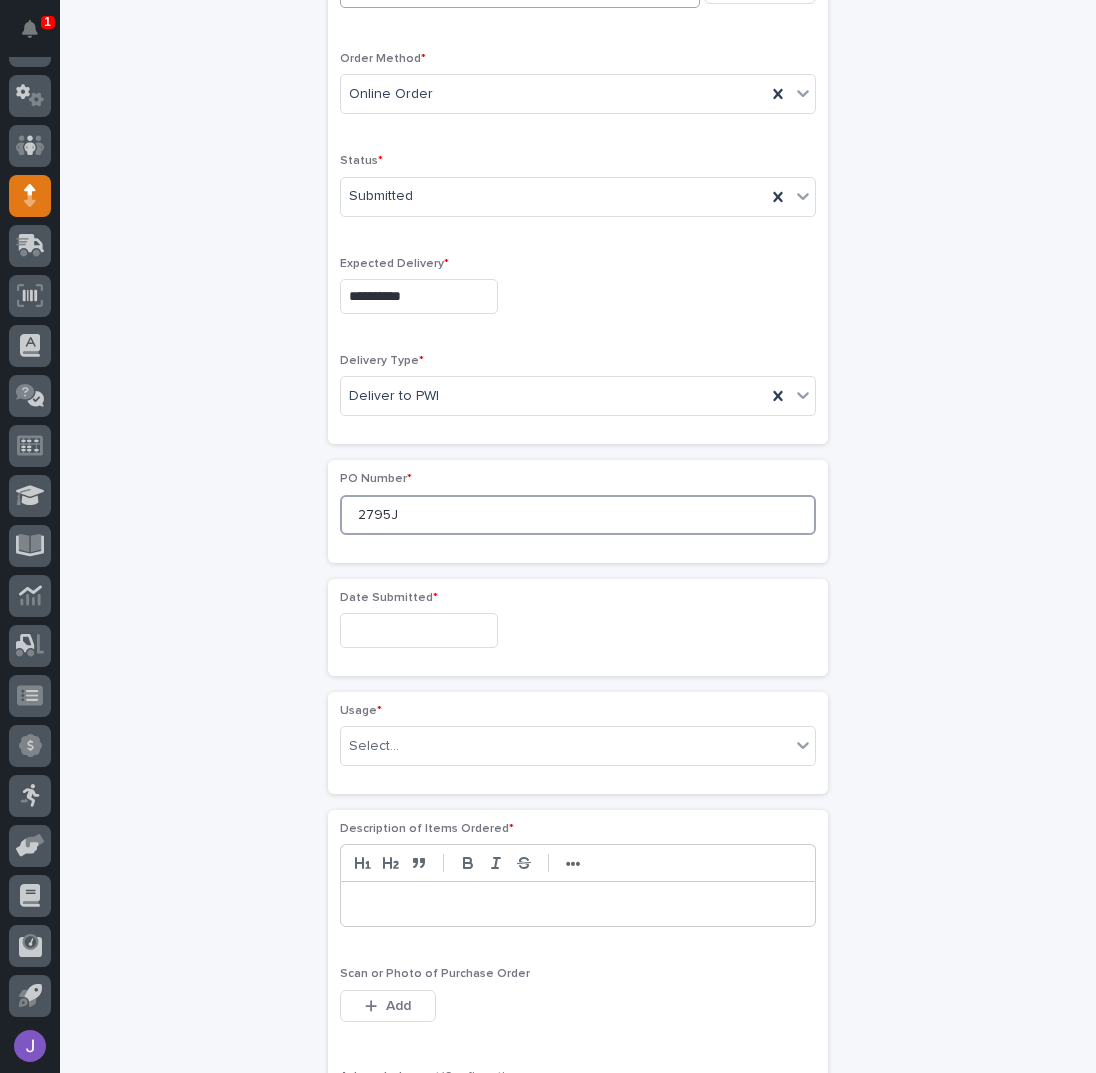 scroll, scrollTop: 596, scrollLeft: 0, axis: vertical 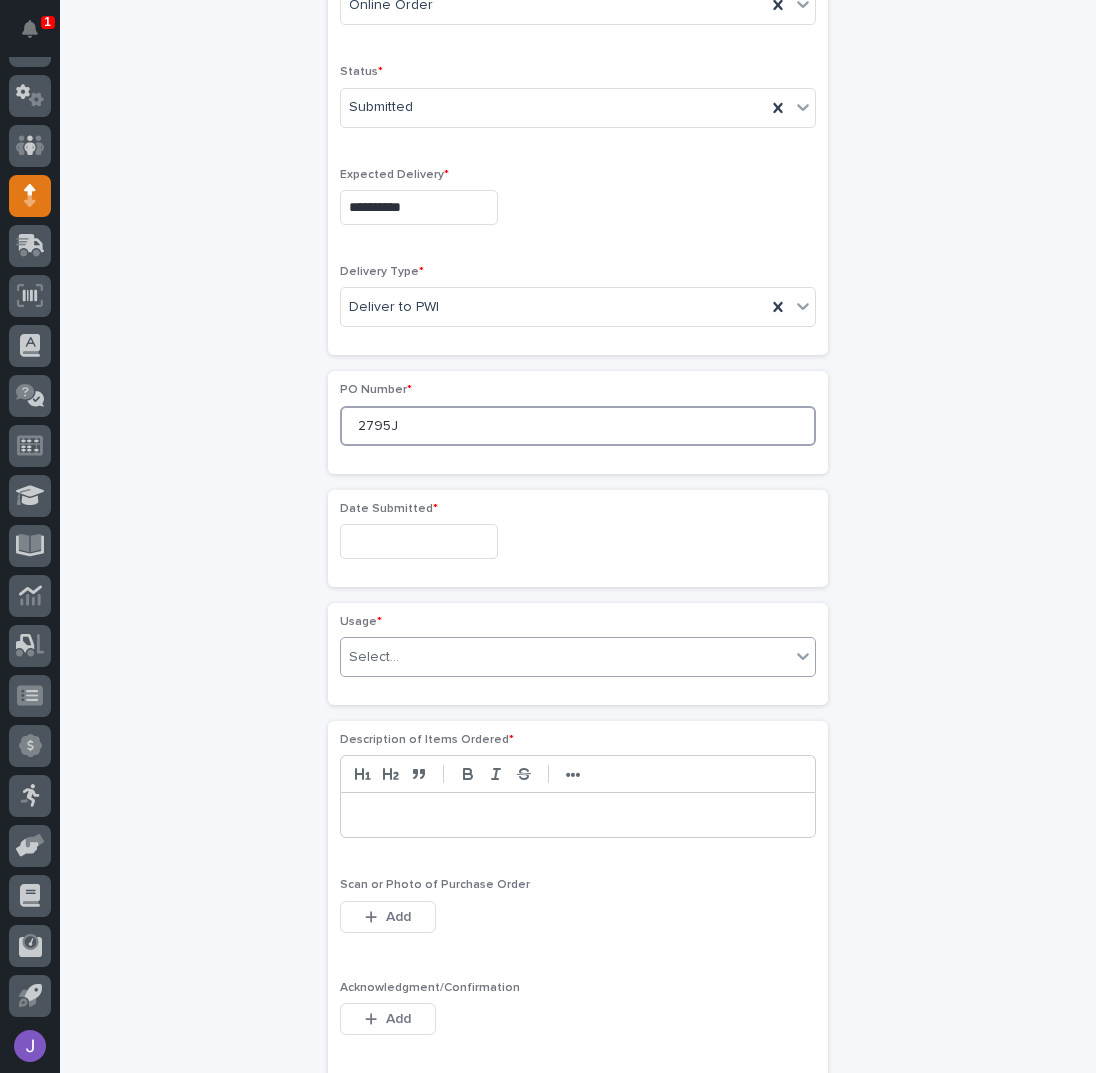 type on "2795J" 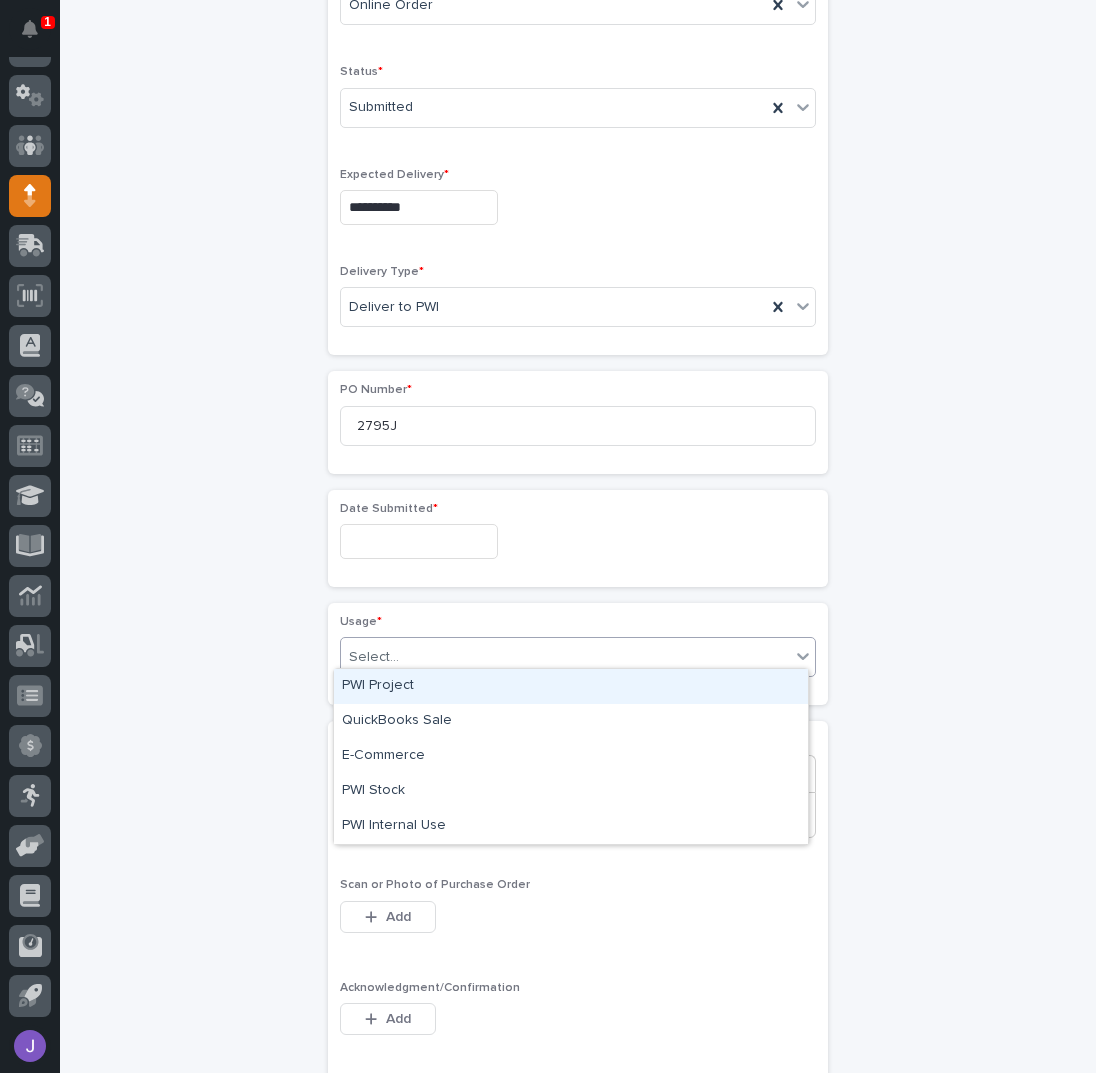 click on "Select..." at bounding box center (565, 657) 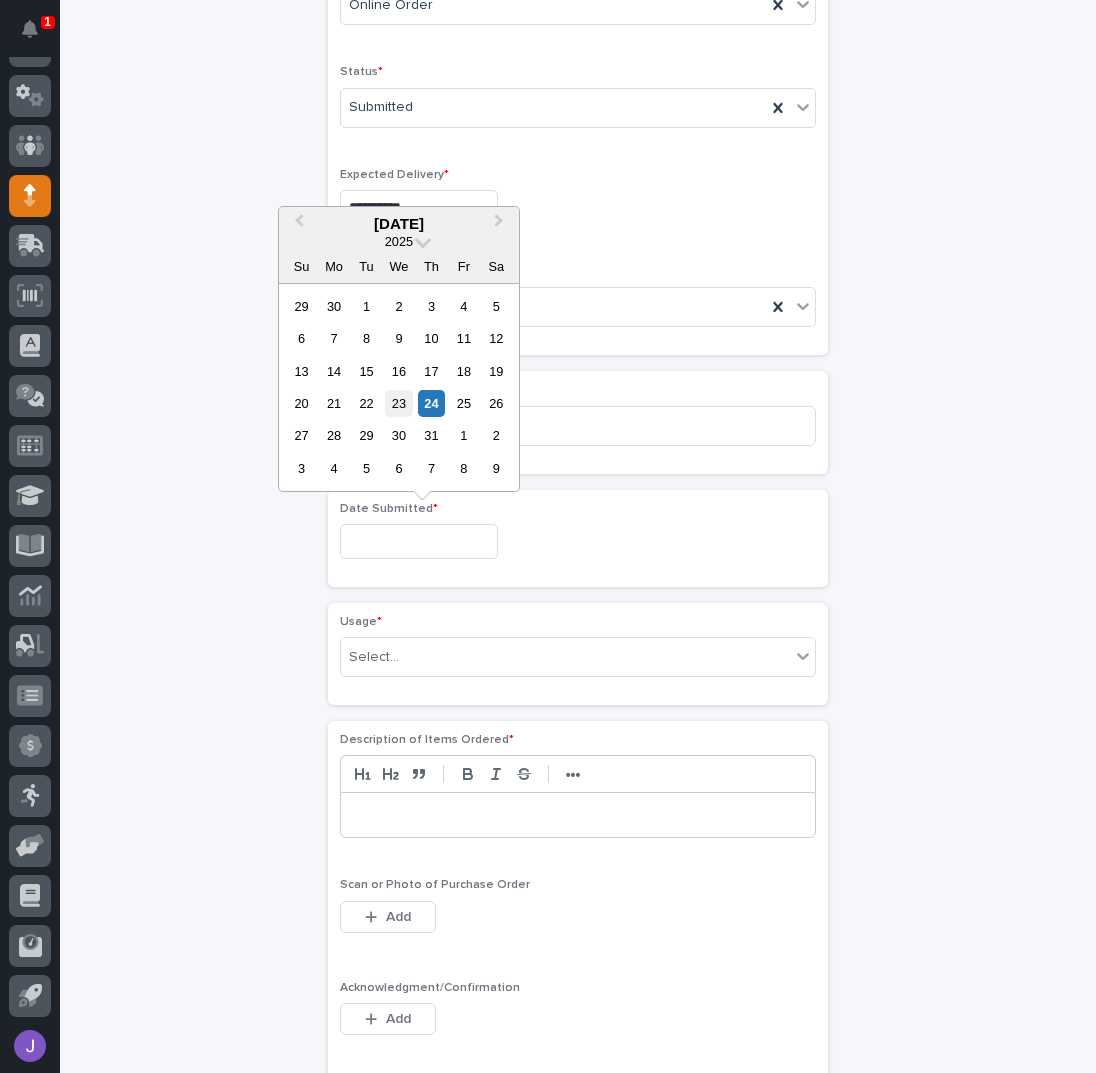 click on "23" at bounding box center (398, 403) 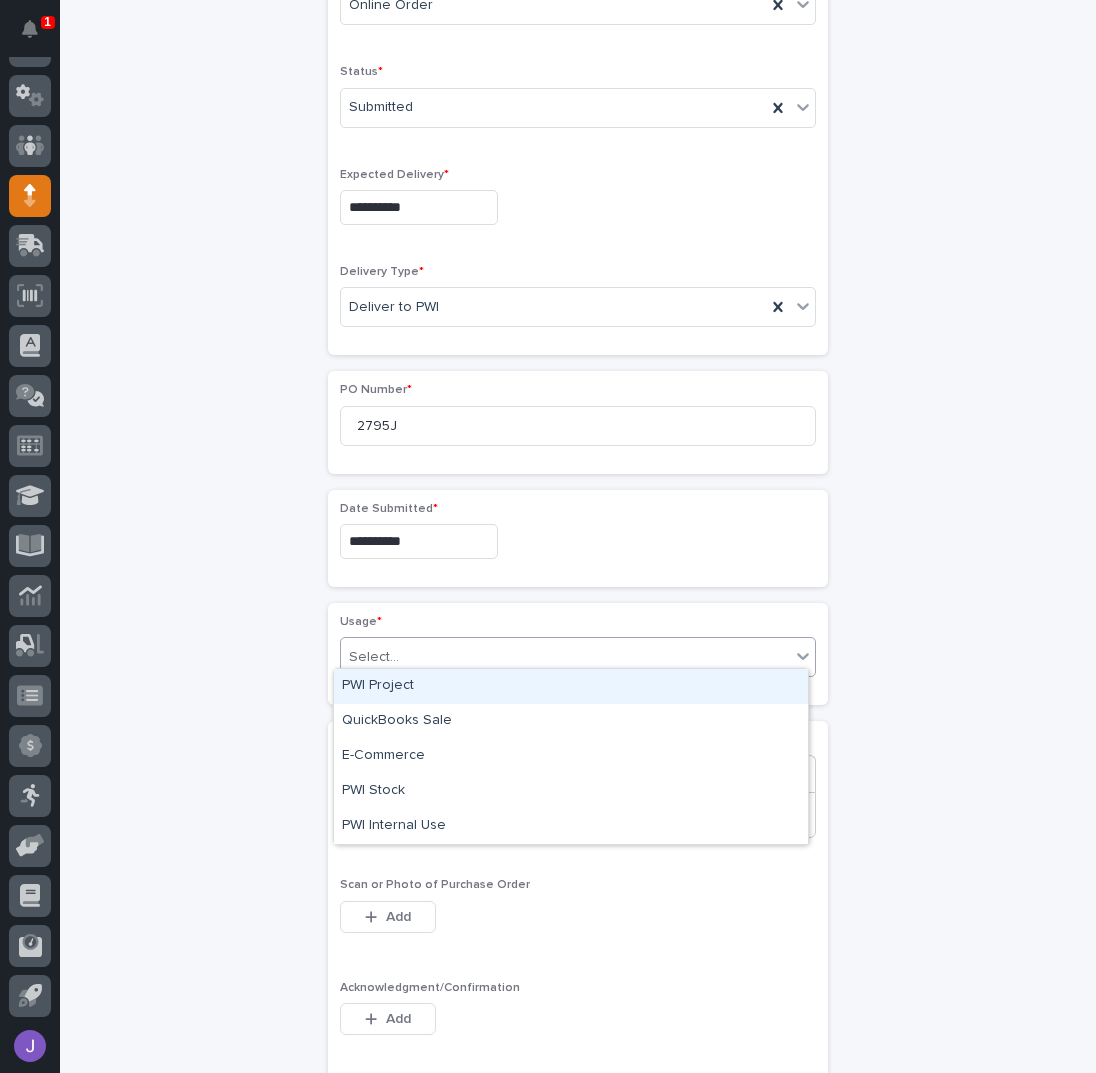 click on "Select..." at bounding box center (565, 657) 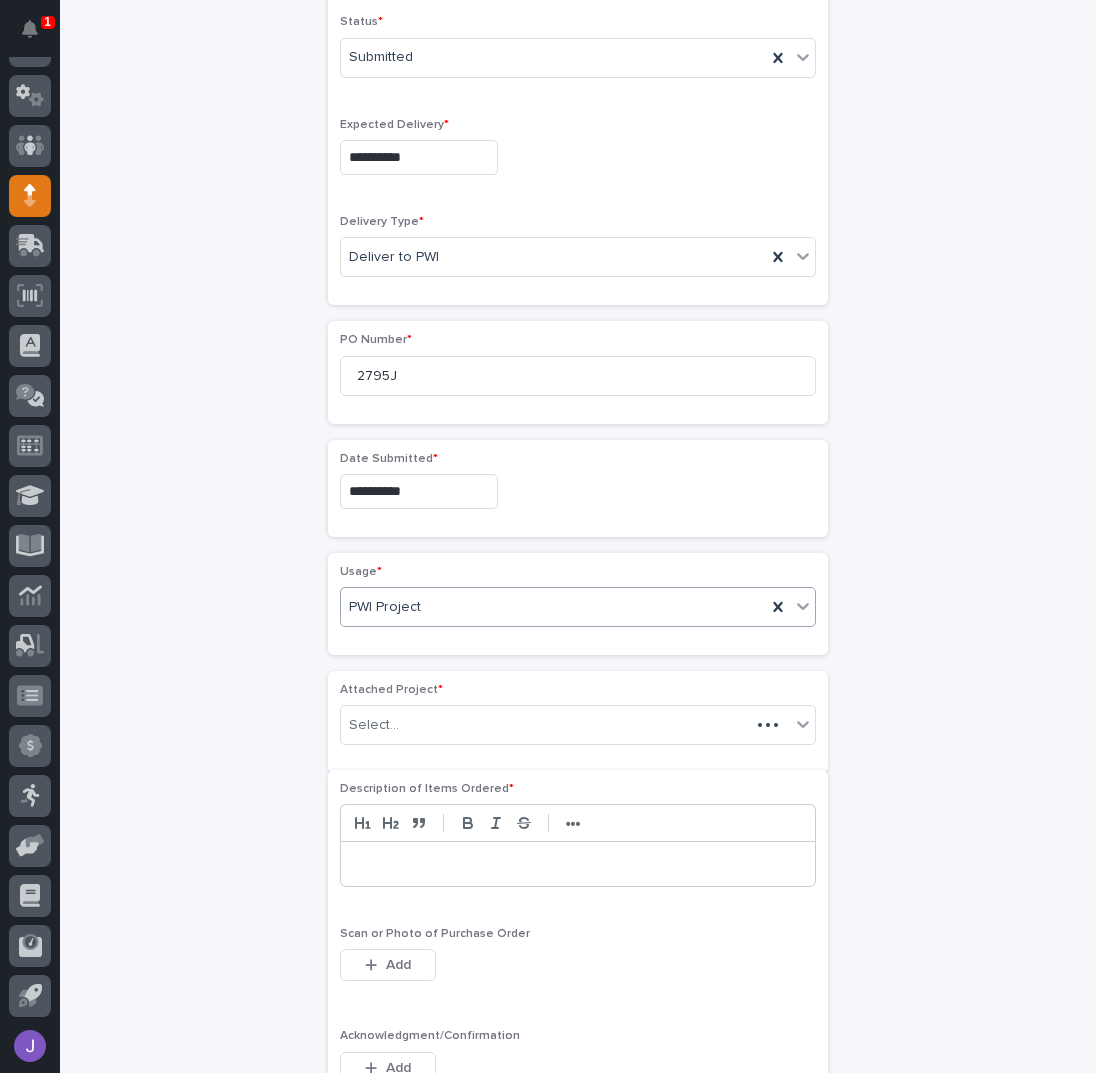 scroll, scrollTop: 655, scrollLeft: 0, axis: vertical 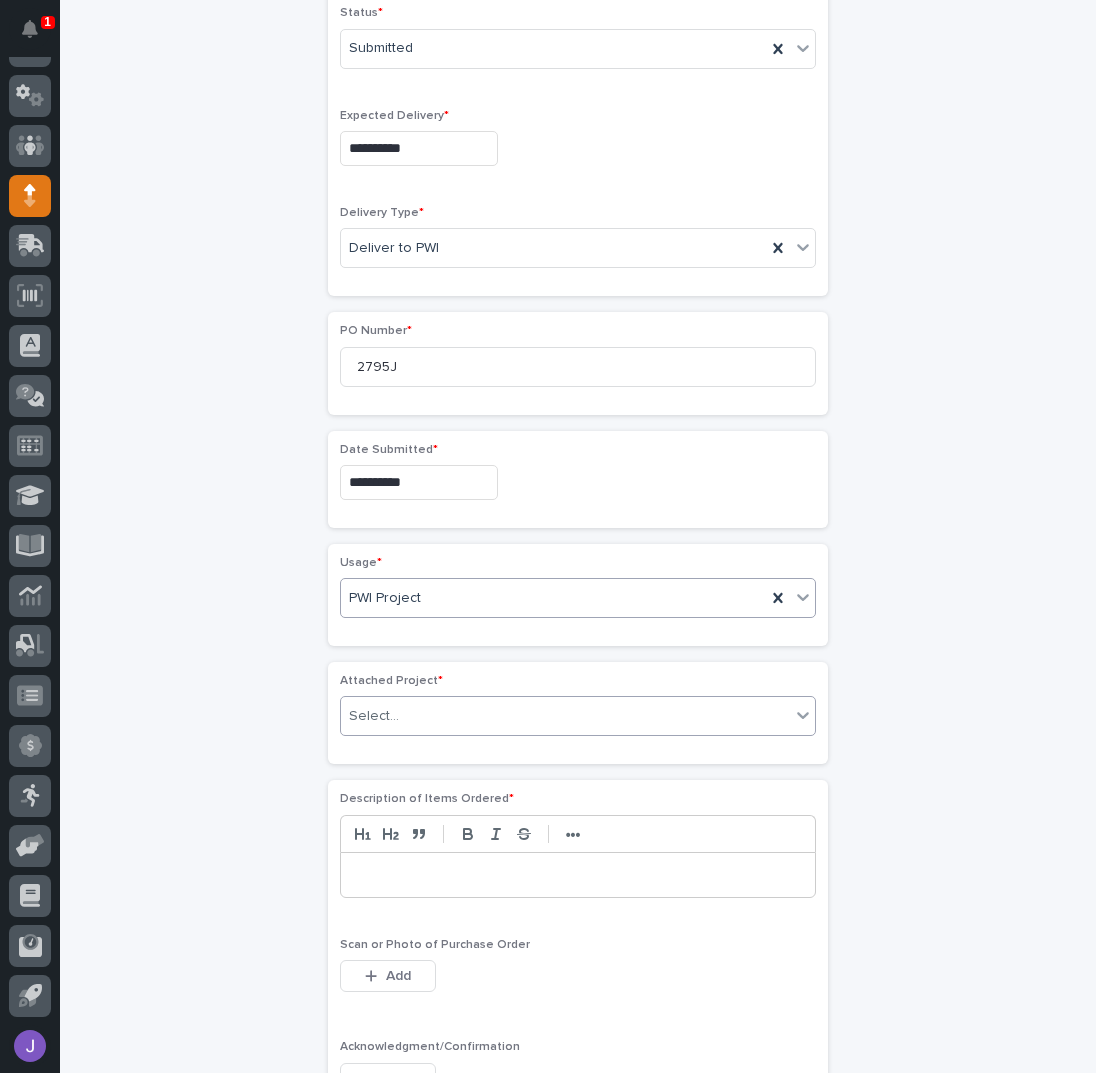 click on "Select..." at bounding box center (374, 716) 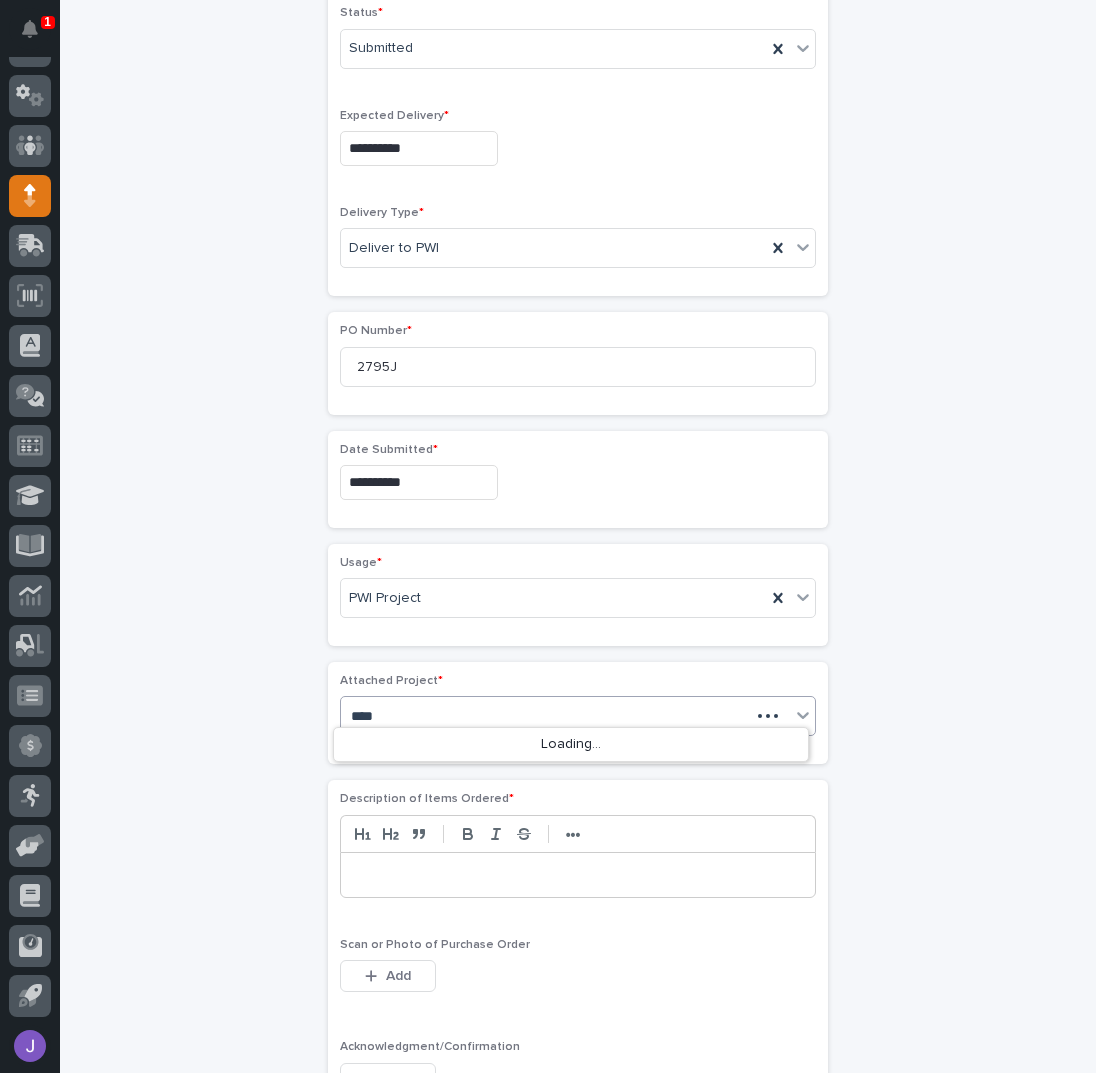 type on "*****" 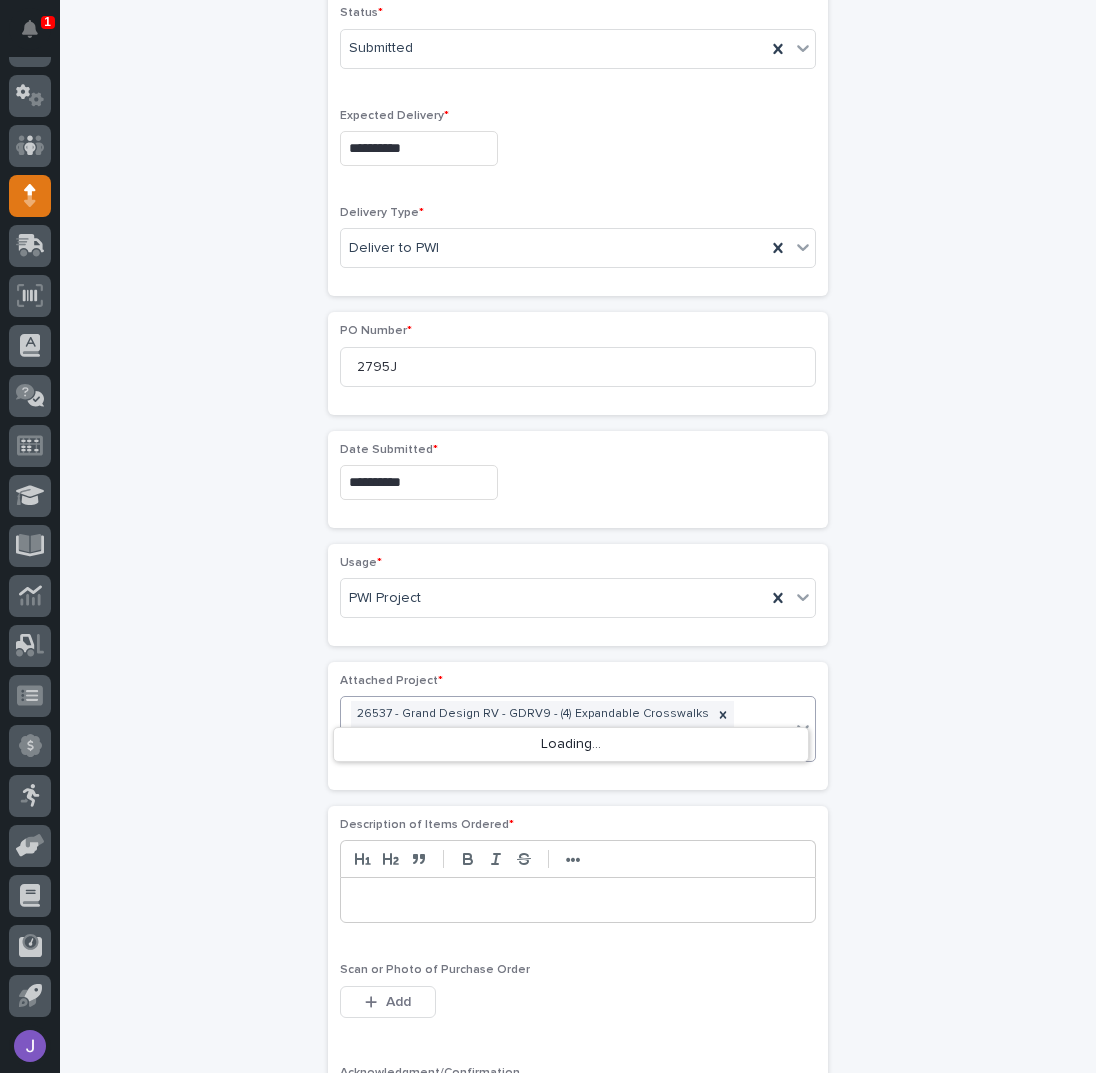 type on "*****" 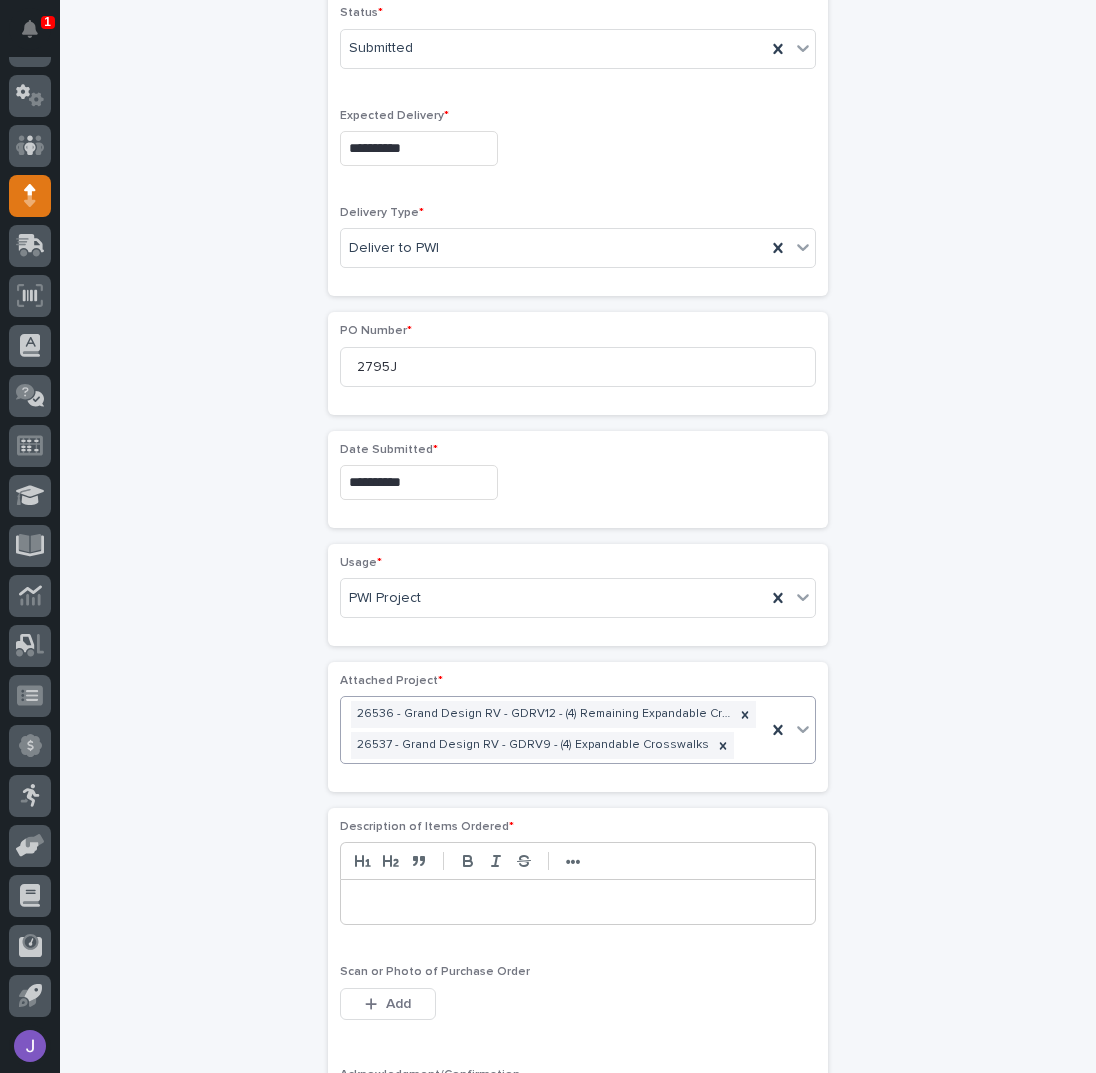 scroll, scrollTop: 669, scrollLeft: 0, axis: vertical 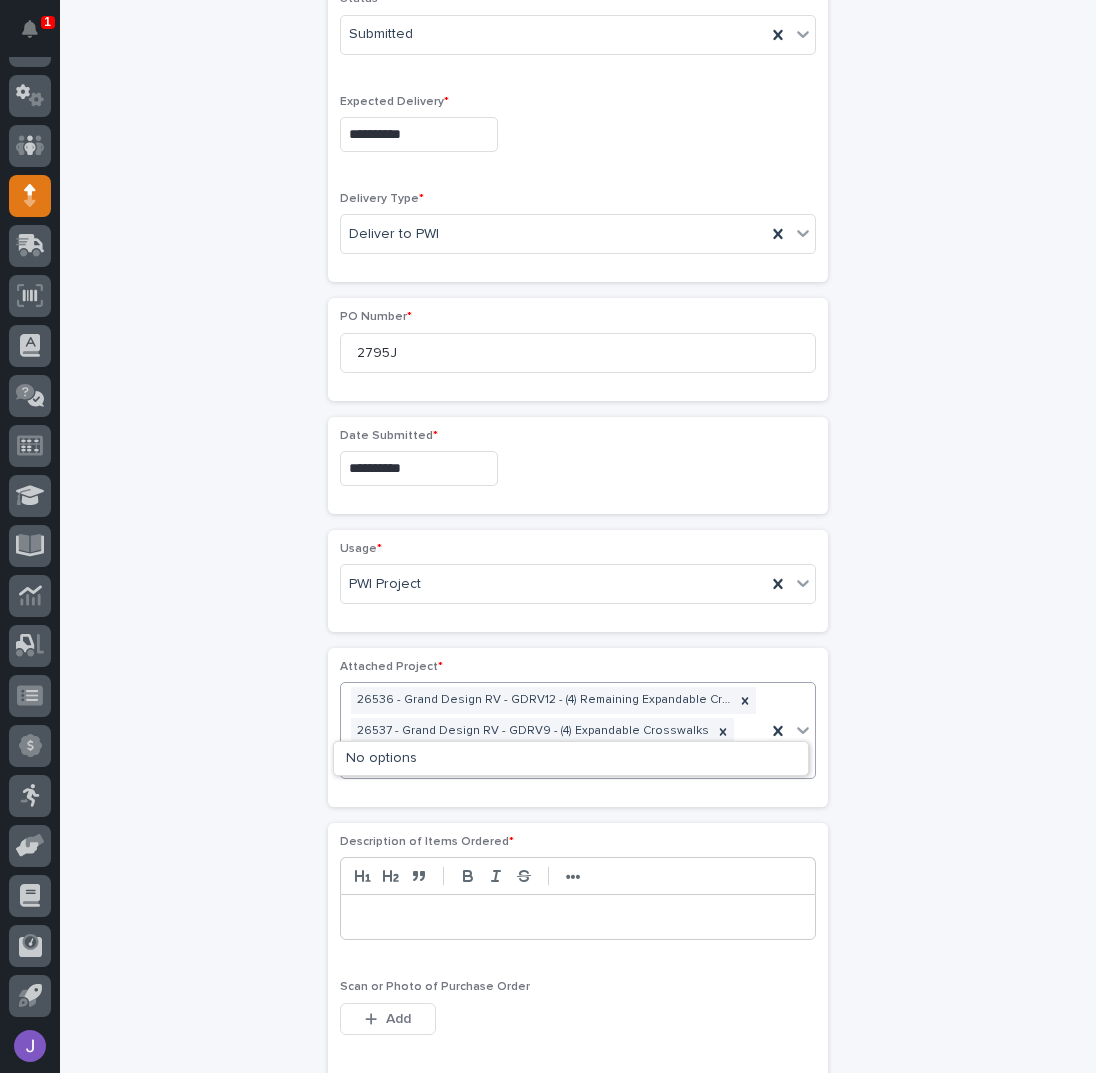type on "*****" 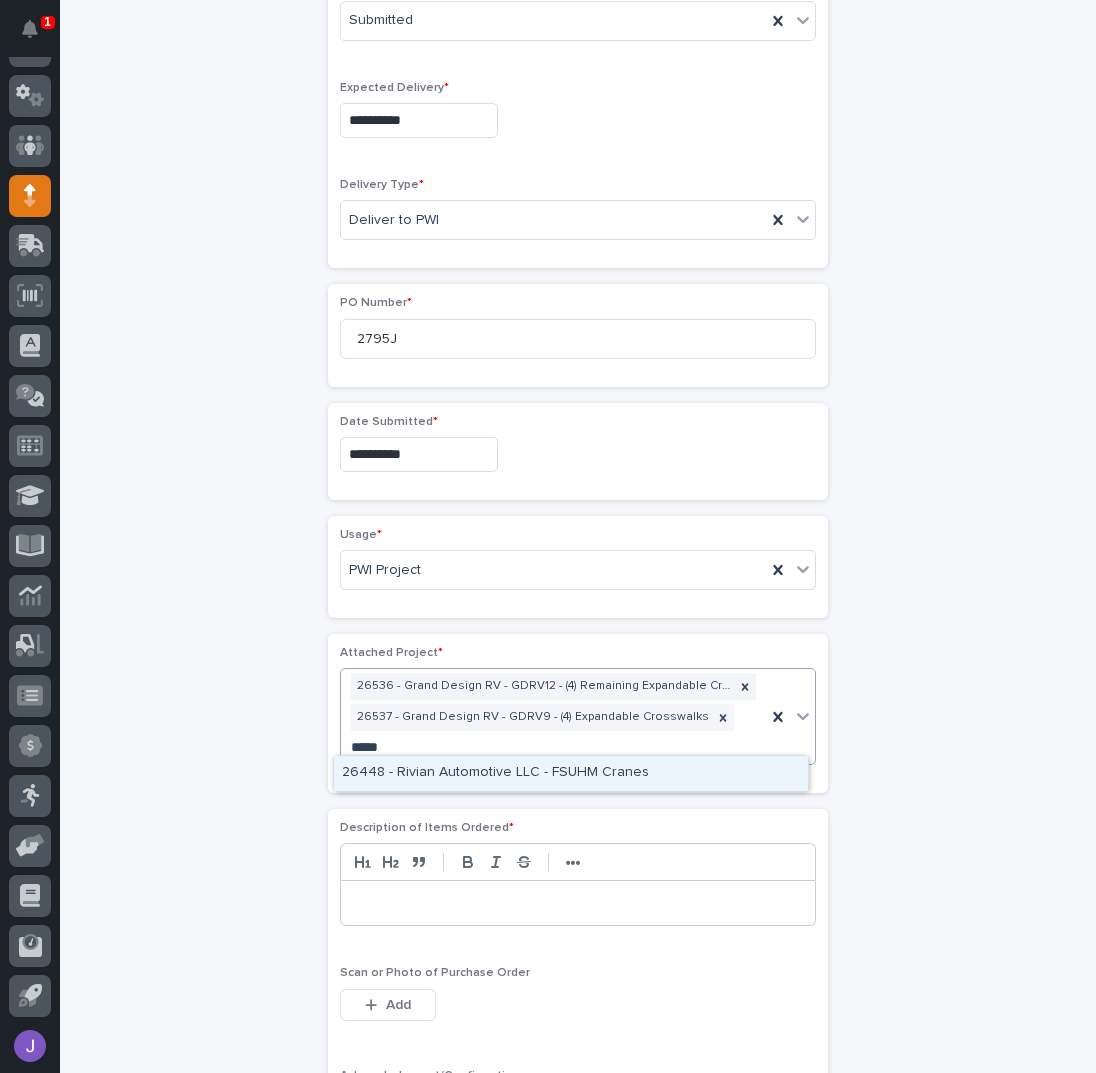 type 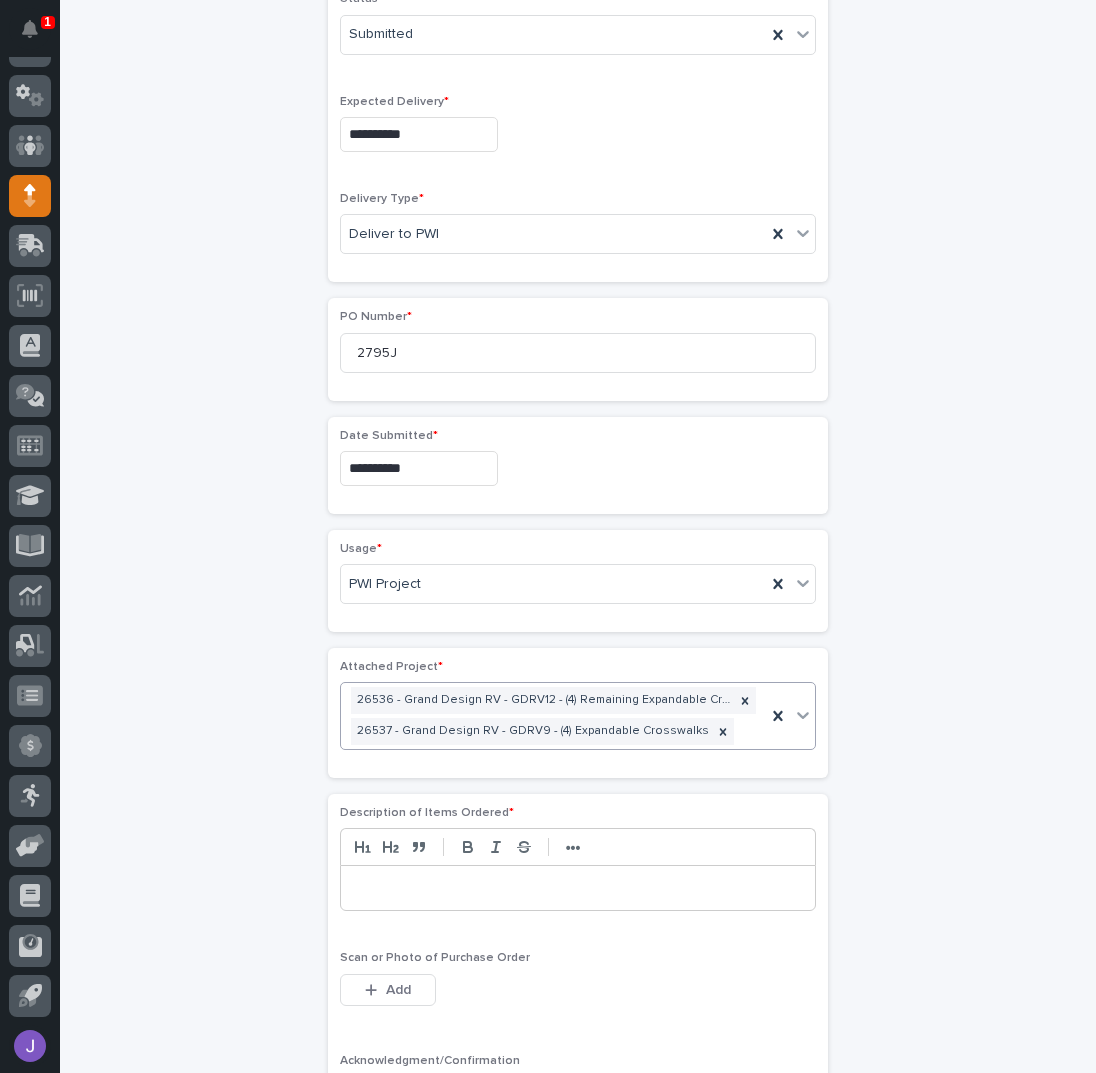 scroll, scrollTop: 684, scrollLeft: 0, axis: vertical 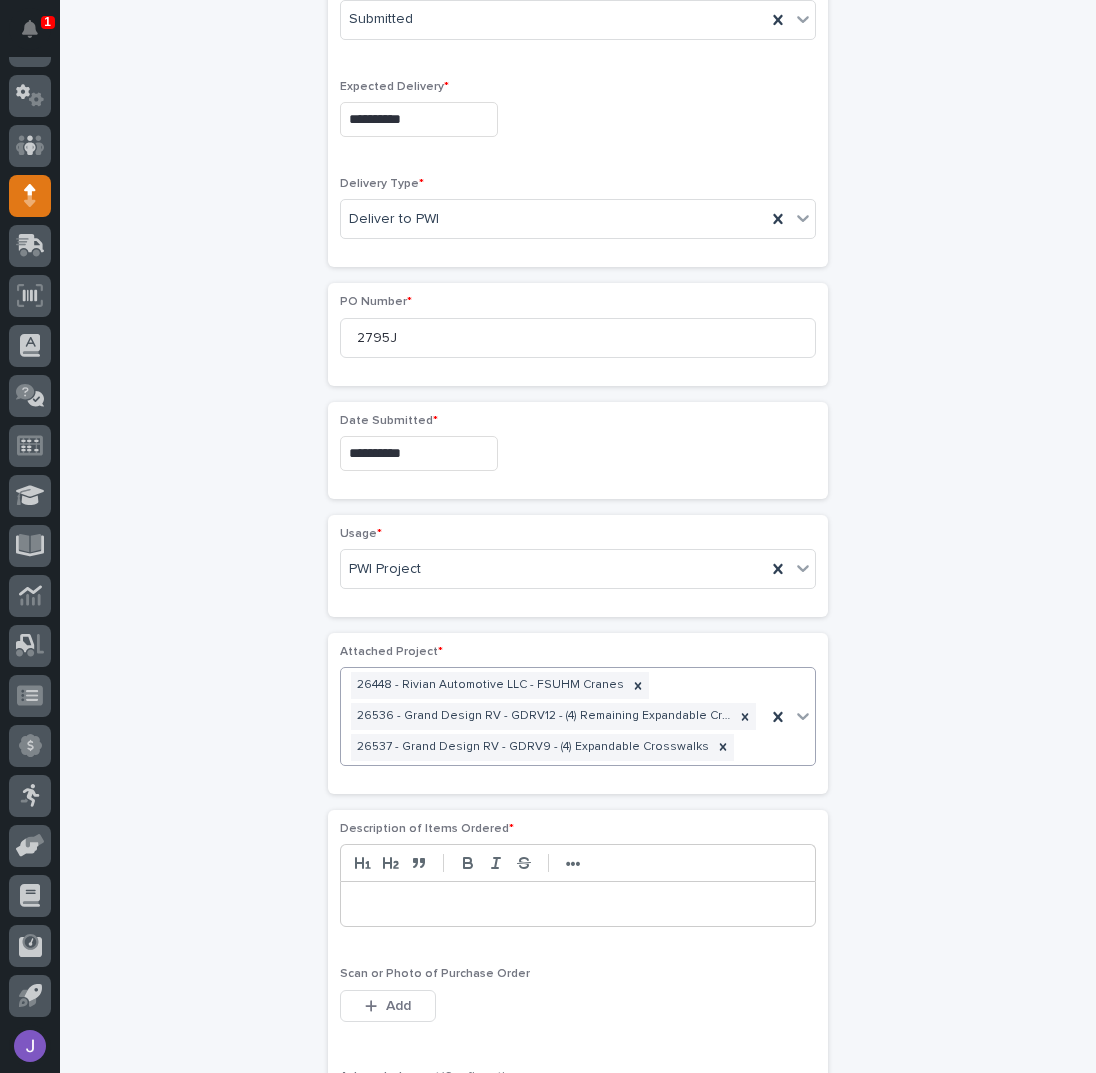 click at bounding box center [578, 904] 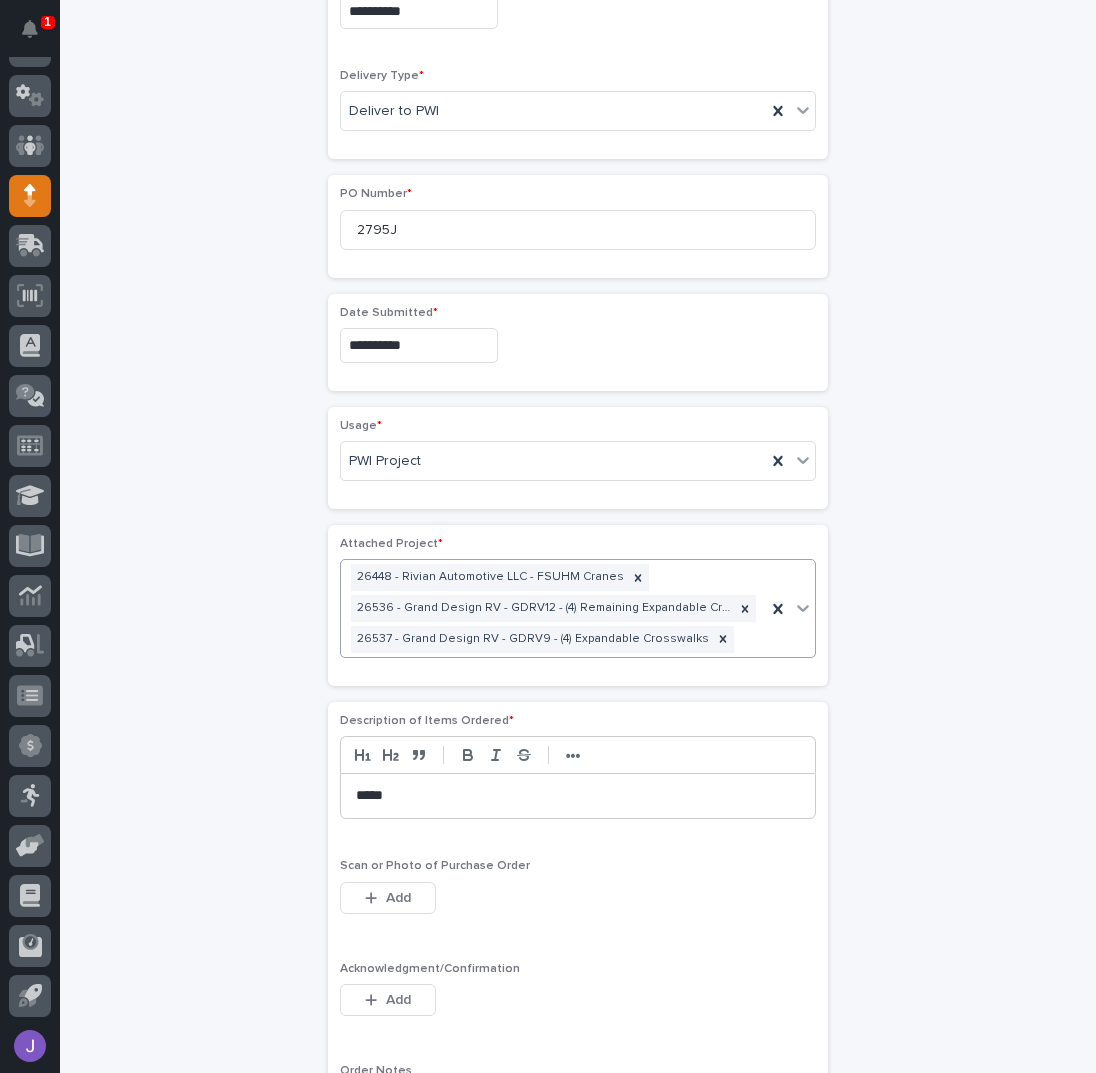 scroll, scrollTop: 818, scrollLeft: 0, axis: vertical 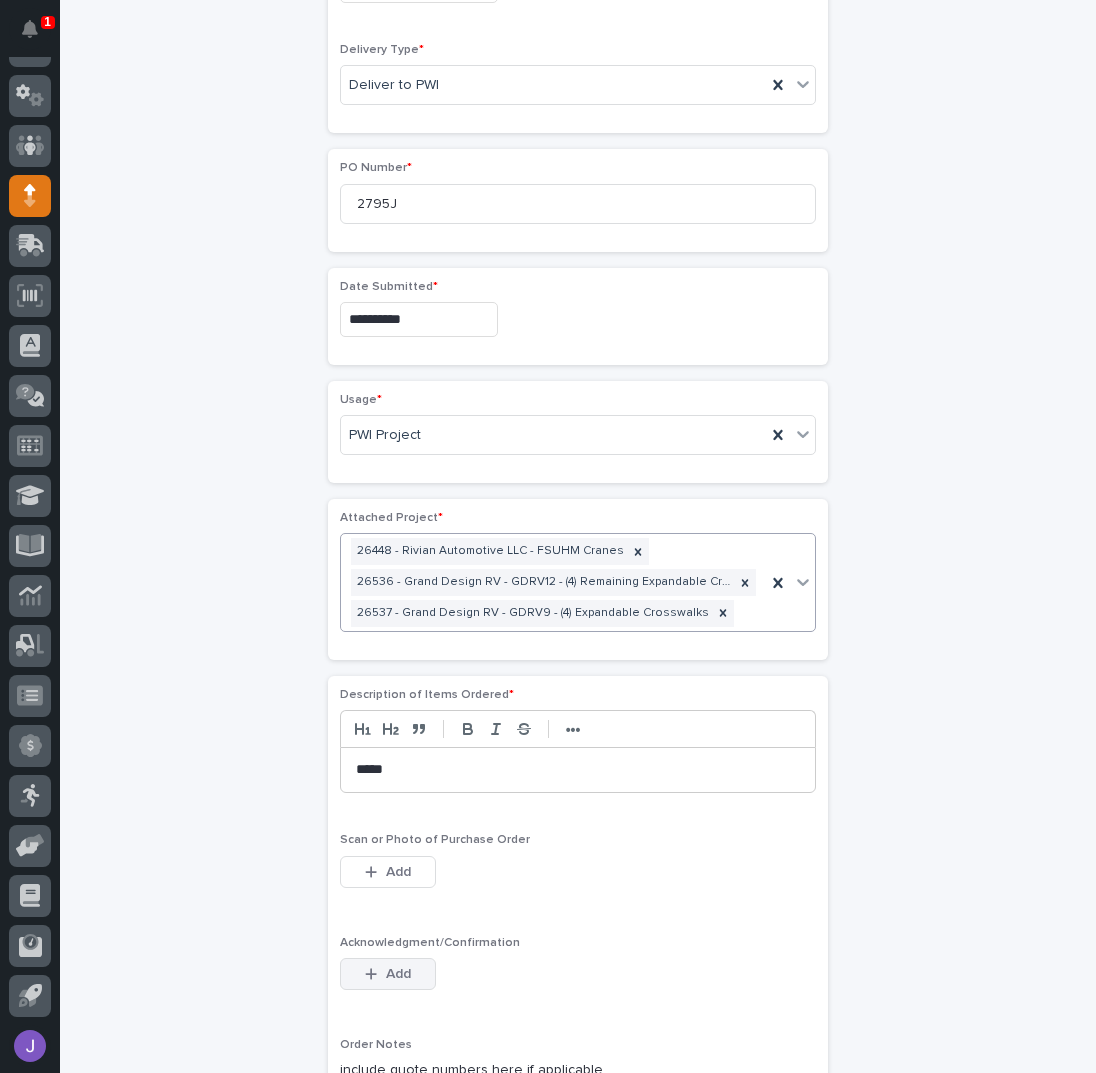 click on "Add" at bounding box center [388, 974] 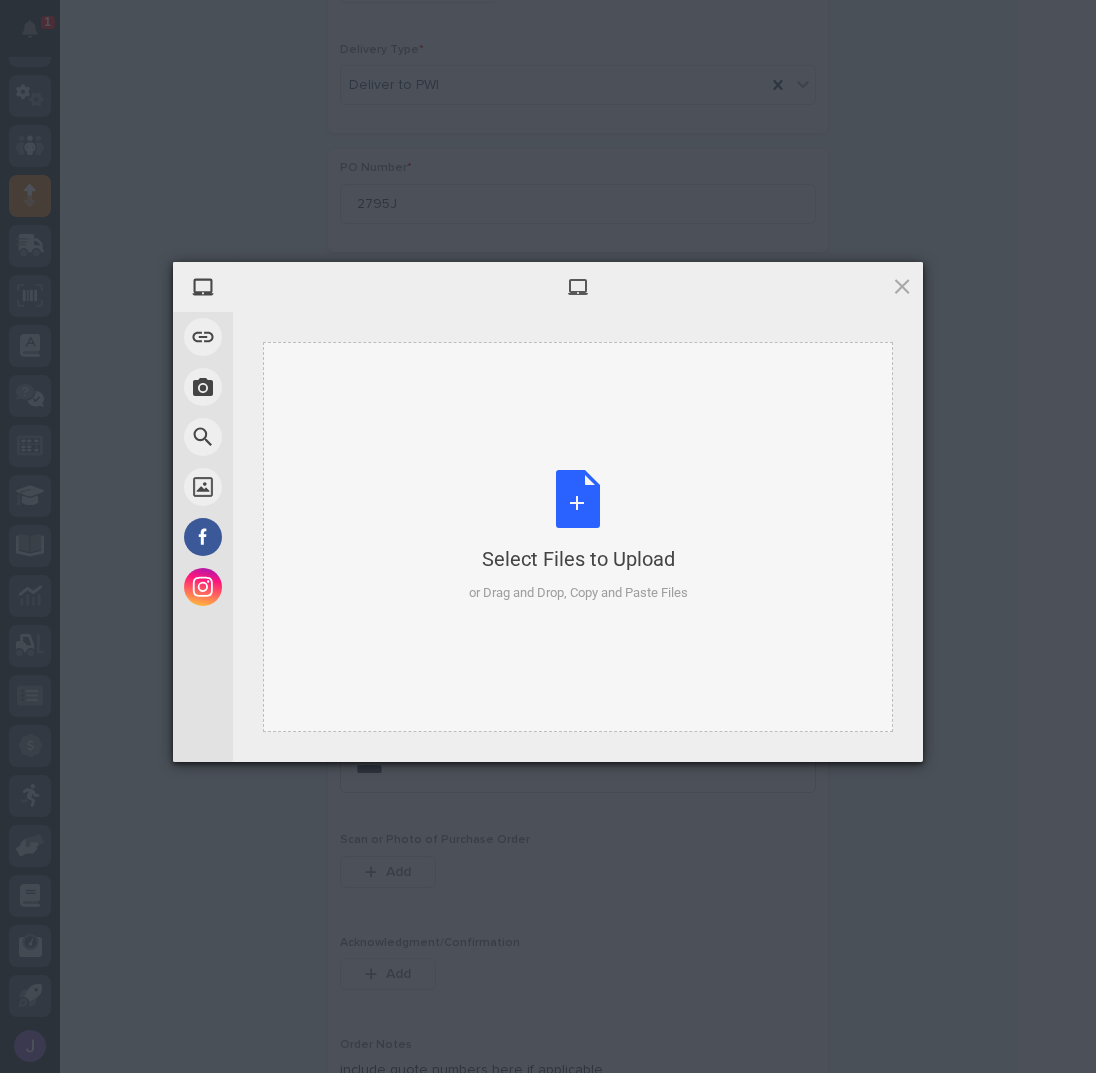 click on "Select Files to Upload
or Drag and Drop, Copy and Paste Files" at bounding box center (578, 536) 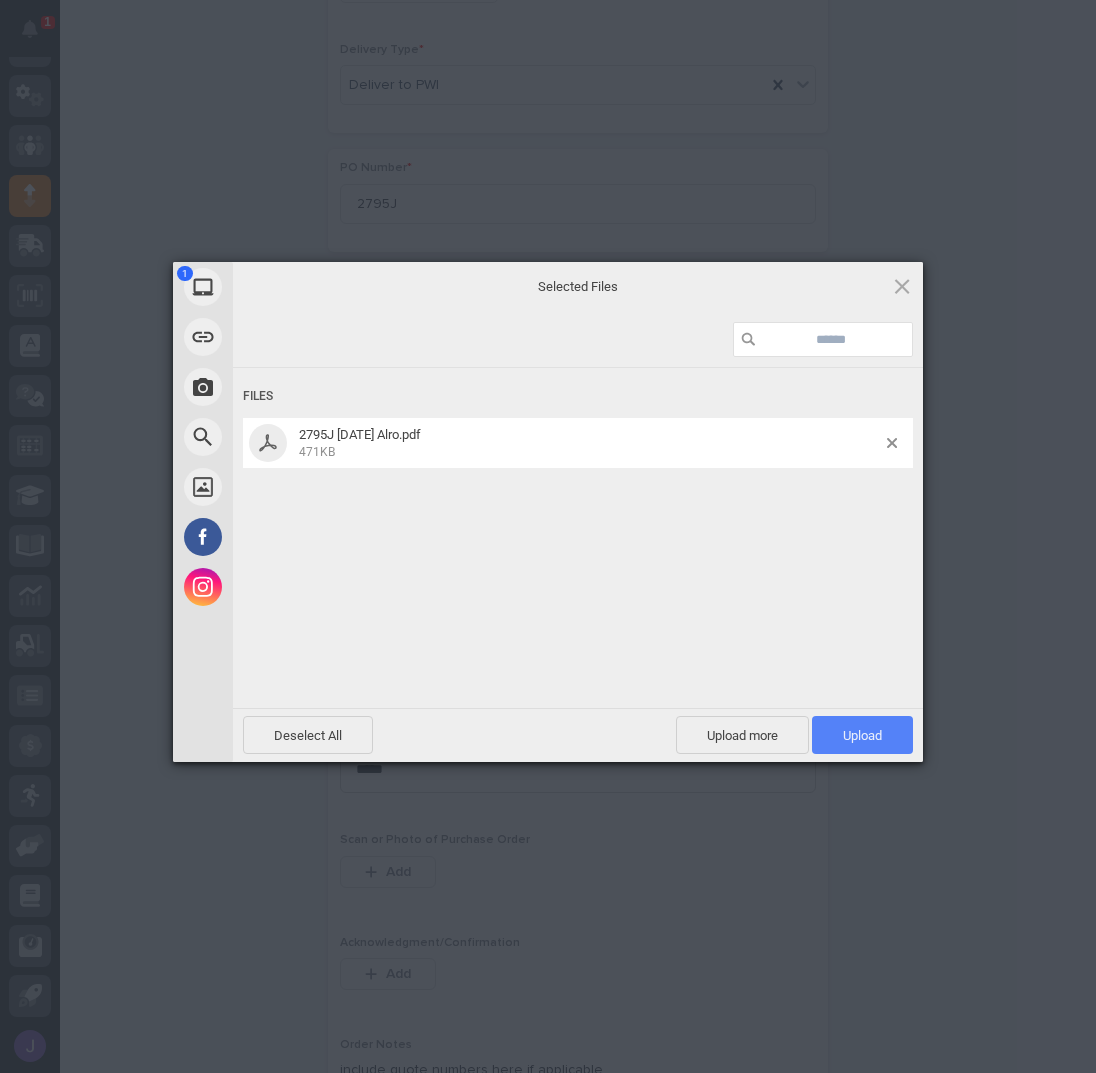 click on "Upload
1" at bounding box center (862, 735) 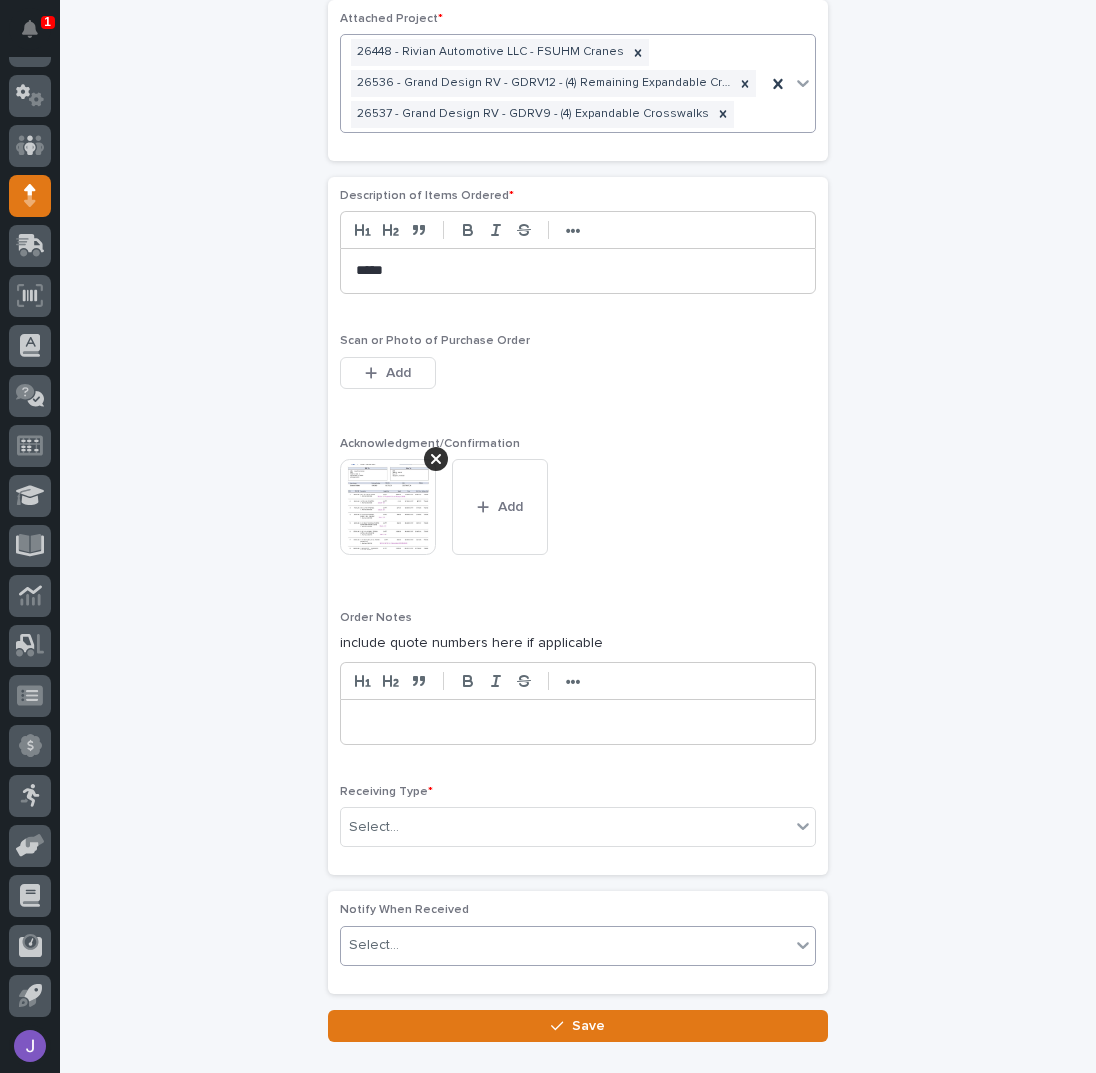 scroll, scrollTop: 1387, scrollLeft: 0, axis: vertical 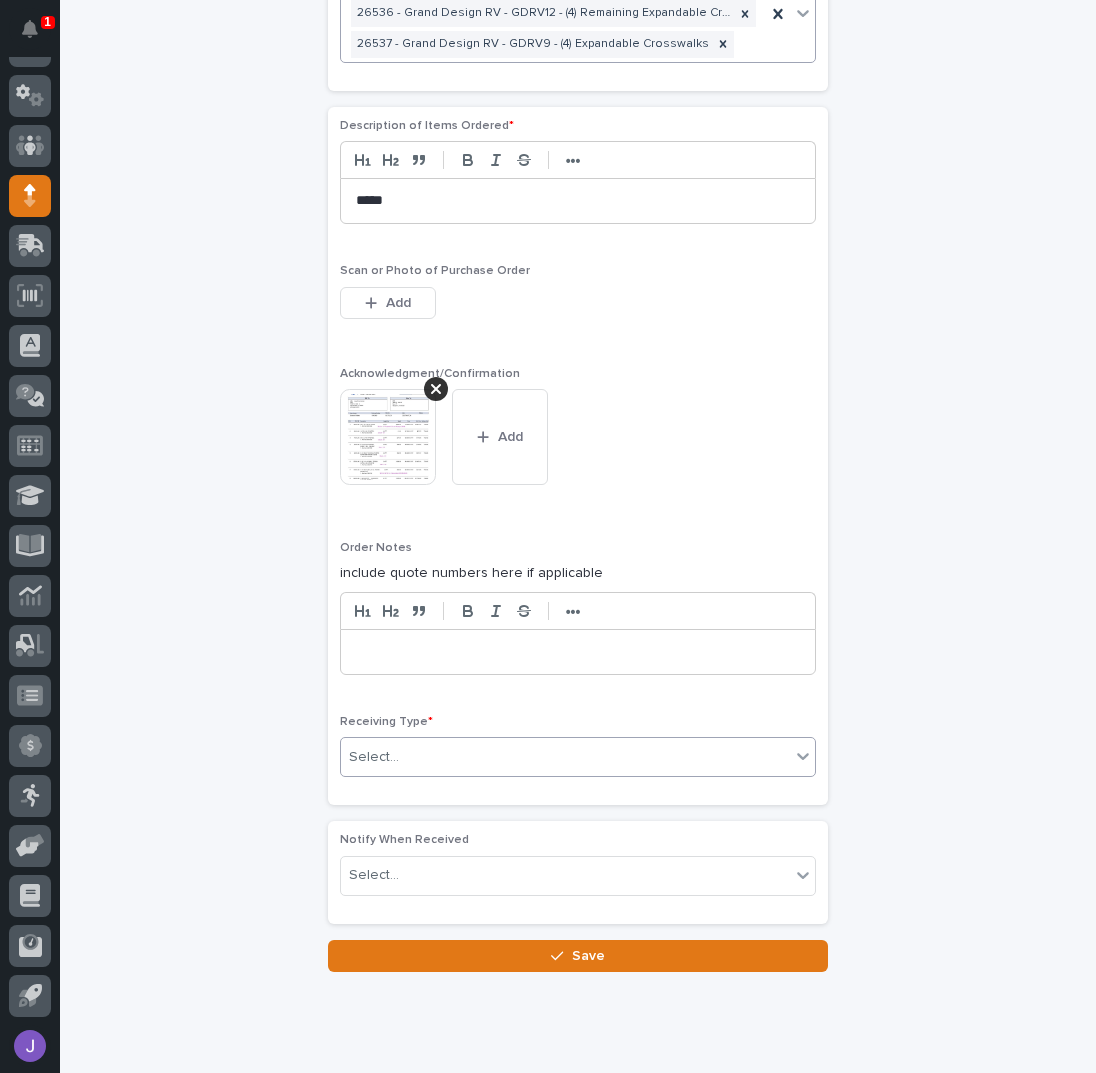 click on "Select..." at bounding box center [565, 757] 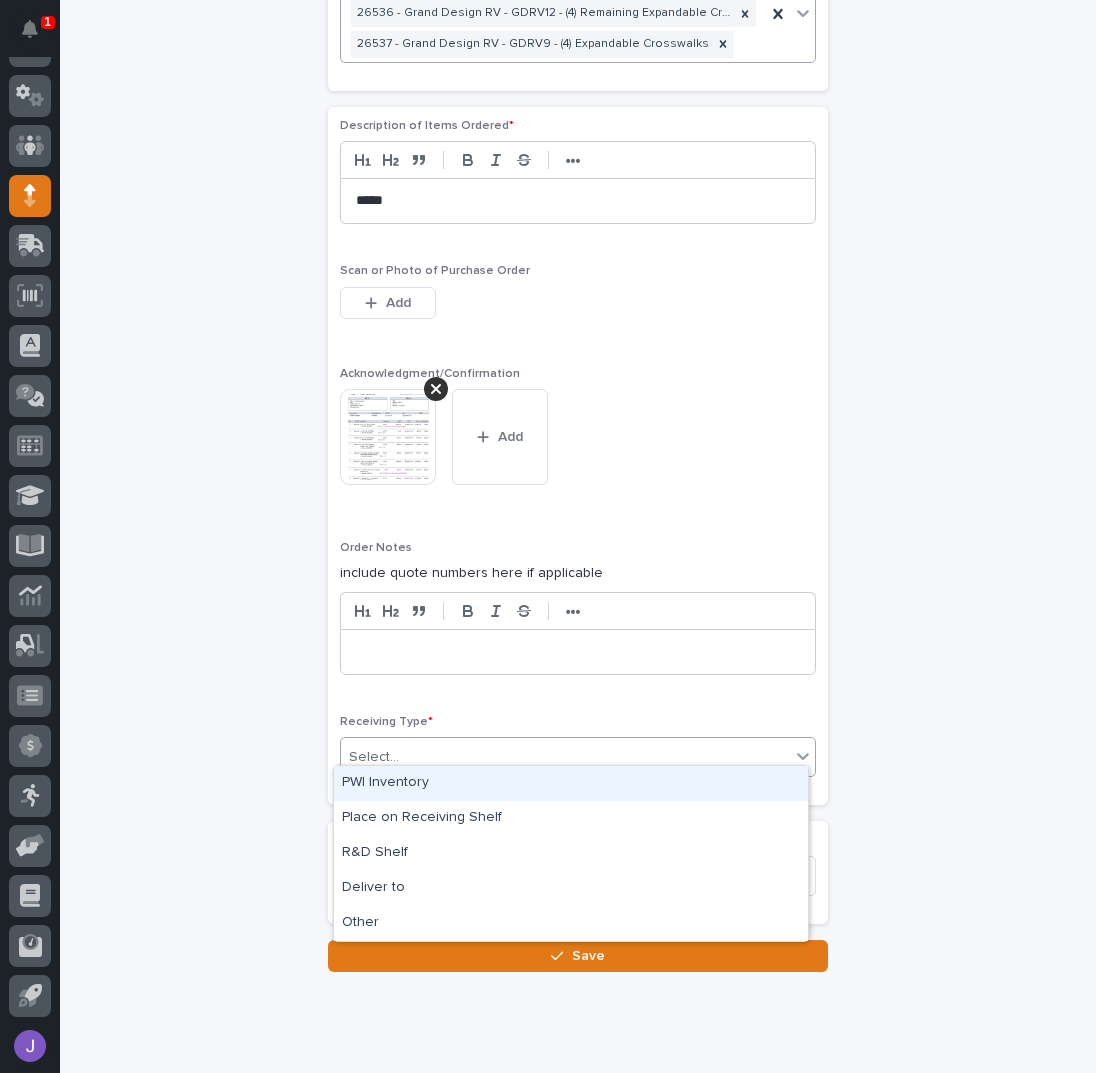 click on "PWI Inventory" at bounding box center (571, 783) 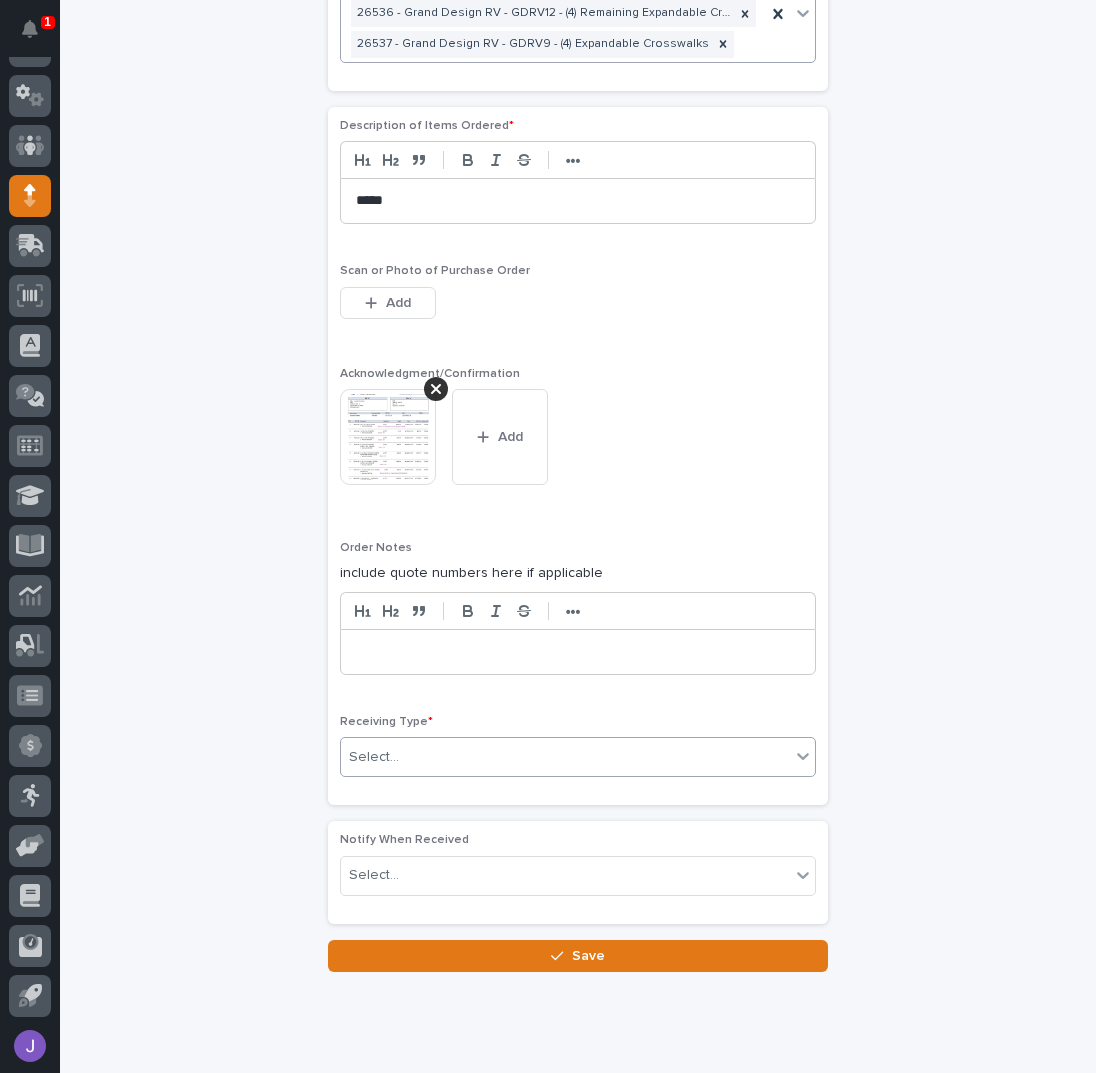 click on "**********" at bounding box center [578, -146] 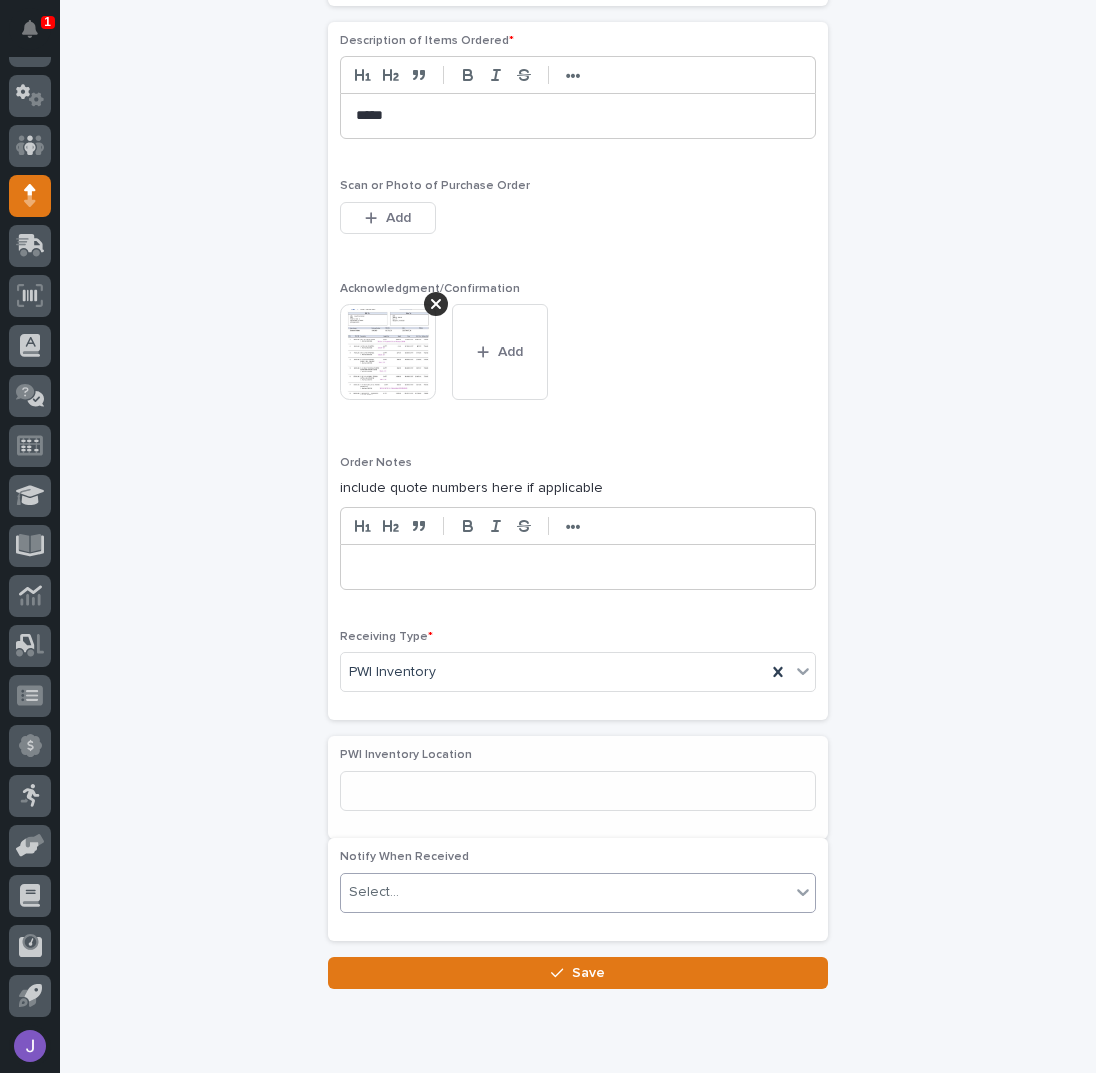 scroll, scrollTop: 1522, scrollLeft: 0, axis: vertical 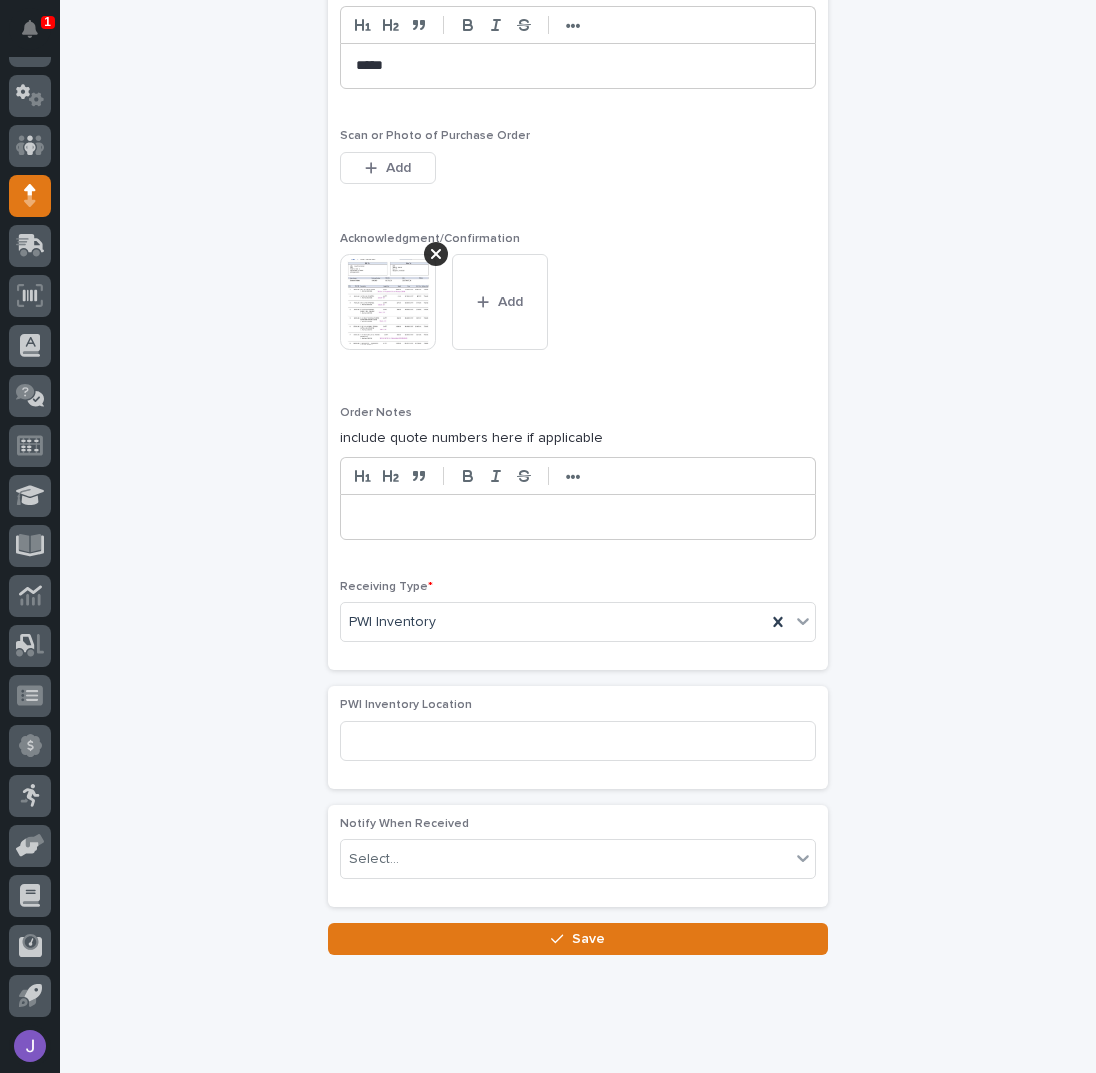 click on "Save" at bounding box center [578, 939] 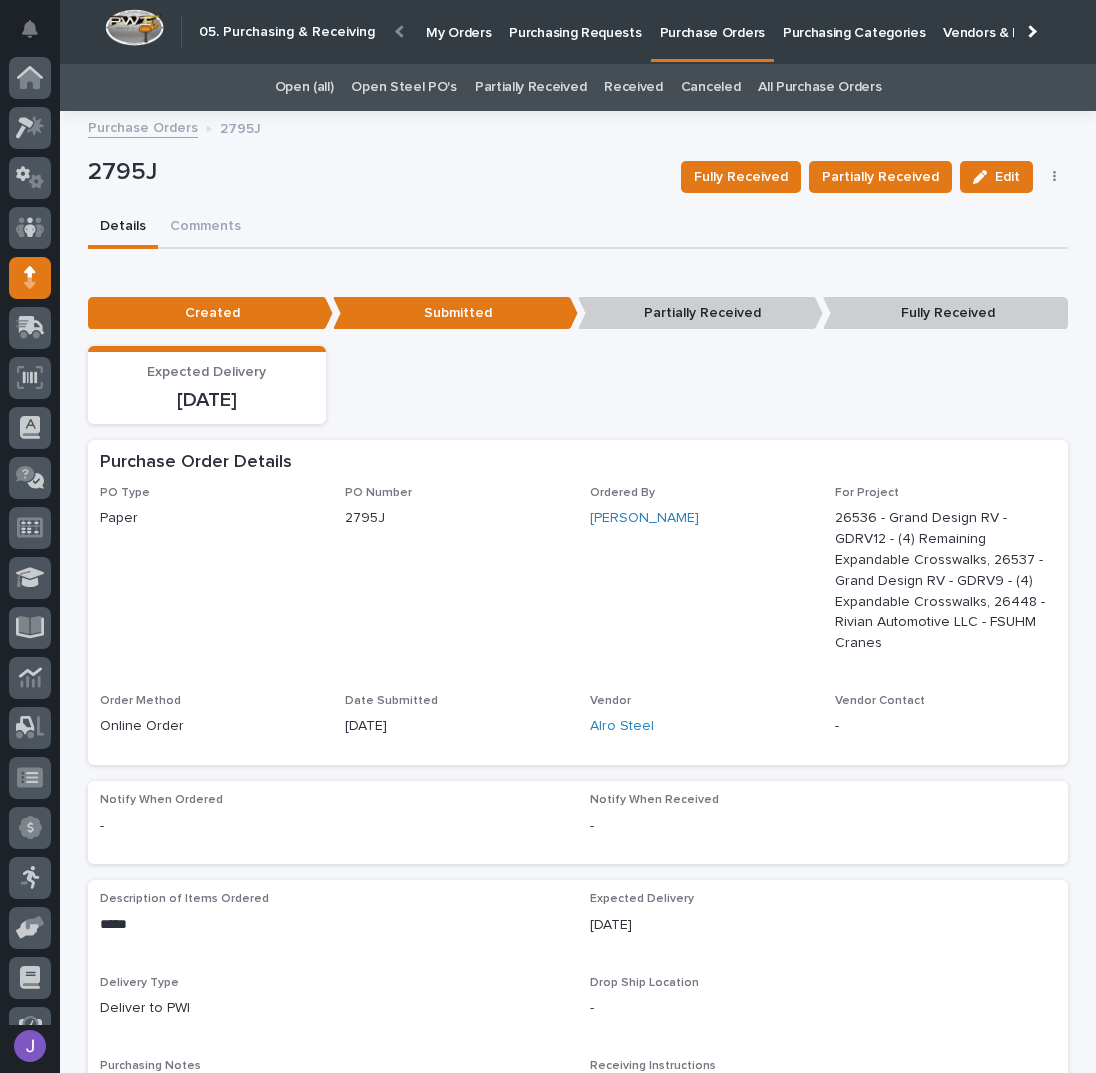 scroll, scrollTop: 82, scrollLeft: 0, axis: vertical 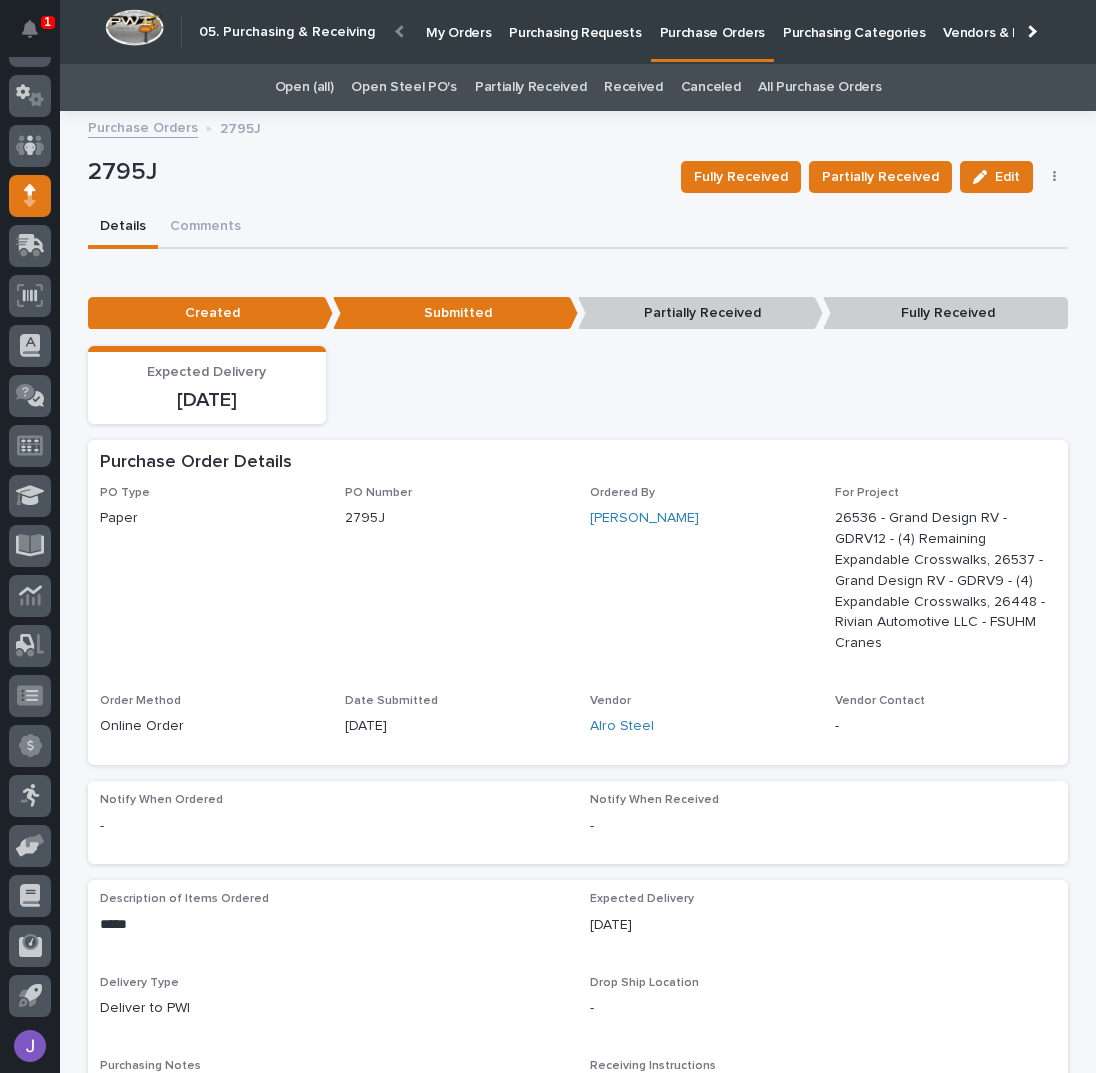 click on "Purchasing Requests" at bounding box center (575, 21) 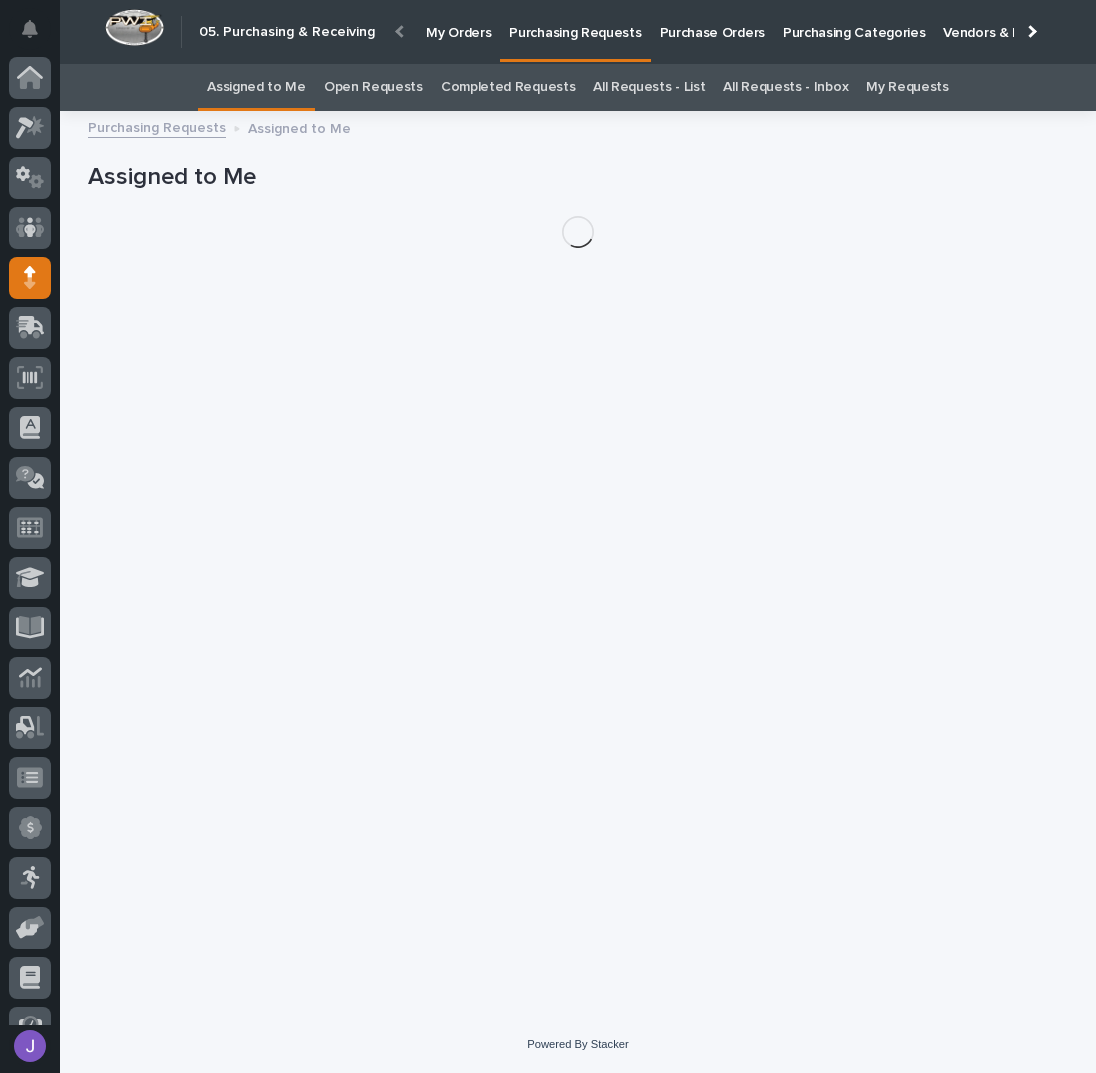 scroll, scrollTop: 82, scrollLeft: 0, axis: vertical 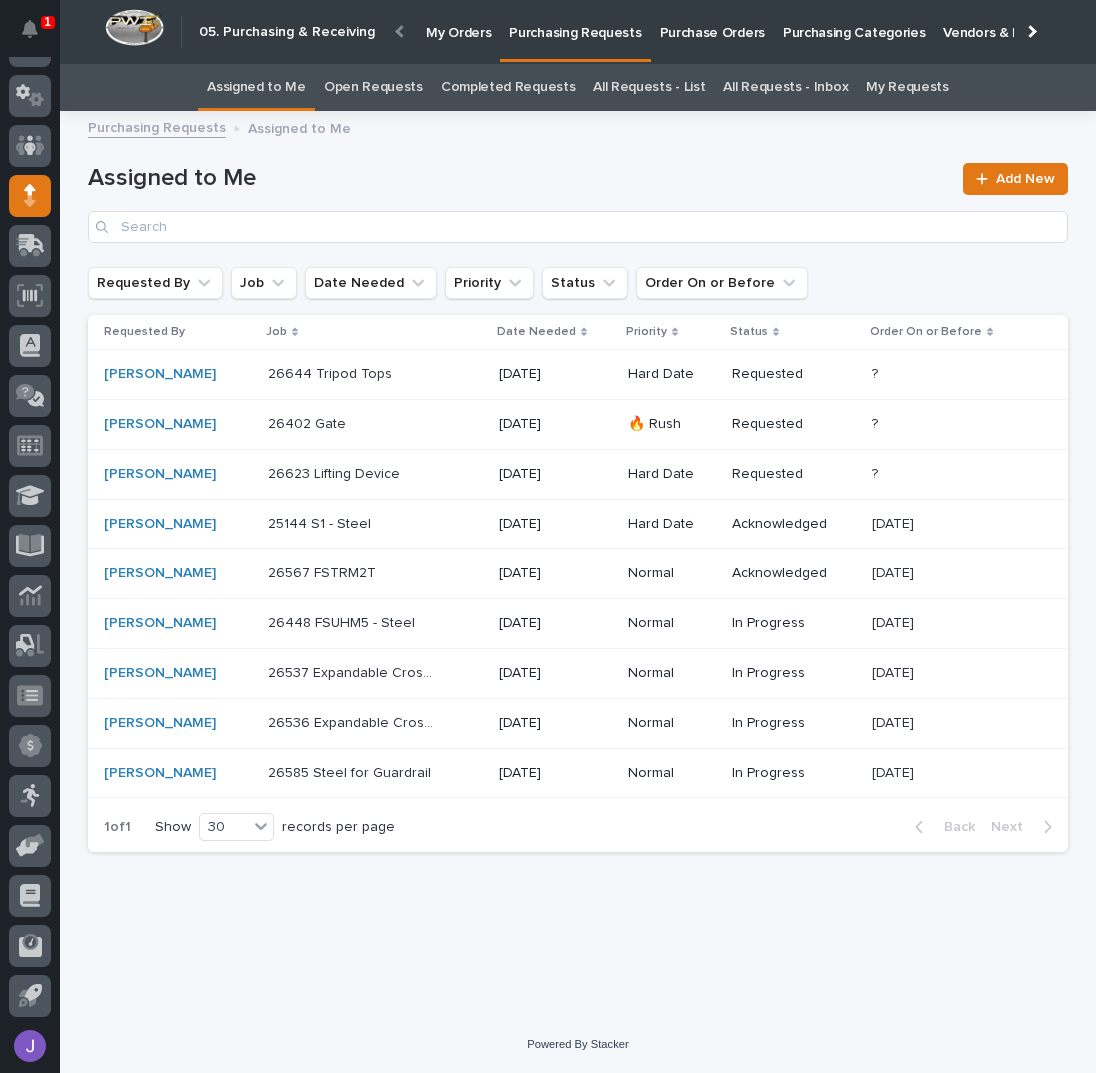 click on "[PERSON_NAME]" at bounding box center [174, 673] 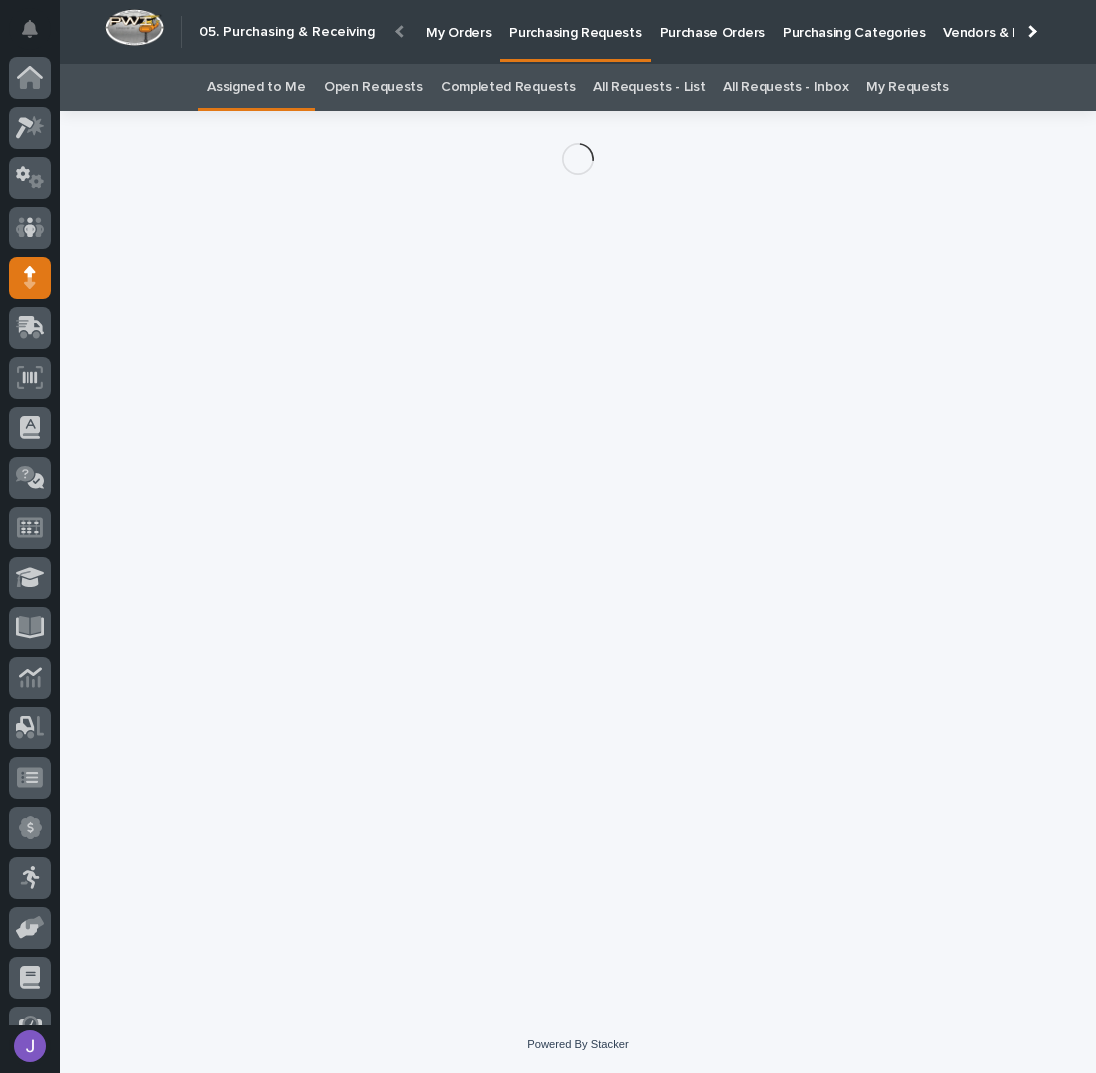 scroll, scrollTop: 82, scrollLeft: 0, axis: vertical 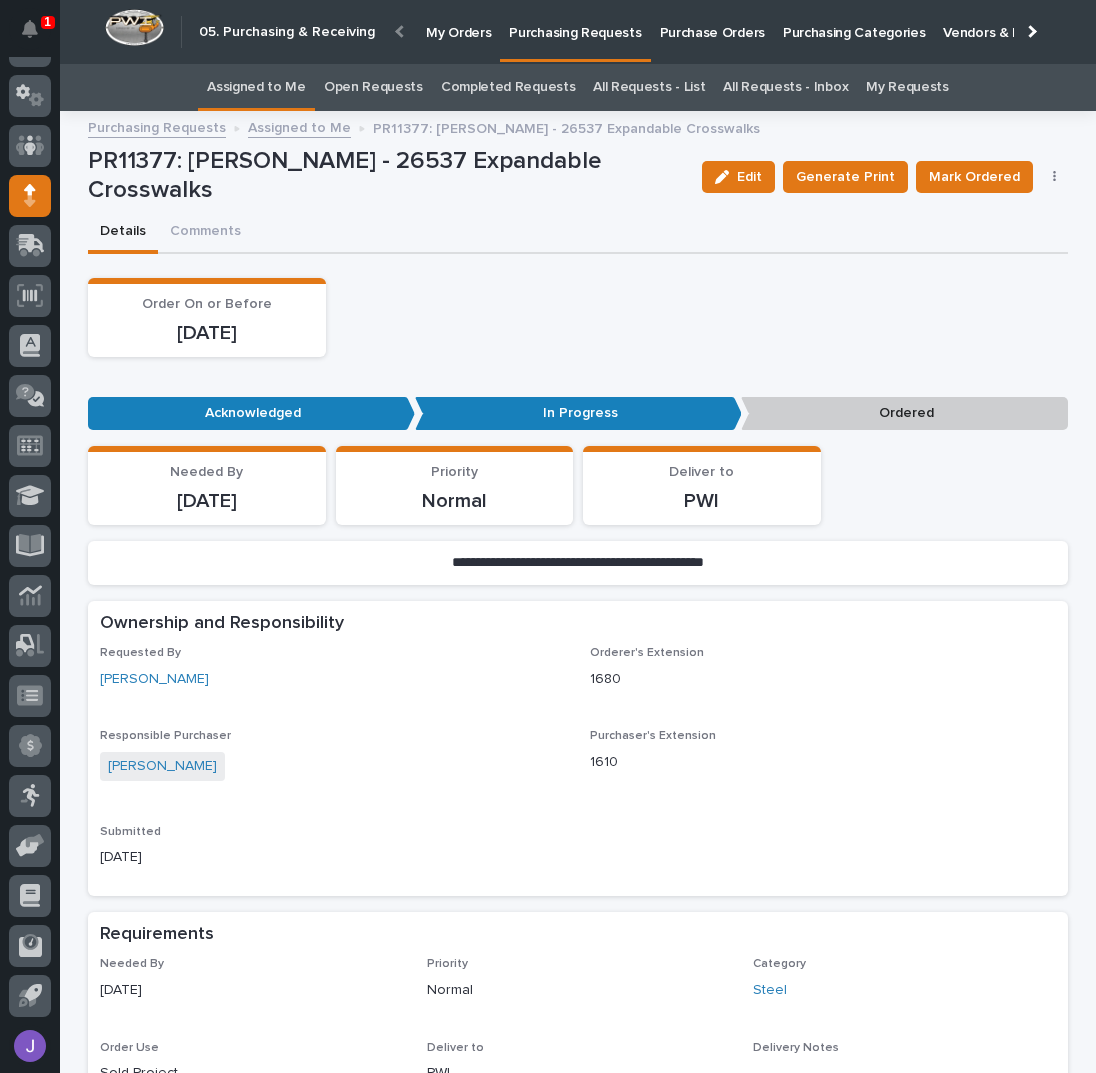 click at bounding box center (1055, 177) 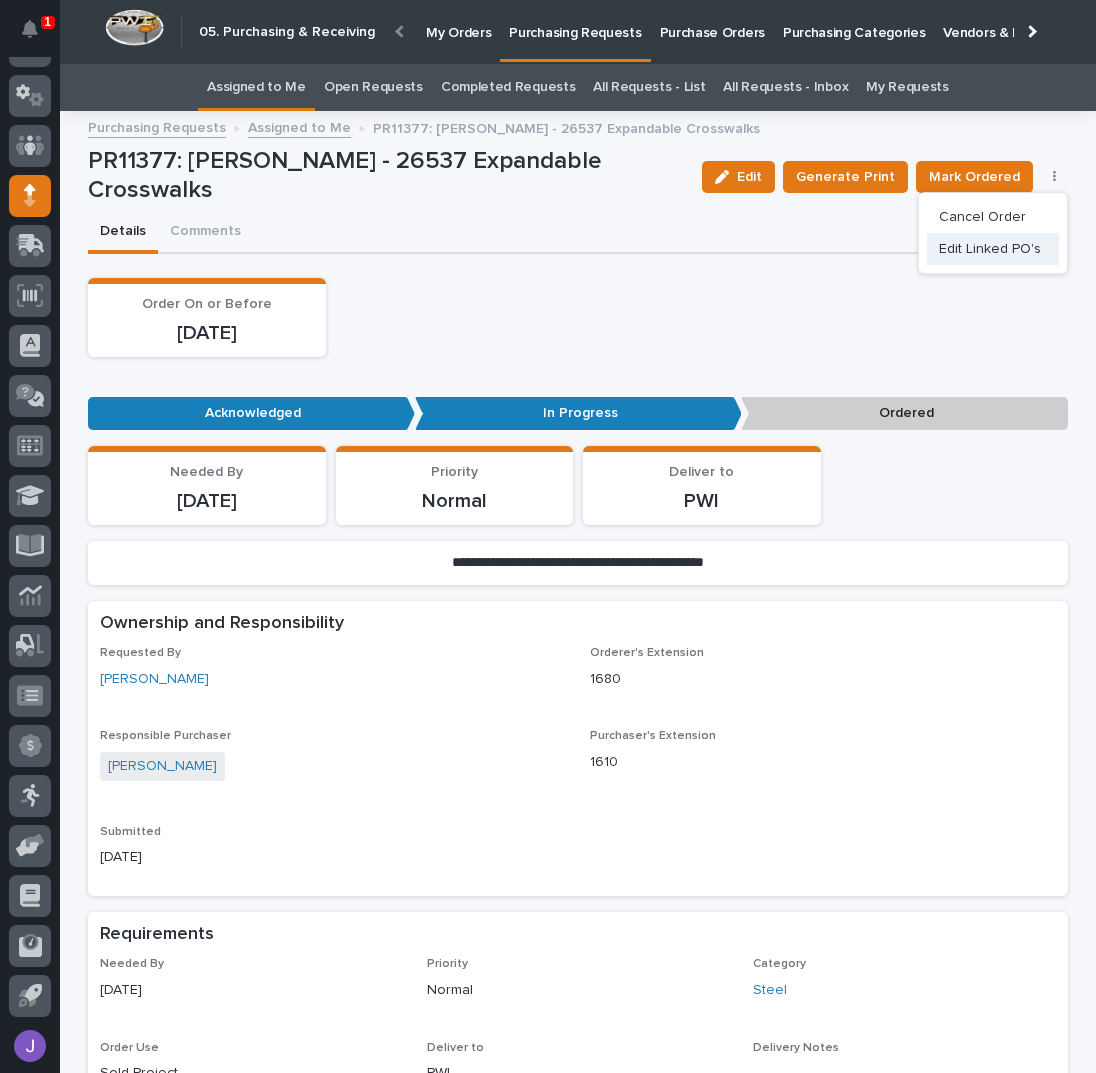 click on "Edit Linked PO's" at bounding box center (990, 249) 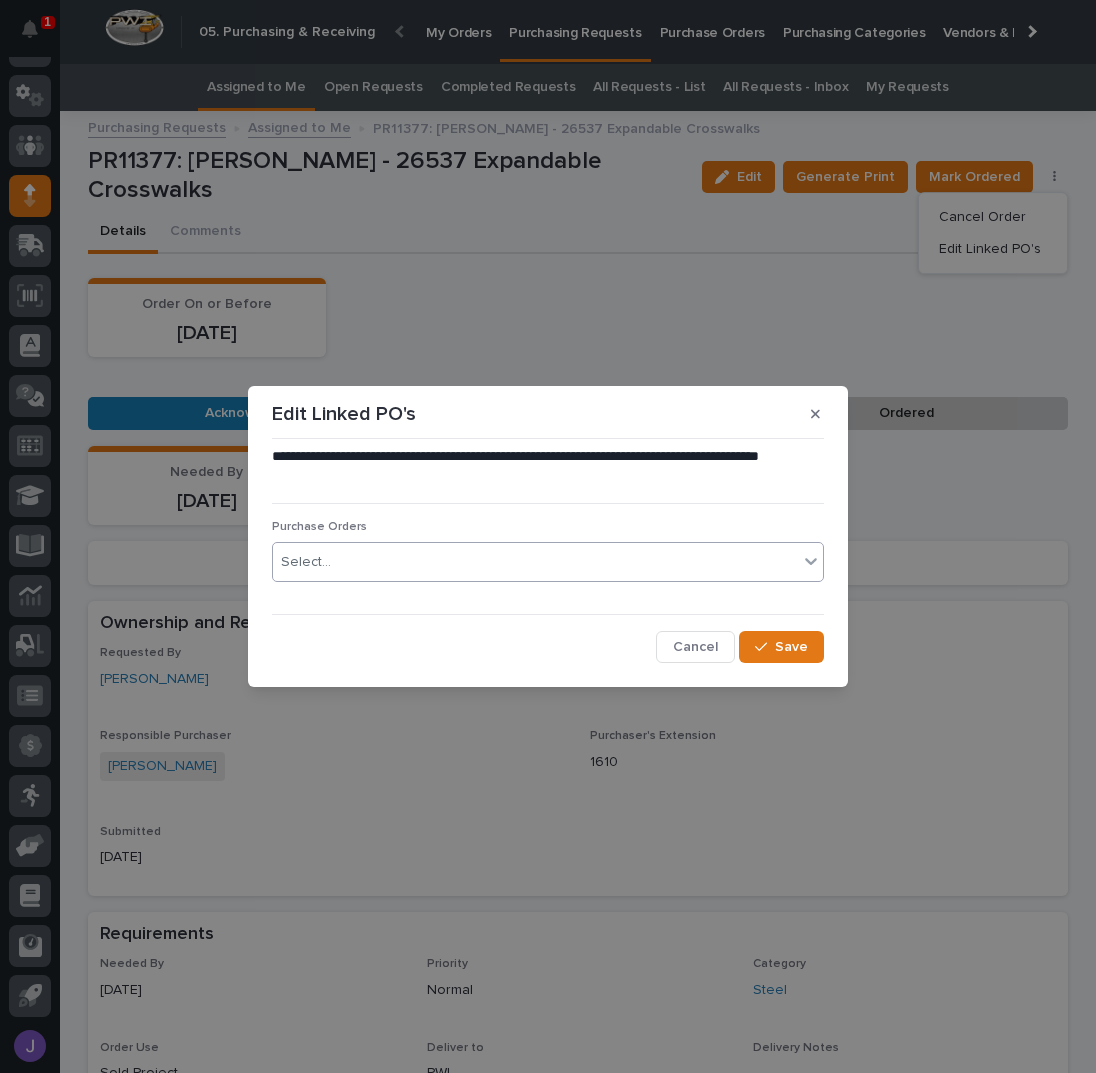 click on "Select..." at bounding box center [535, 562] 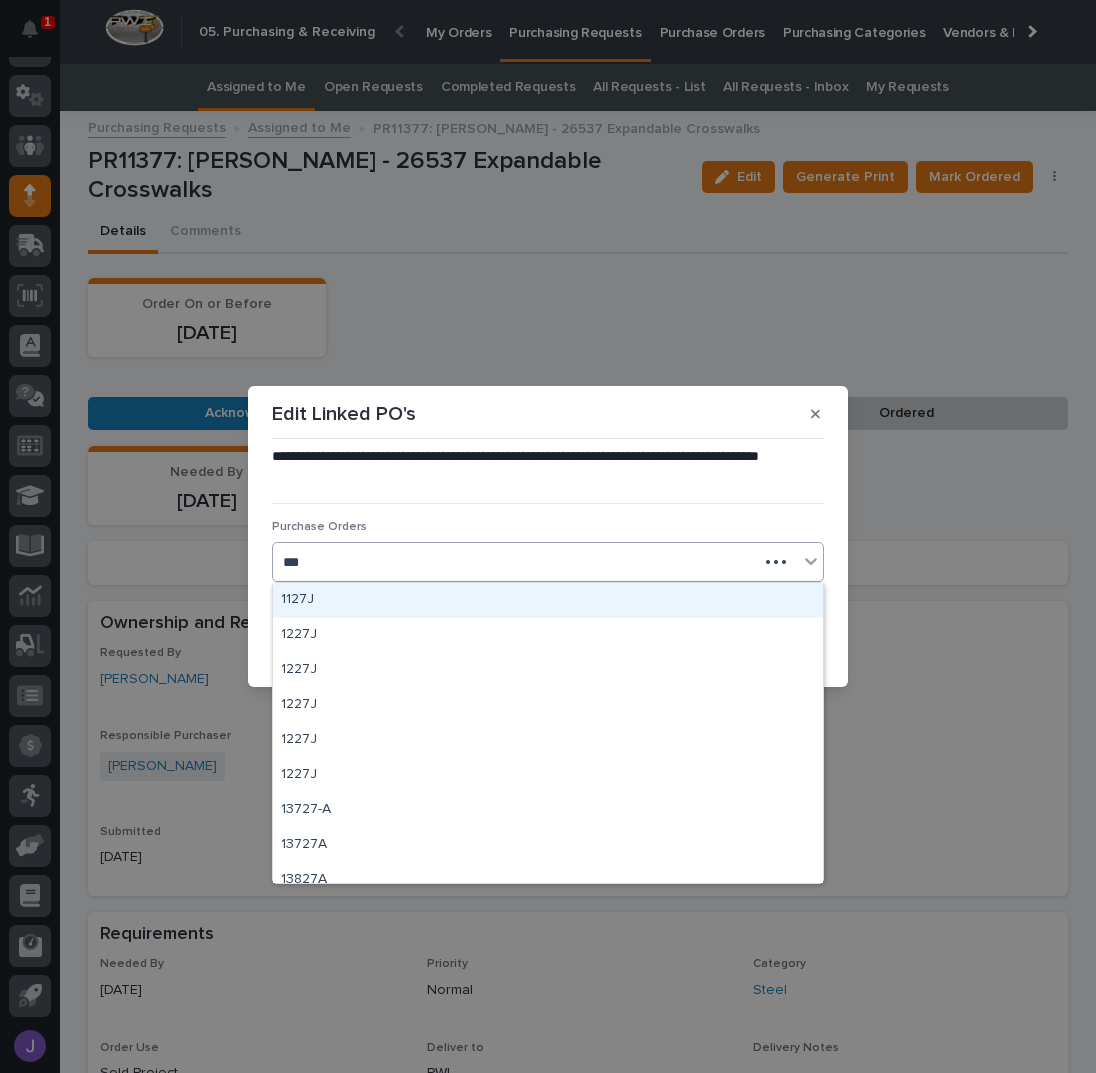 type on "****" 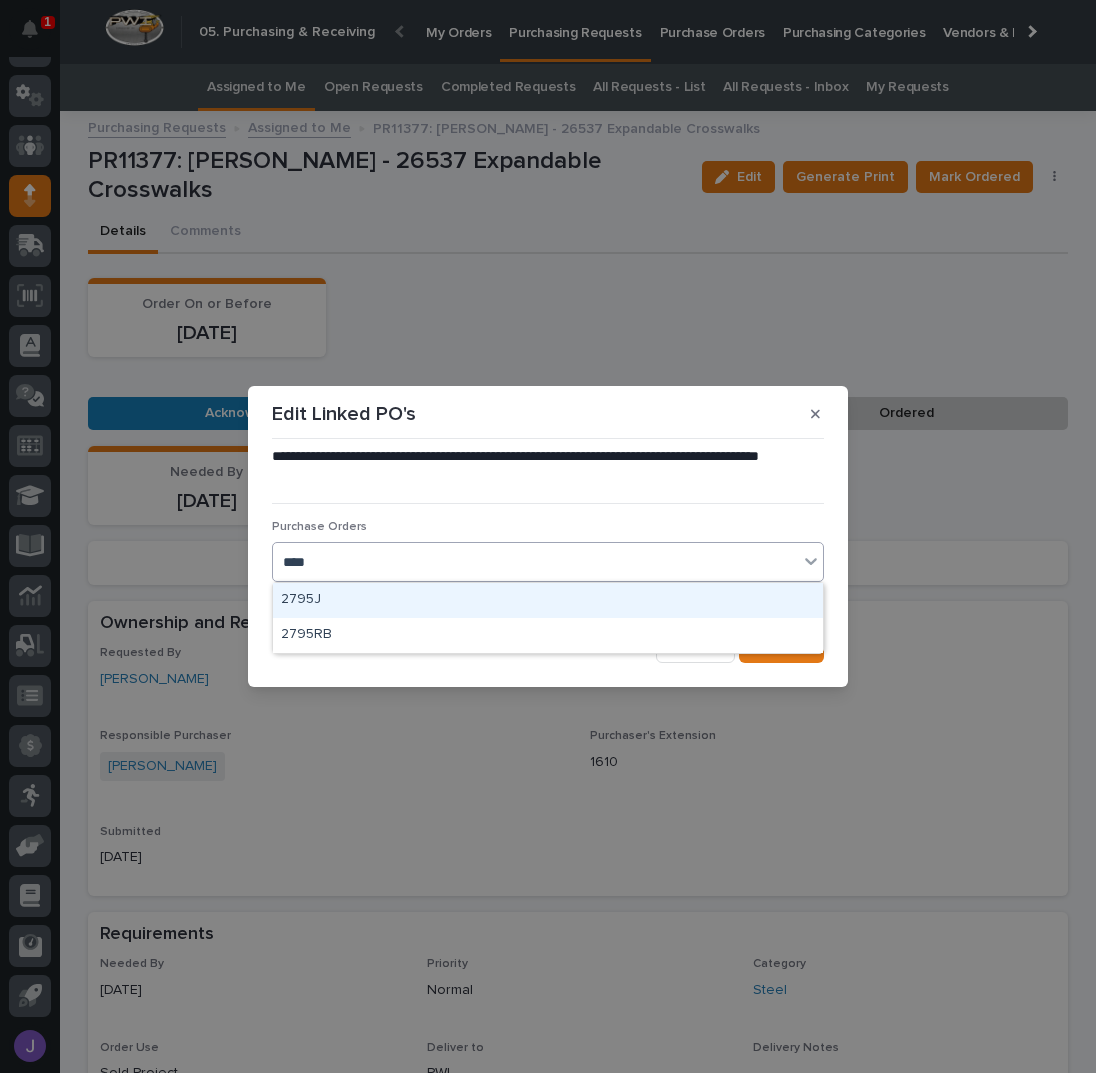 type 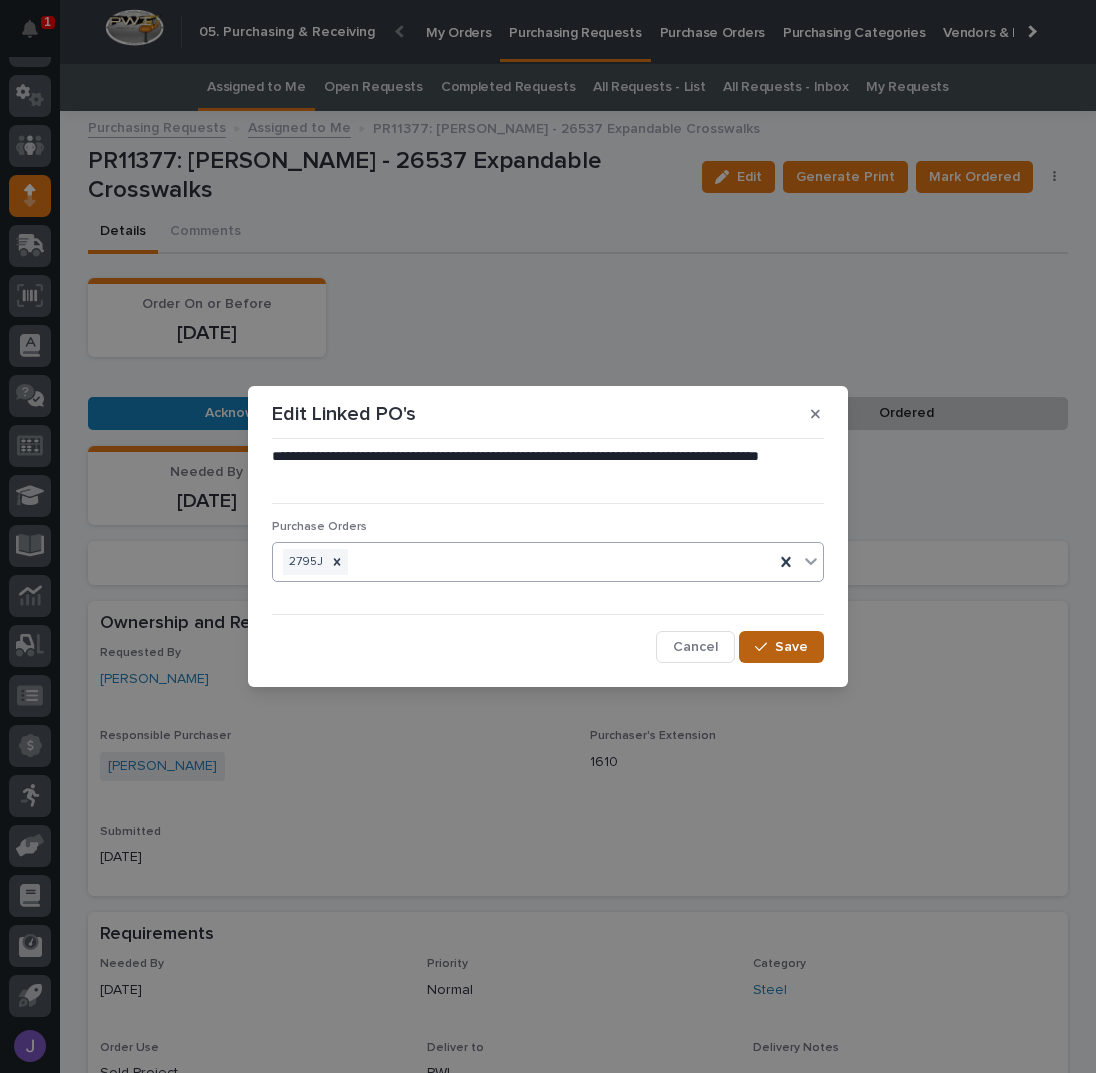 click on "Save" at bounding box center (791, 647) 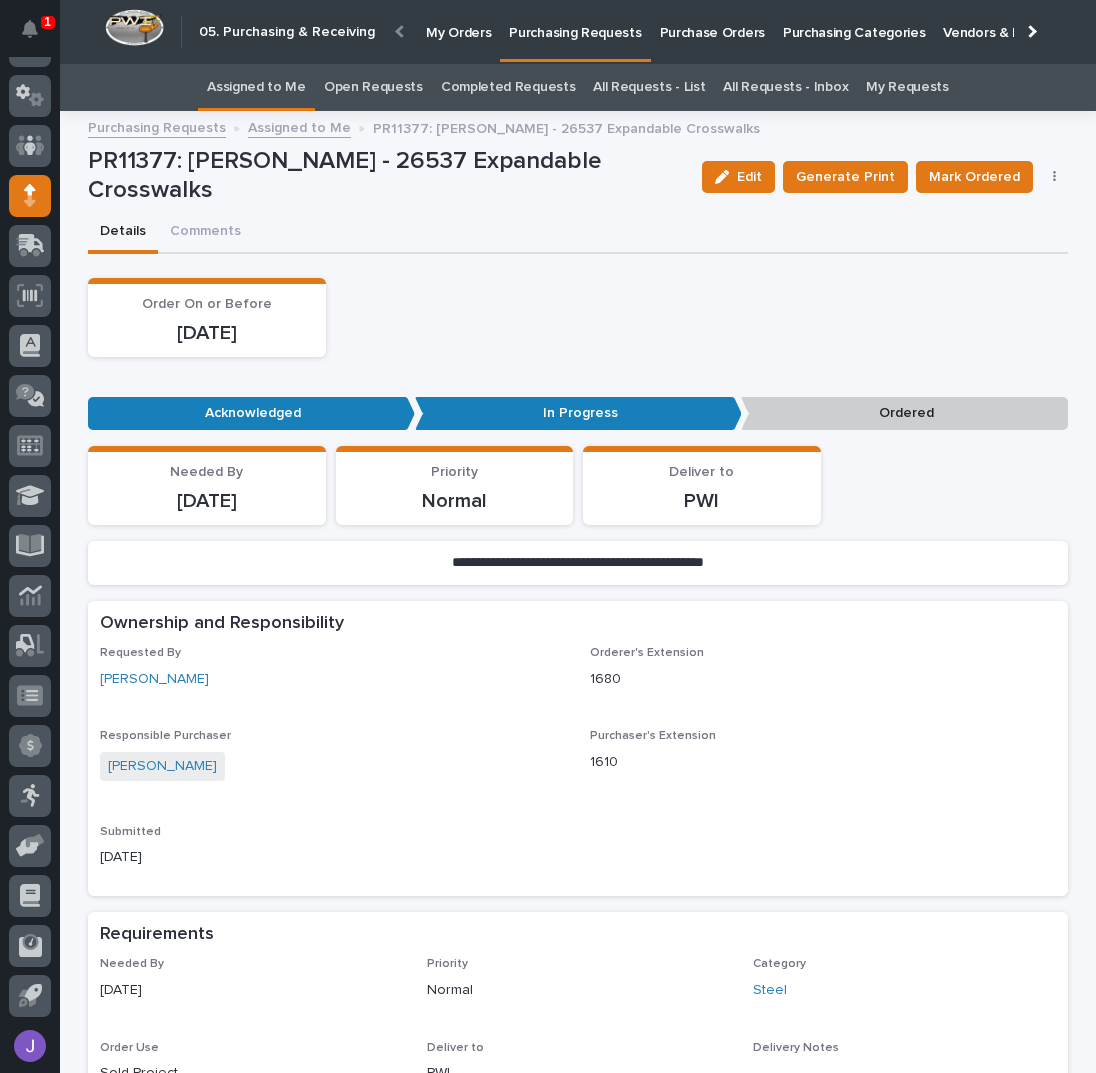 click on "Mark Ordered" at bounding box center (974, 177) 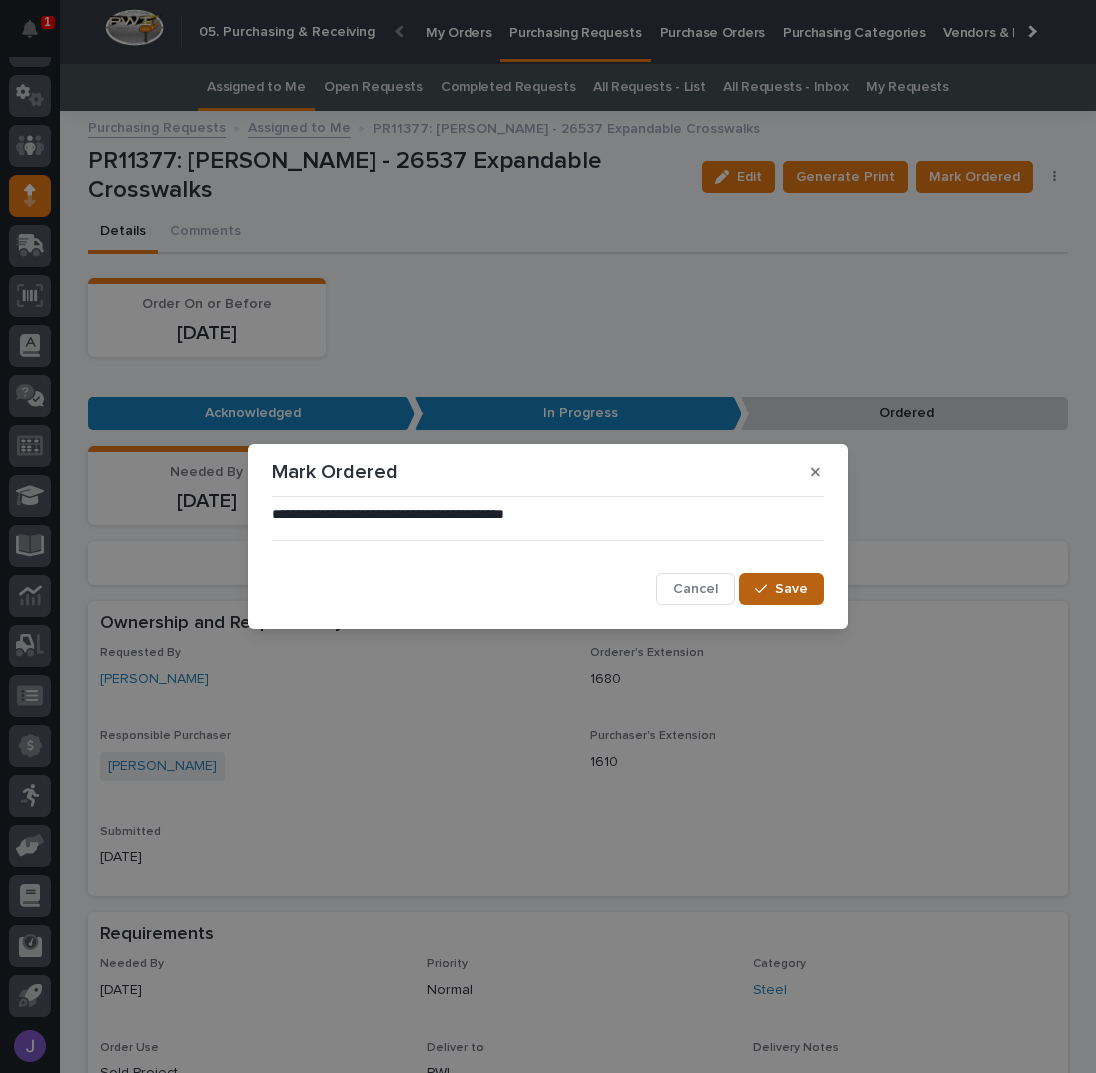 click on "Save" at bounding box center (781, 589) 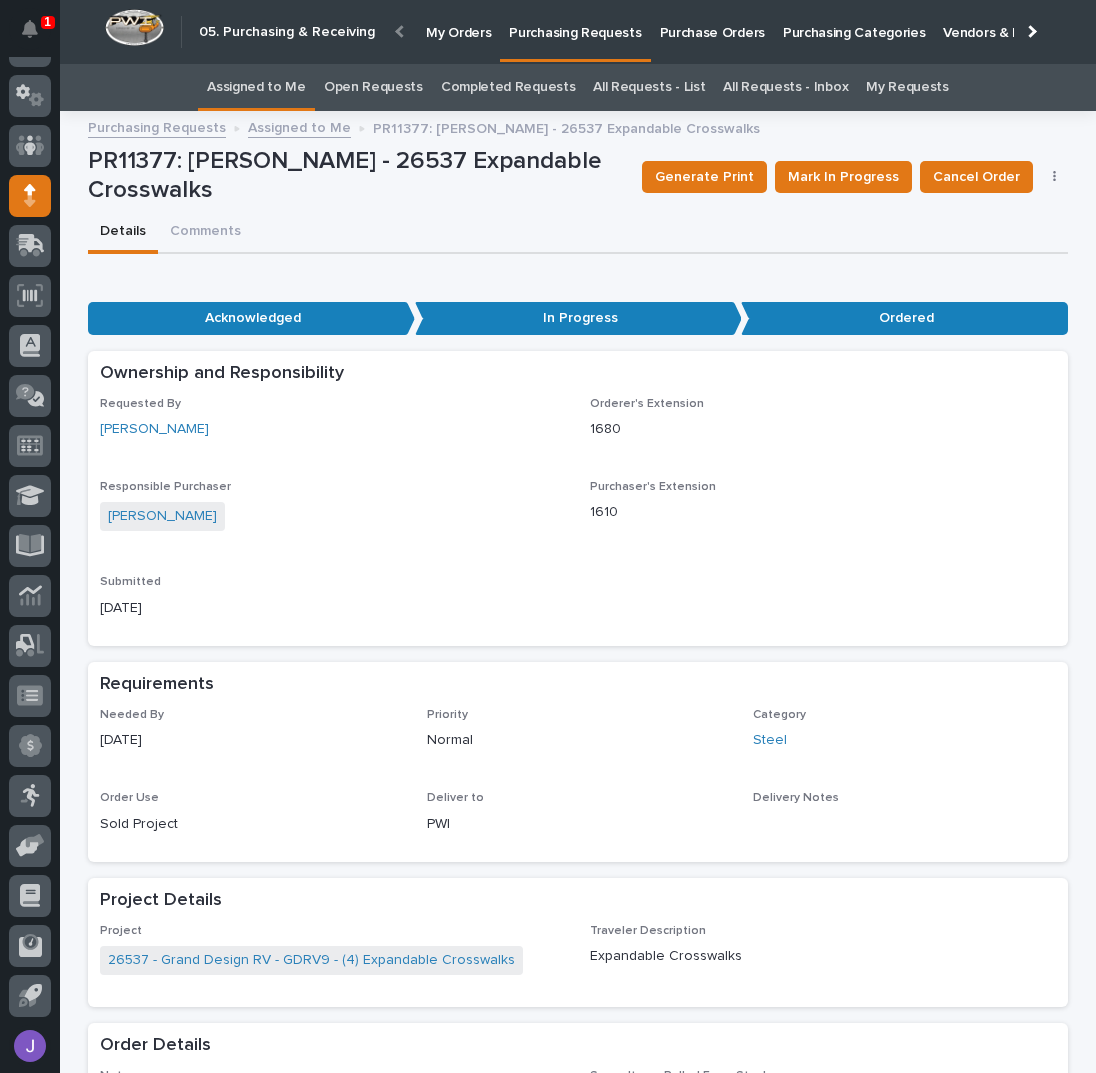 click on "Assigned to Me" at bounding box center [256, 87] 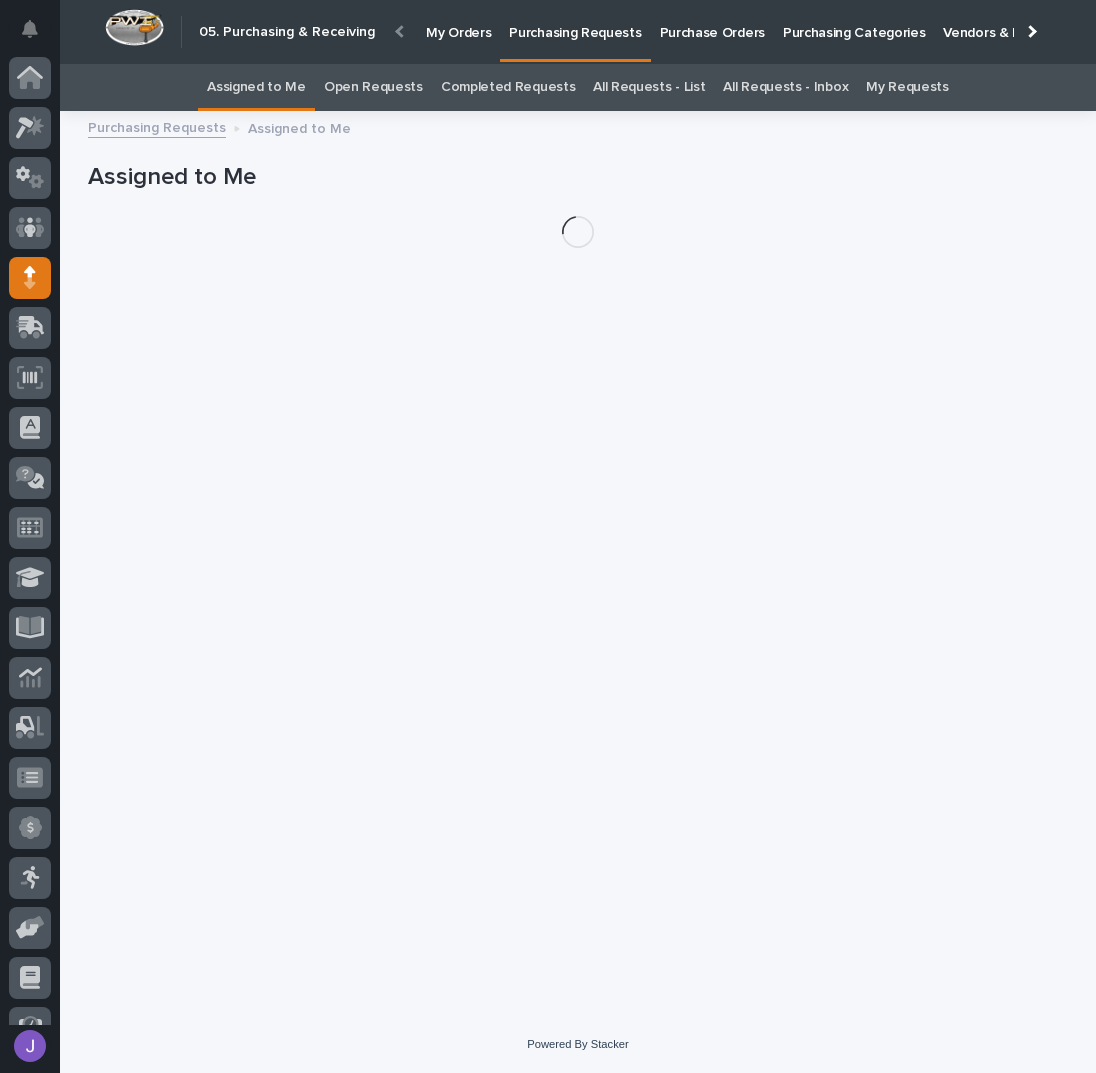 scroll, scrollTop: 82, scrollLeft: 0, axis: vertical 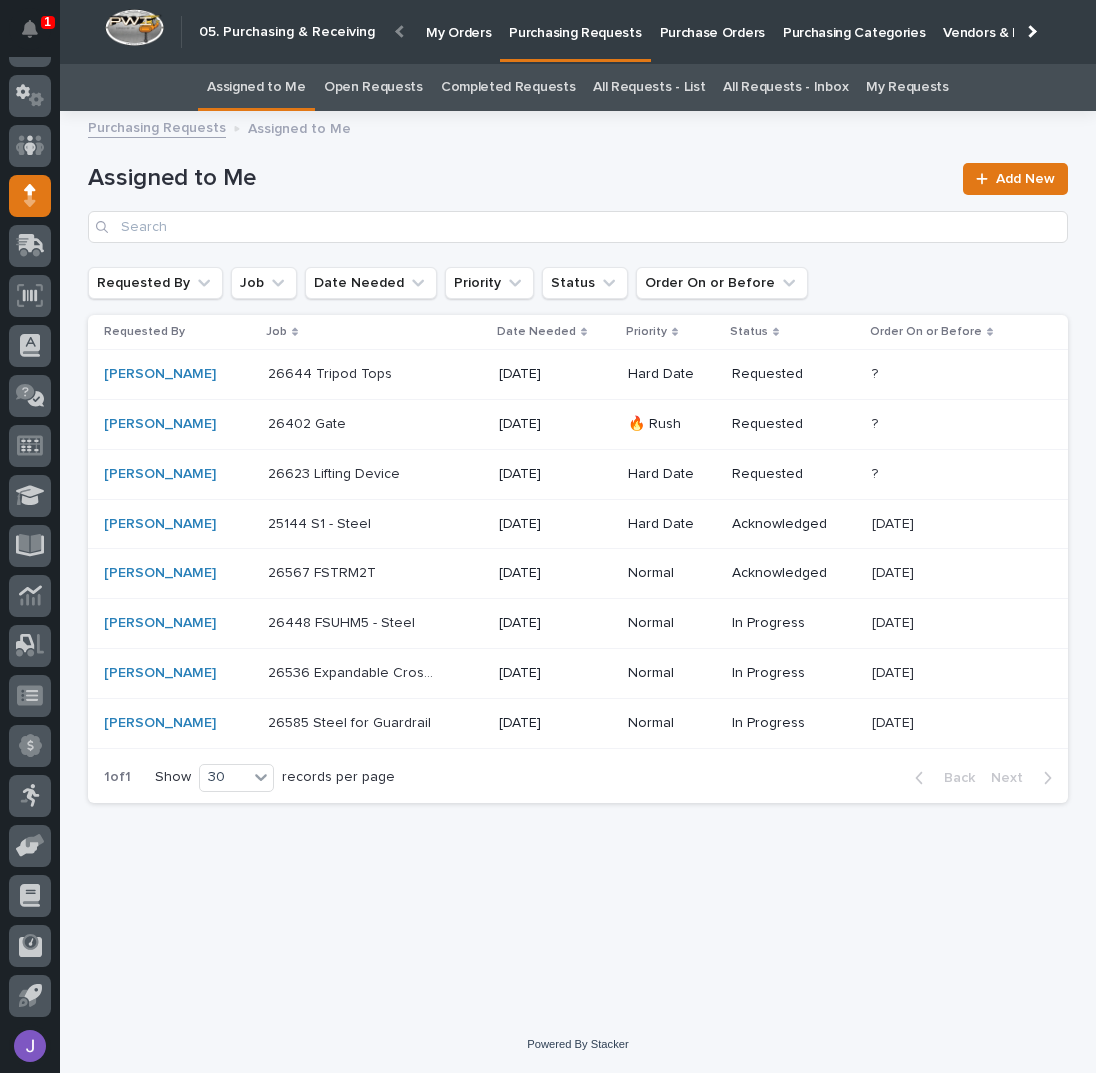 click on "[PERSON_NAME]" at bounding box center [178, 673] 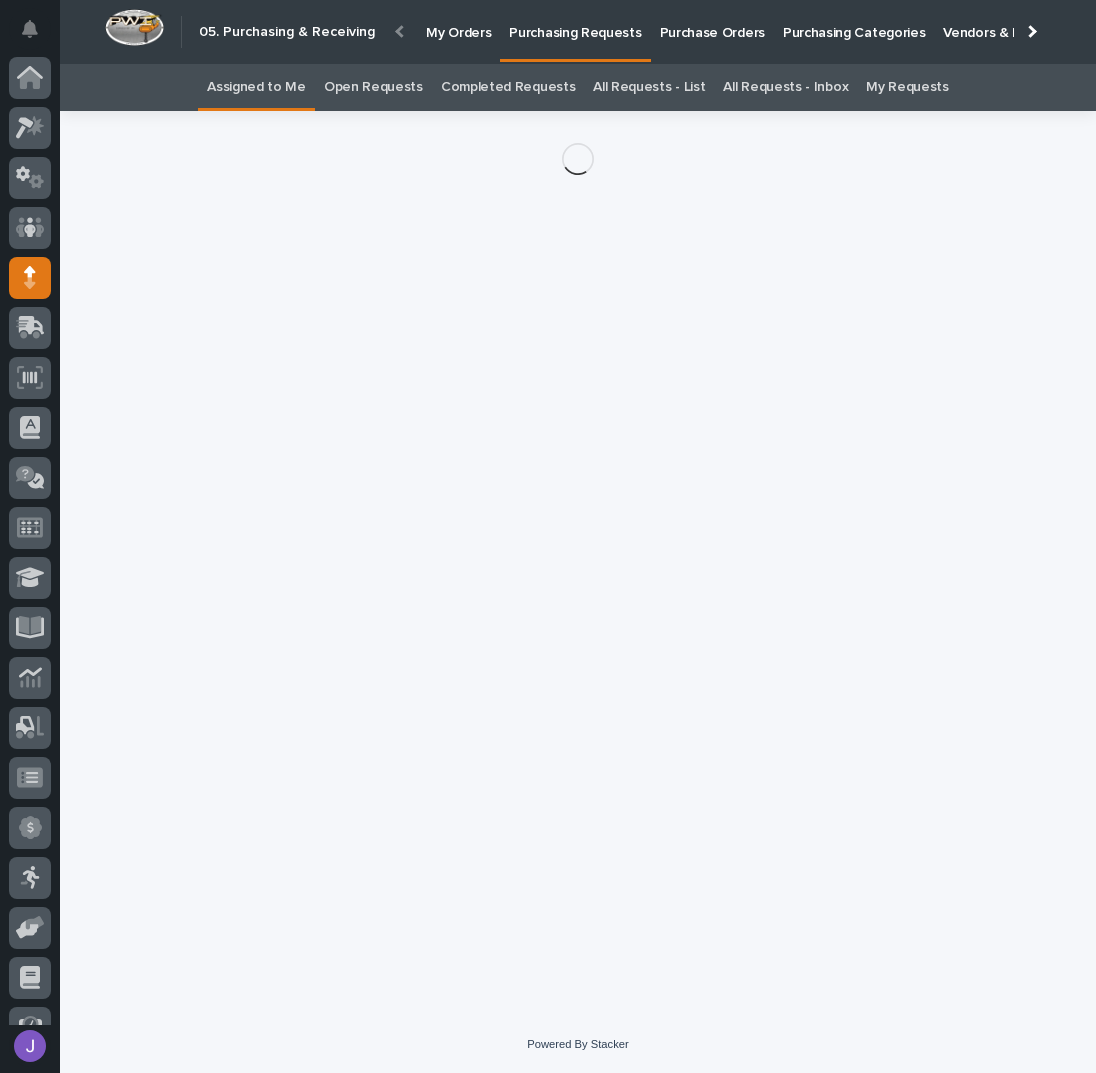 scroll, scrollTop: 82, scrollLeft: 0, axis: vertical 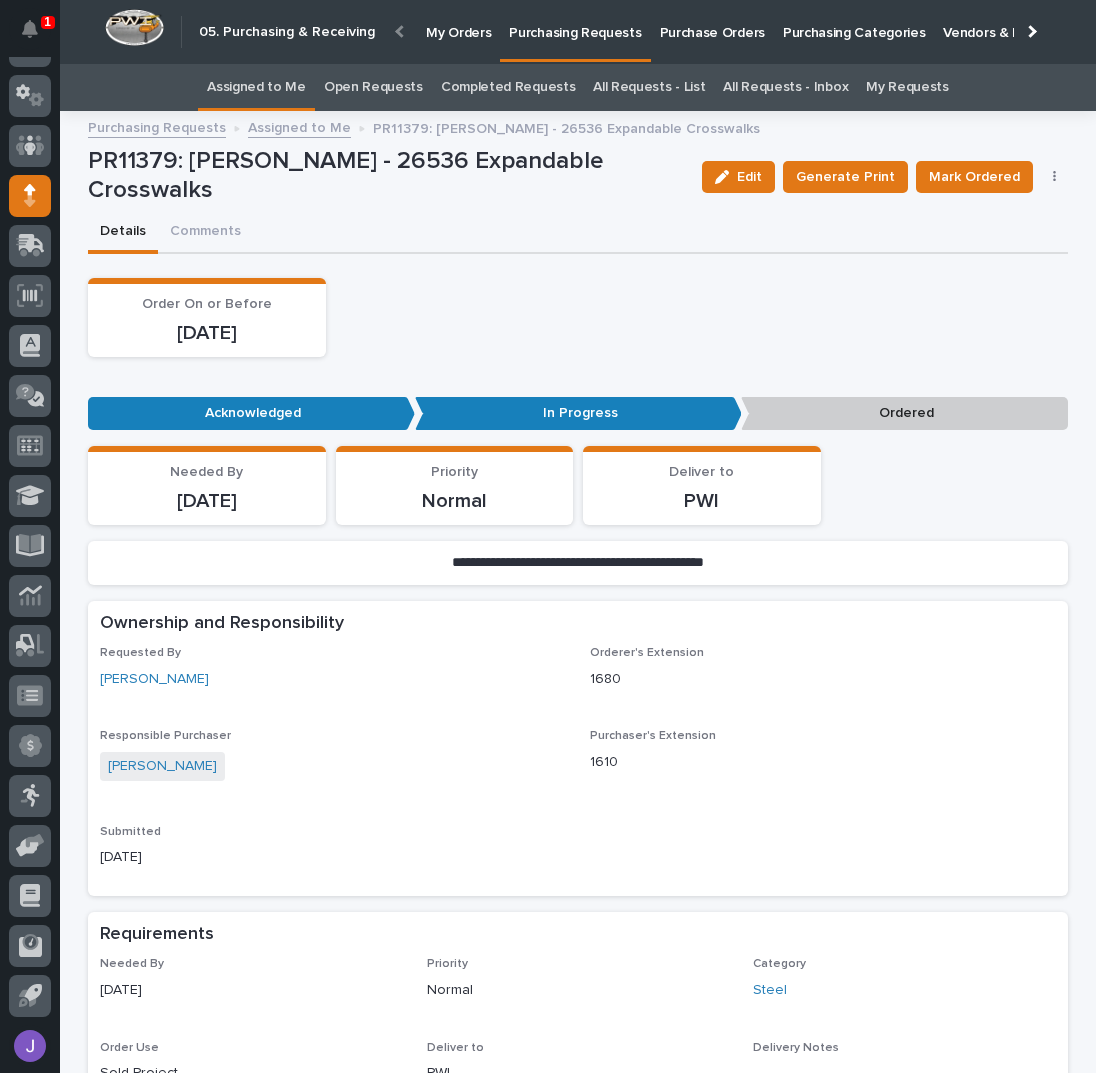 click at bounding box center (1055, 177) 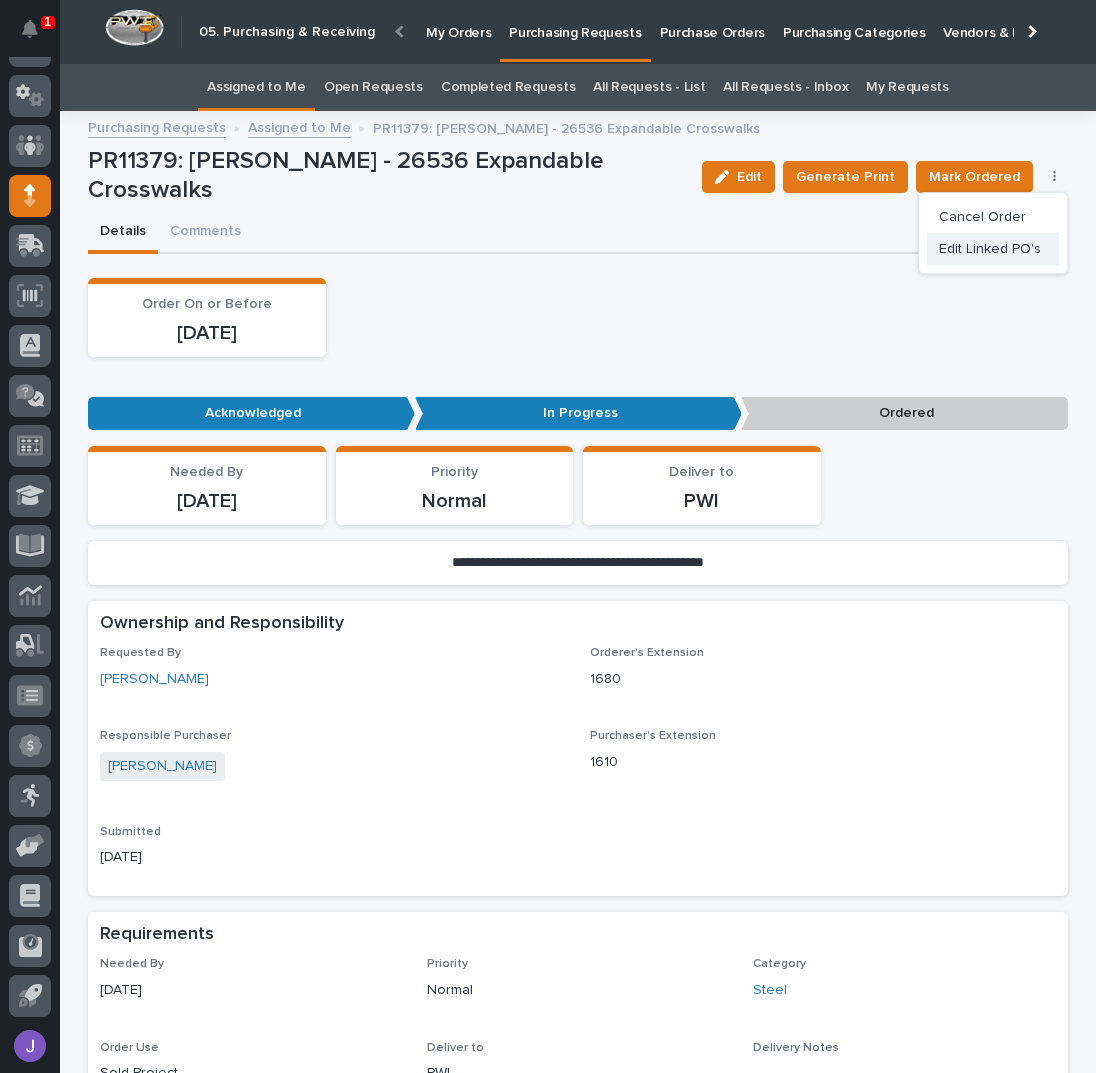 click on "Edit Linked PO's" at bounding box center (990, 249) 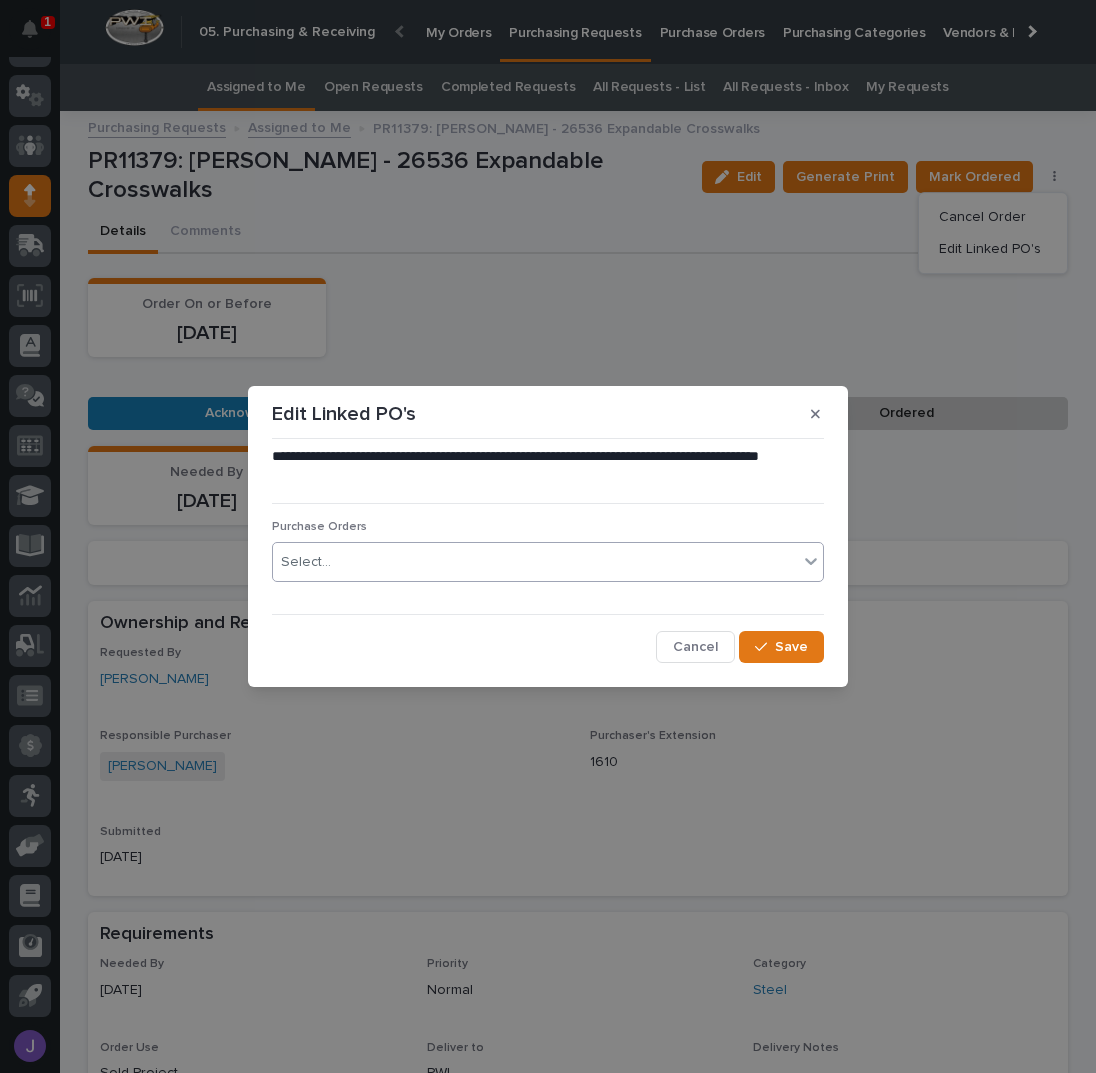 click on "Select..." at bounding box center [535, 562] 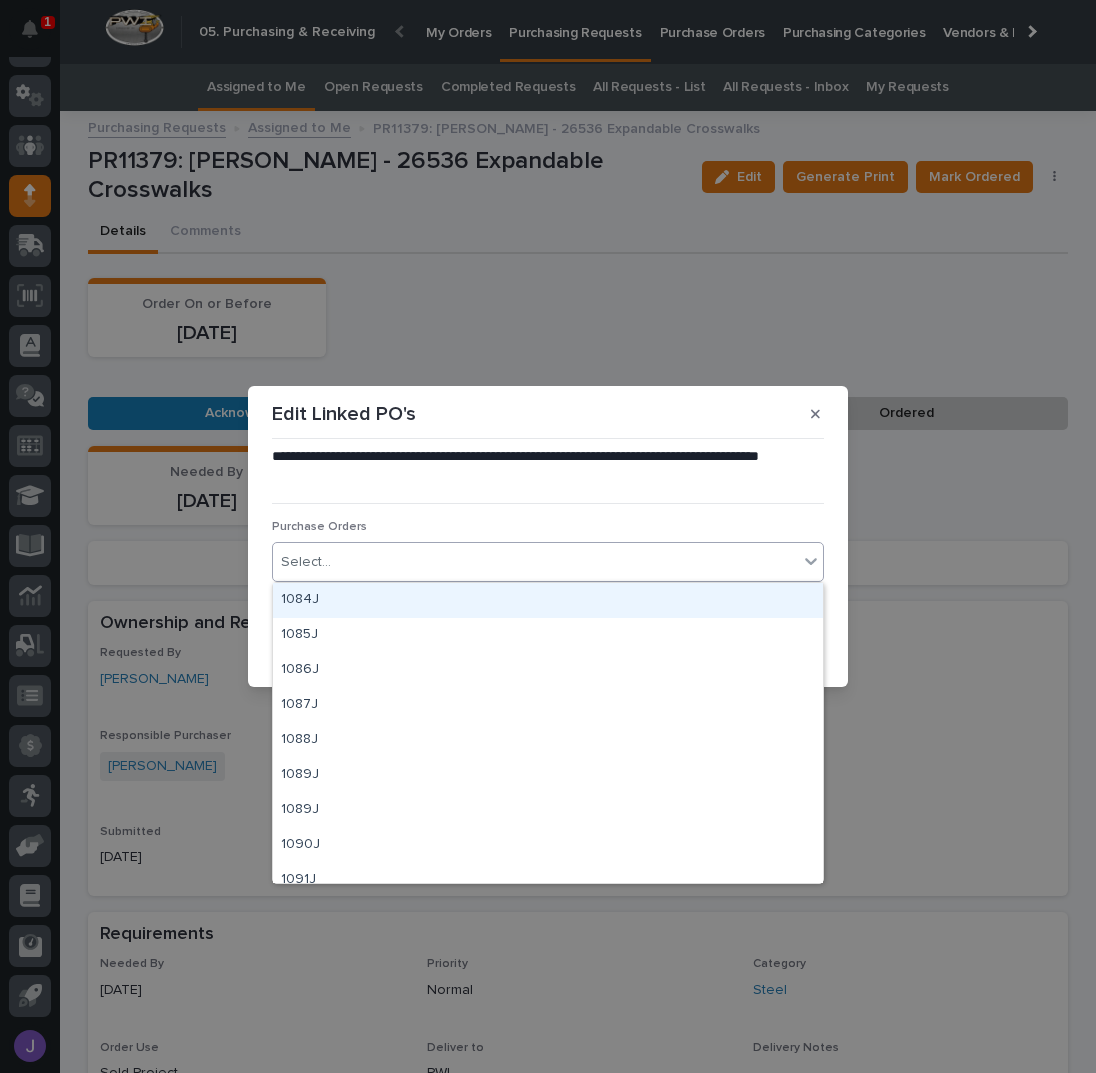 click on "Select..." at bounding box center [535, 562] 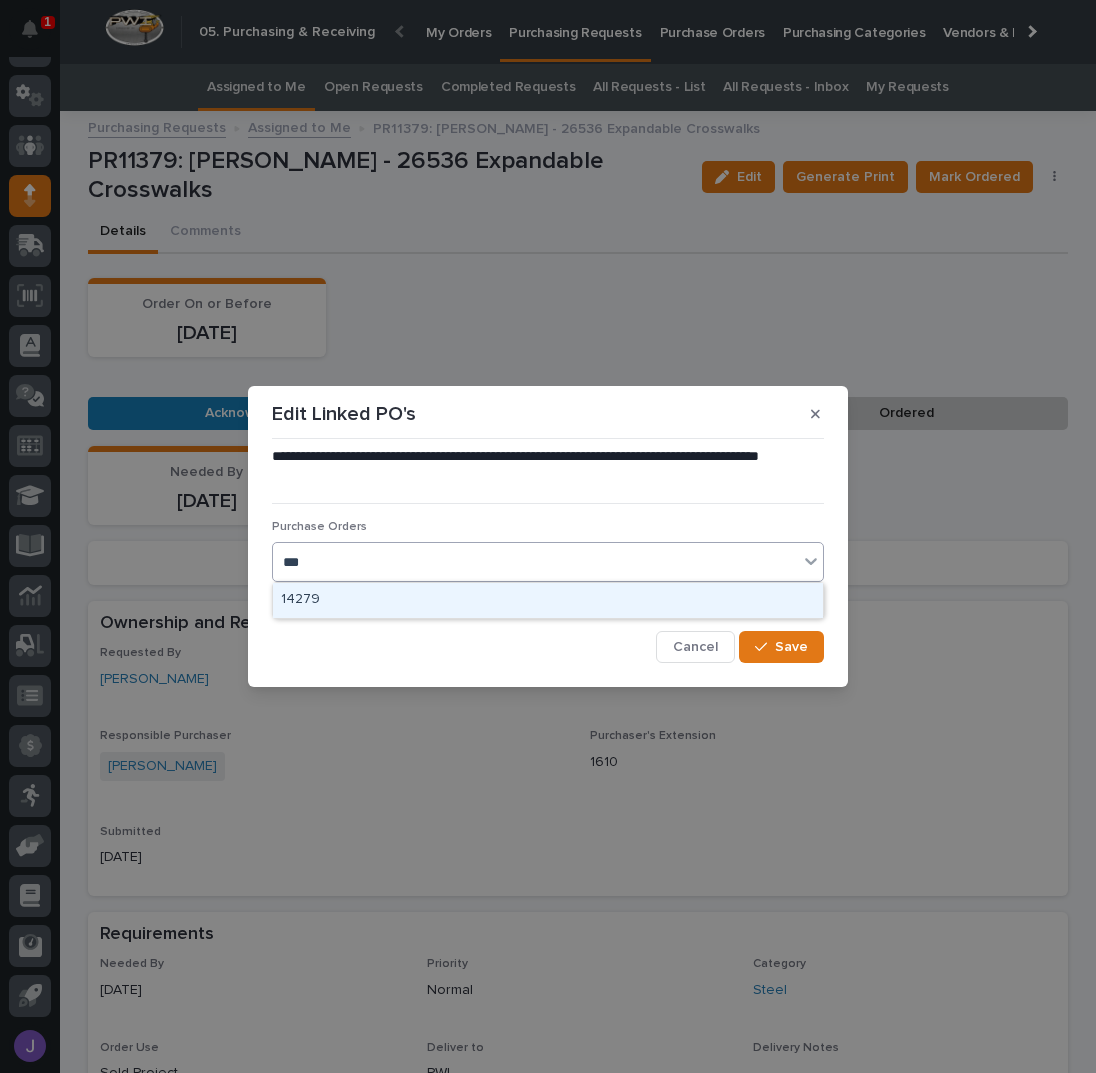 type on "****" 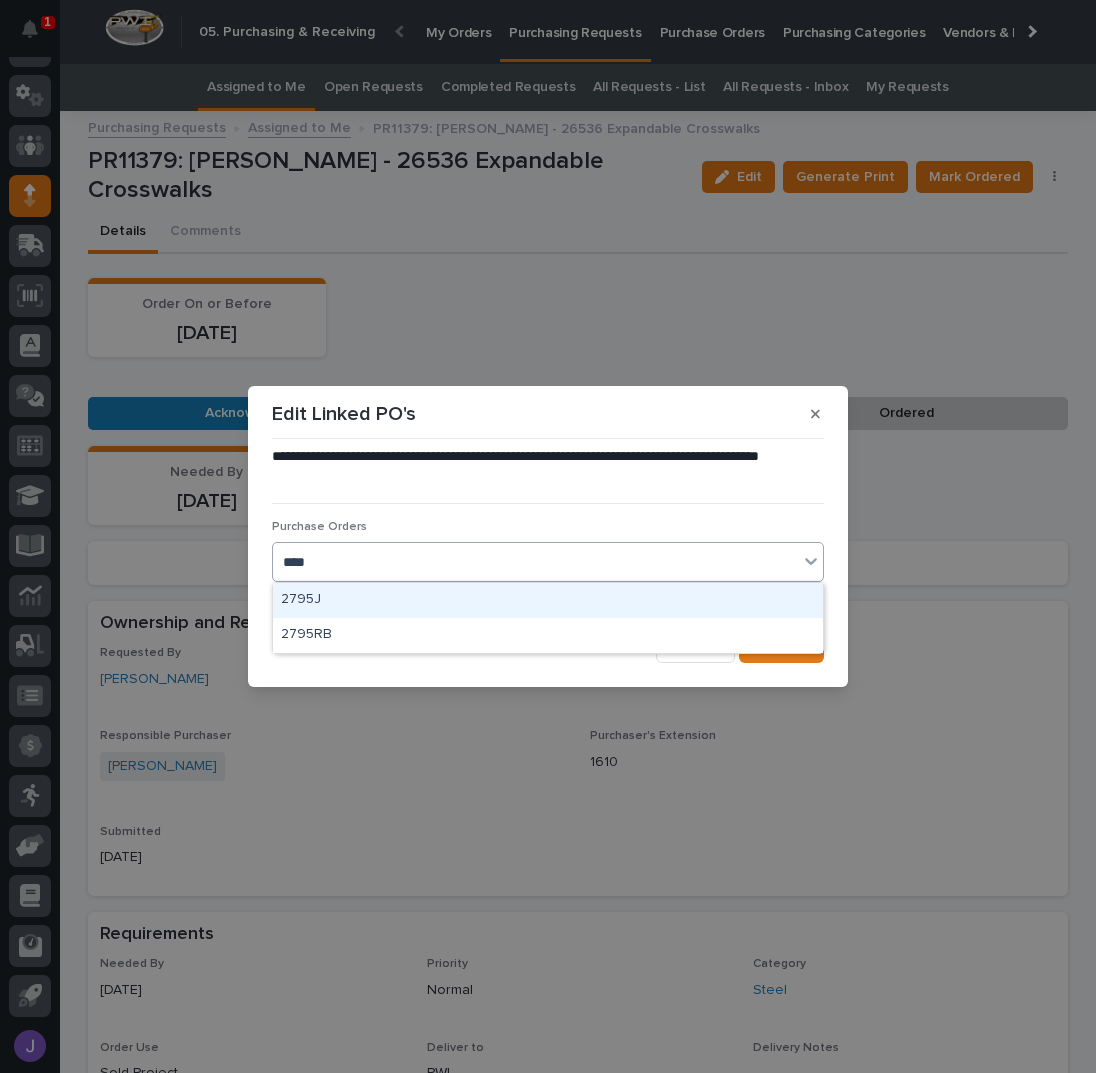 type 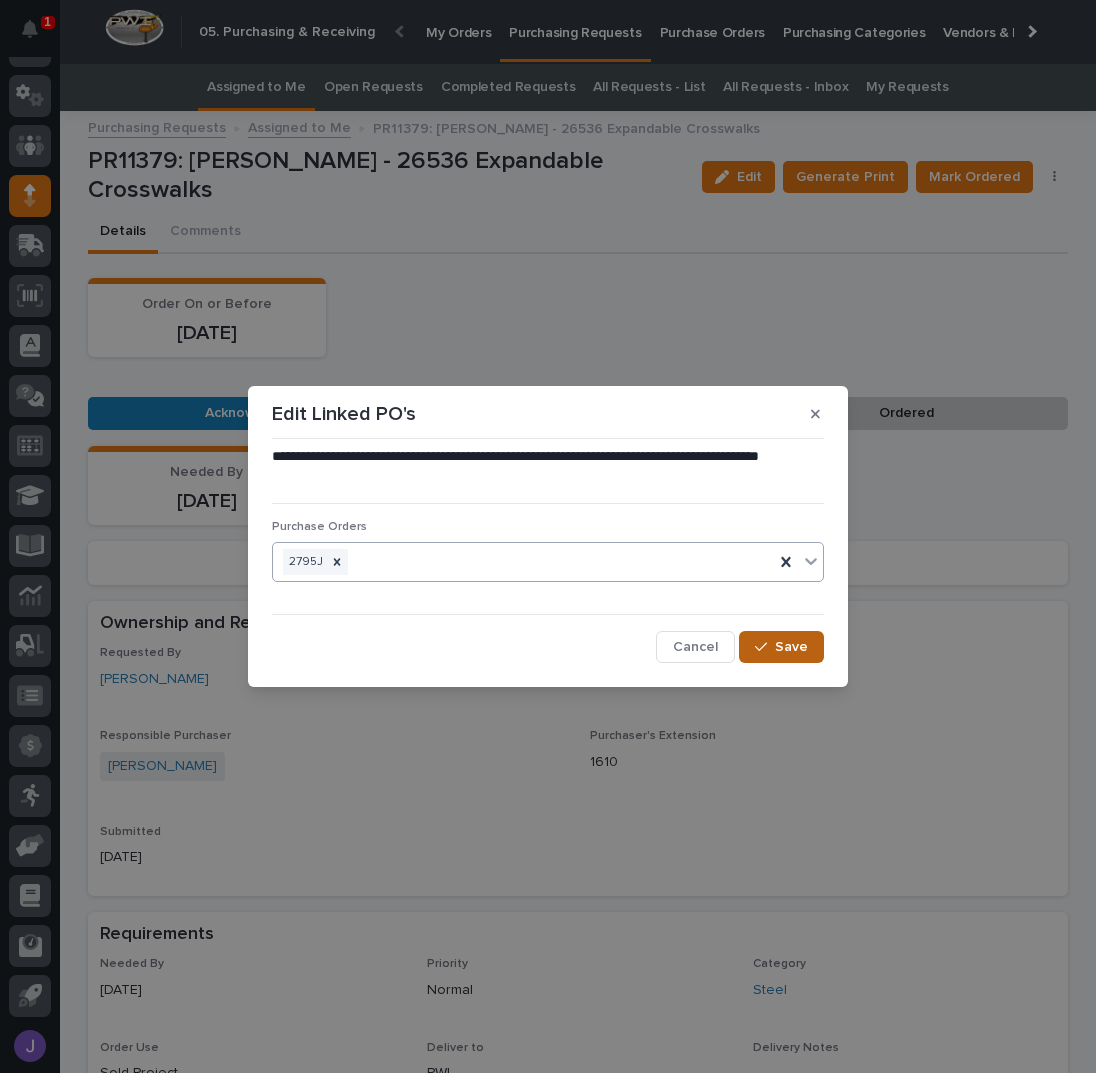 click on "Save" at bounding box center (781, 647) 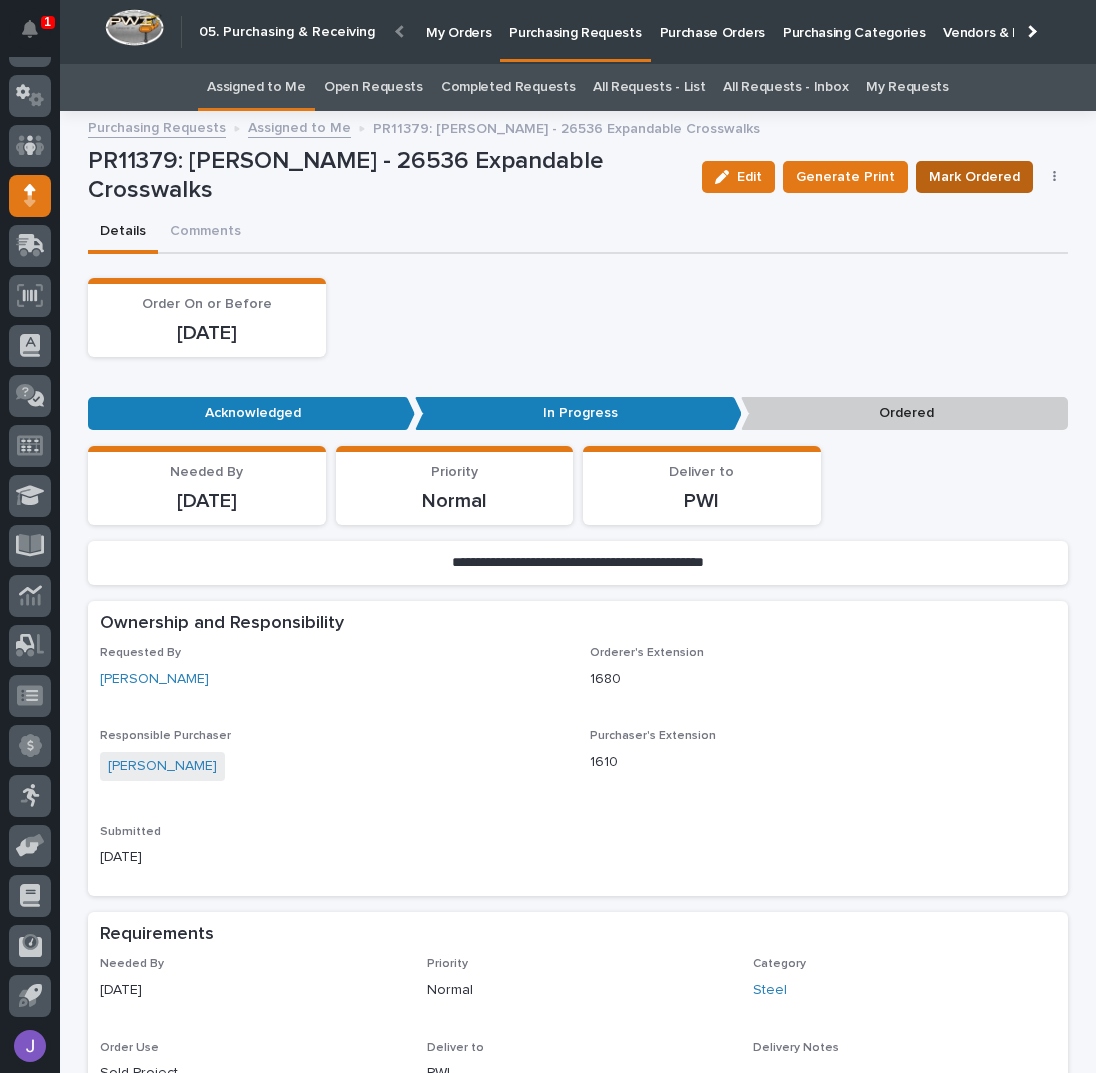 click on "Mark Ordered" at bounding box center (974, 177) 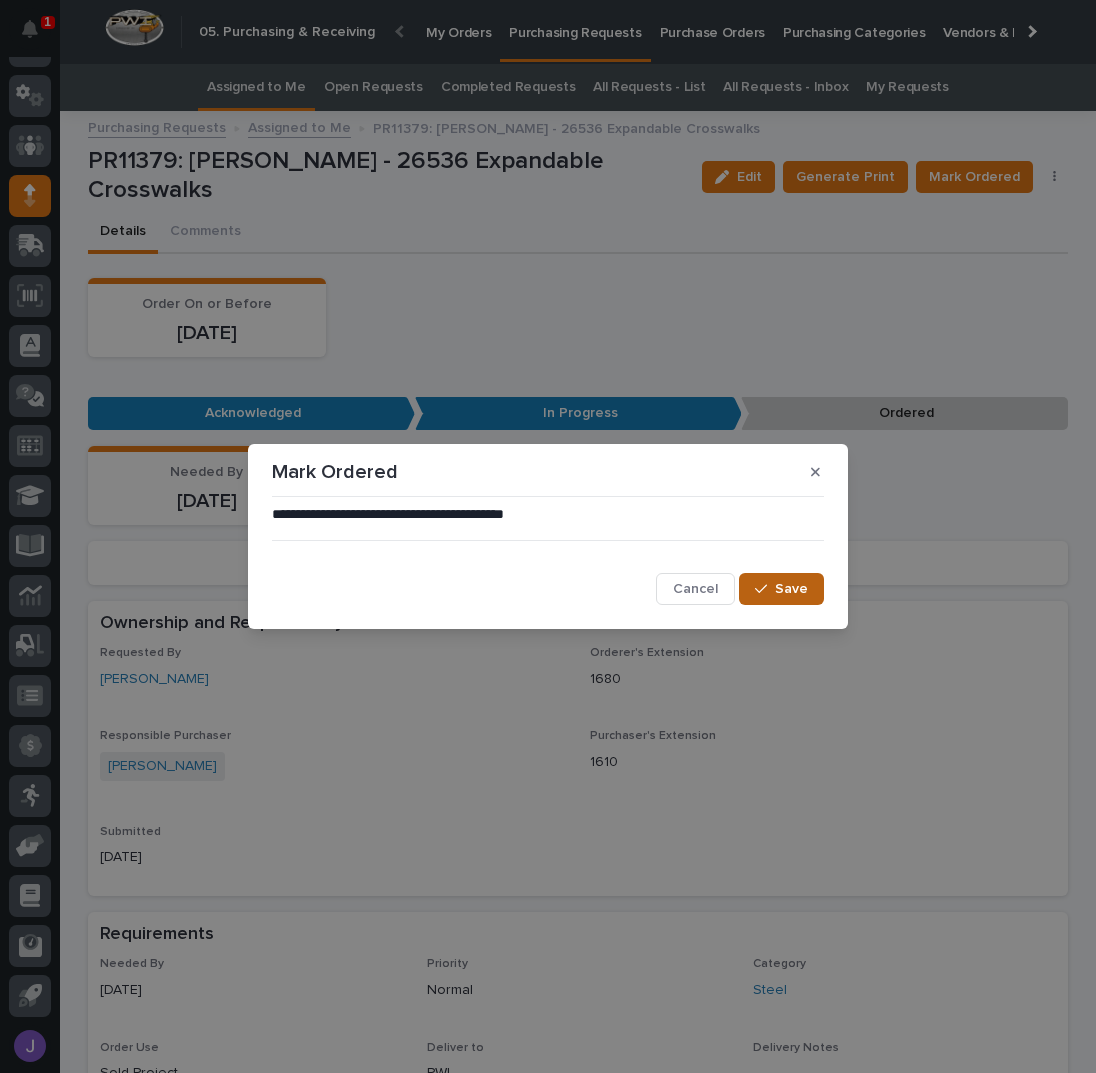 click on "Save" at bounding box center (781, 589) 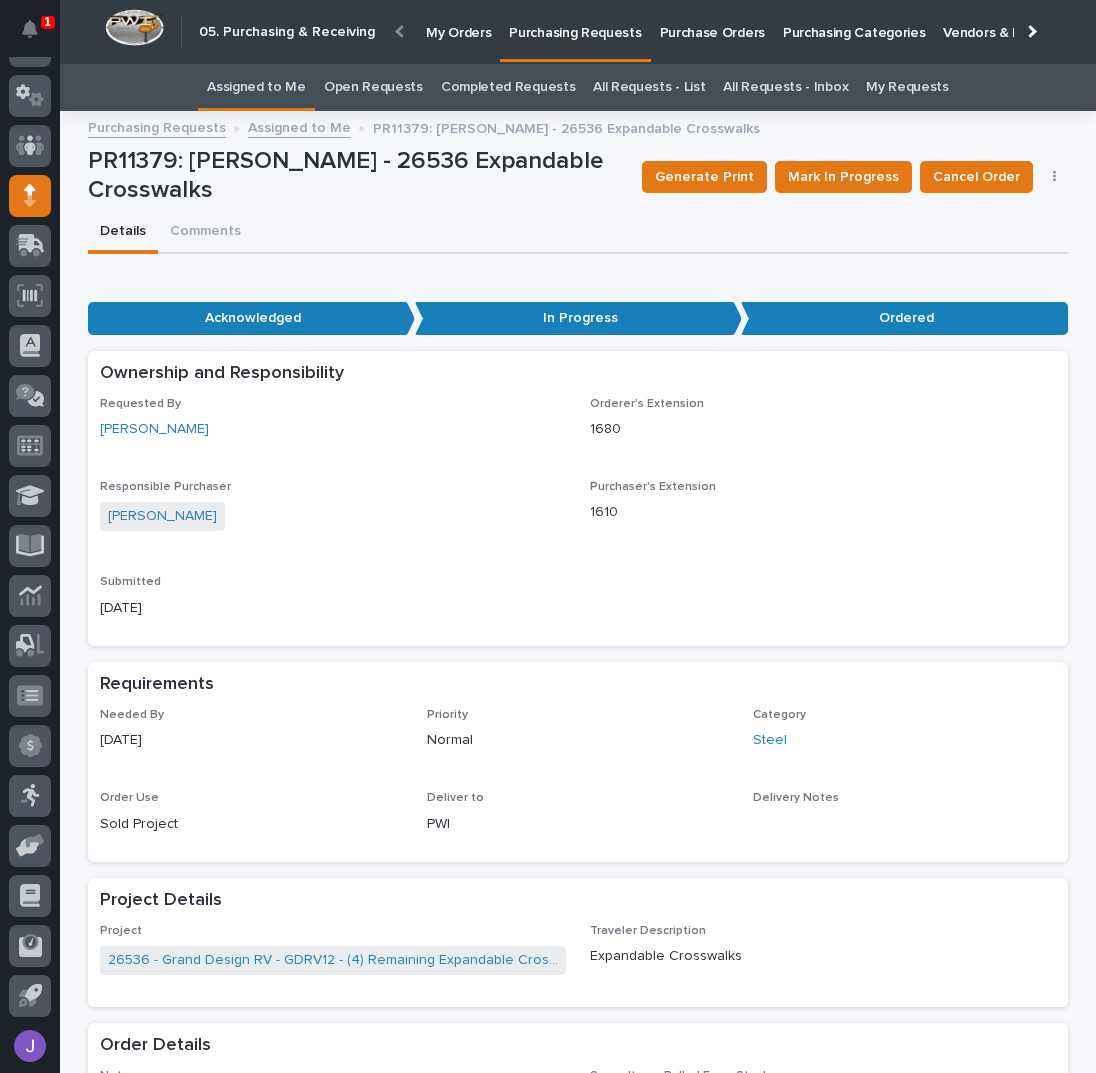 click on "Assigned to Me" at bounding box center [256, 87] 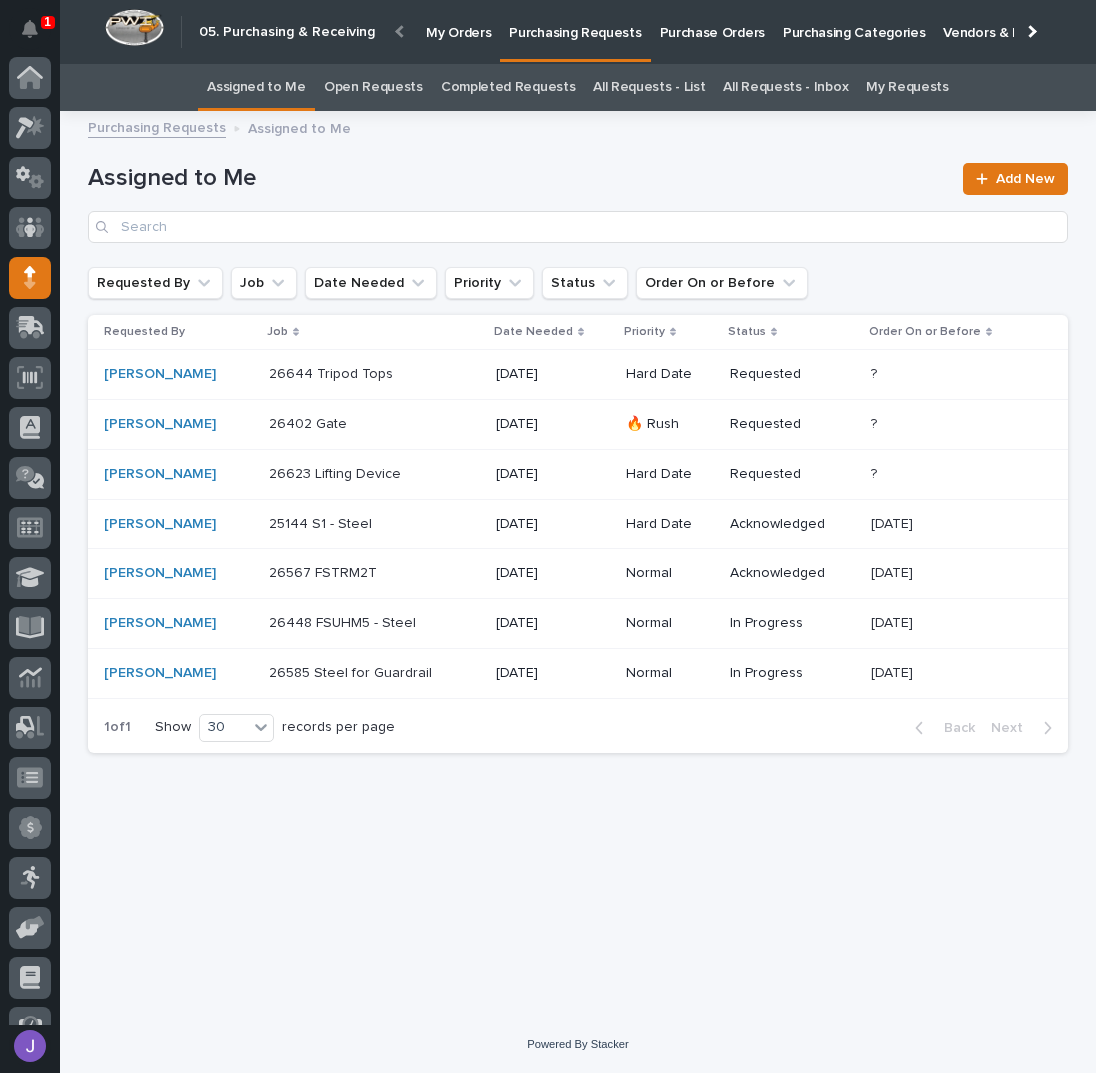 scroll, scrollTop: 82, scrollLeft: 0, axis: vertical 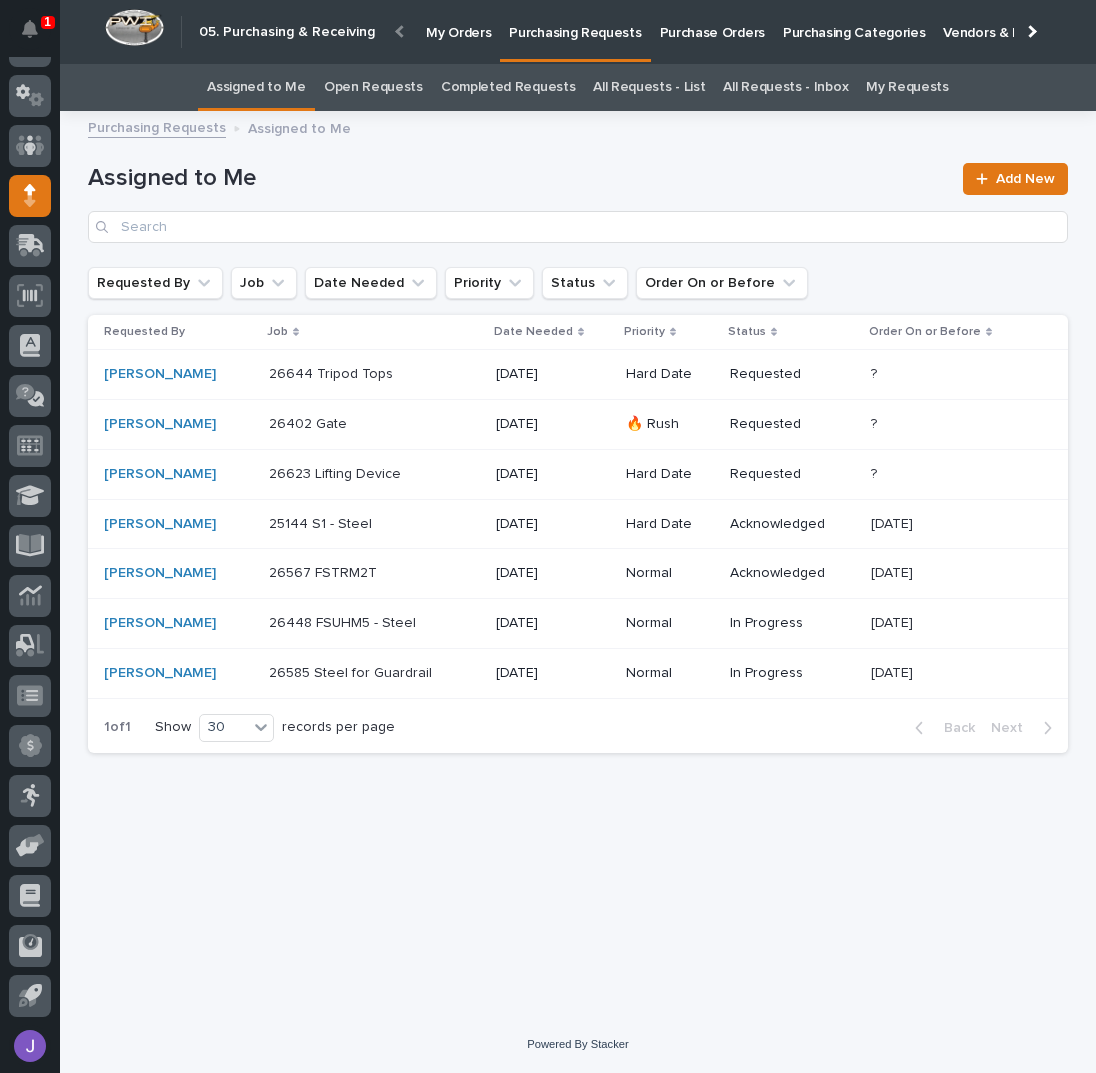click on "26448 FSUHM5 - Steel 26448 FSUHM5 - Steel" at bounding box center (374, 623) 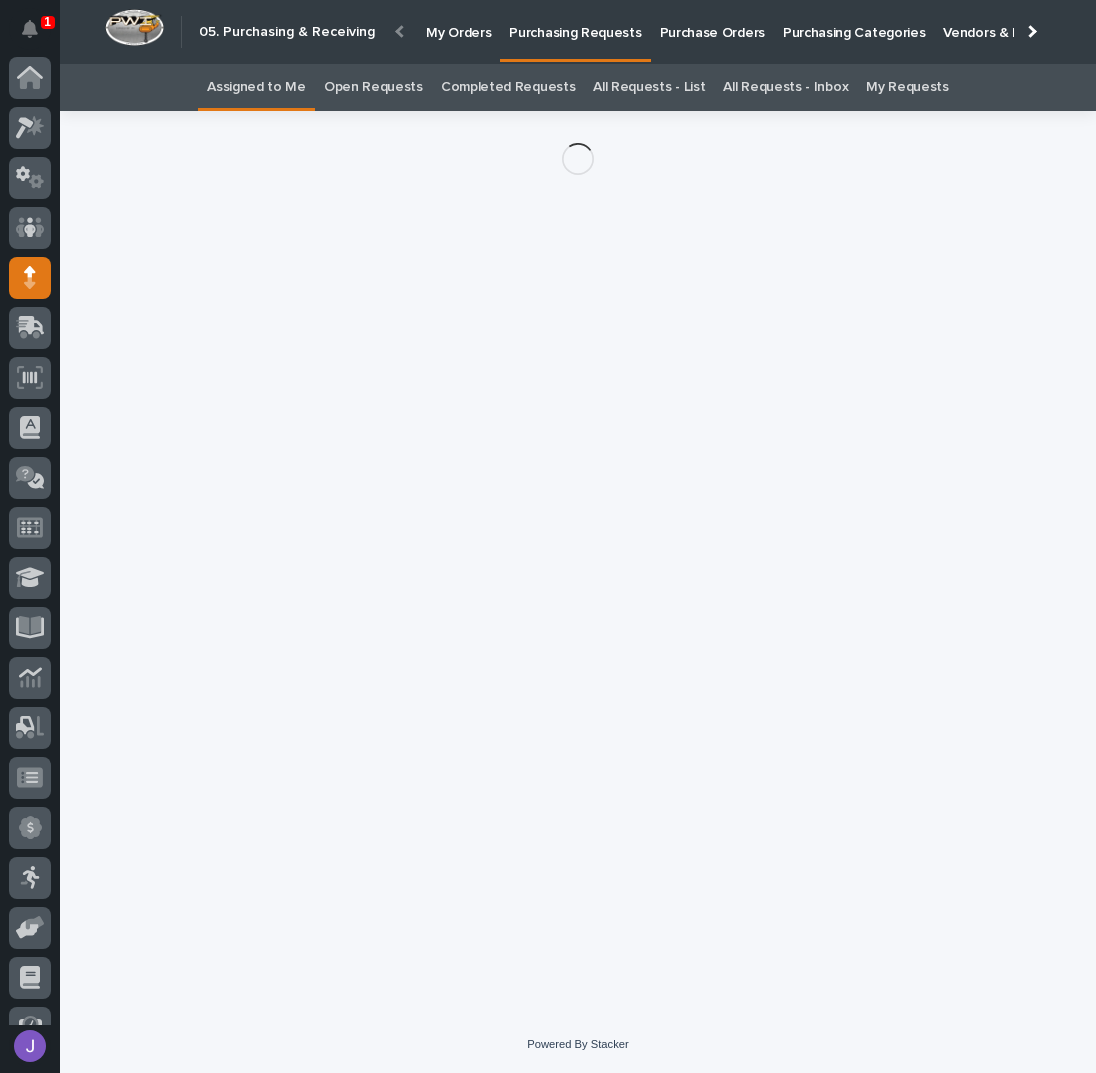 scroll, scrollTop: 82, scrollLeft: 0, axis: vertical 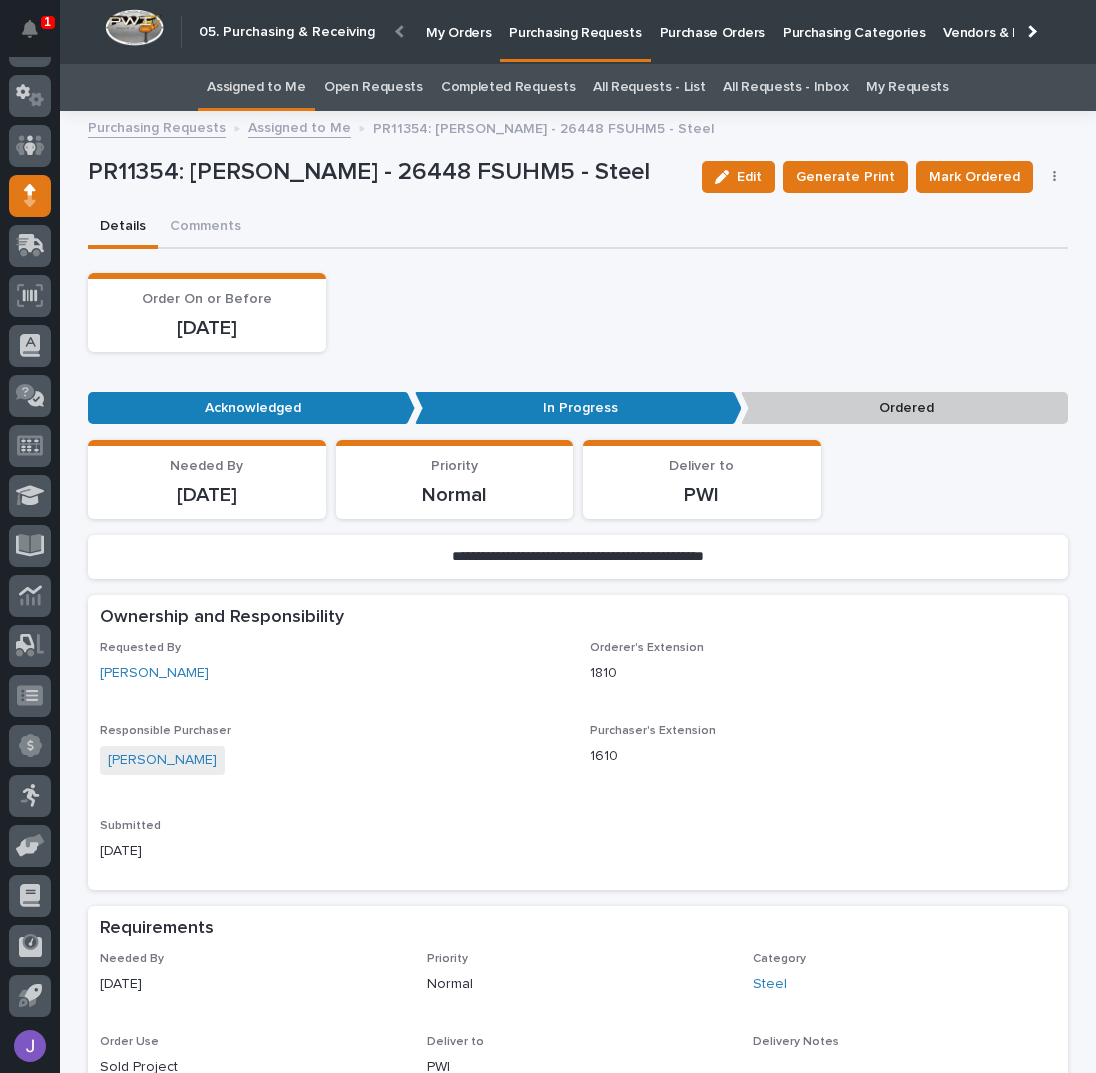 click at bounding box center [1055, 177] 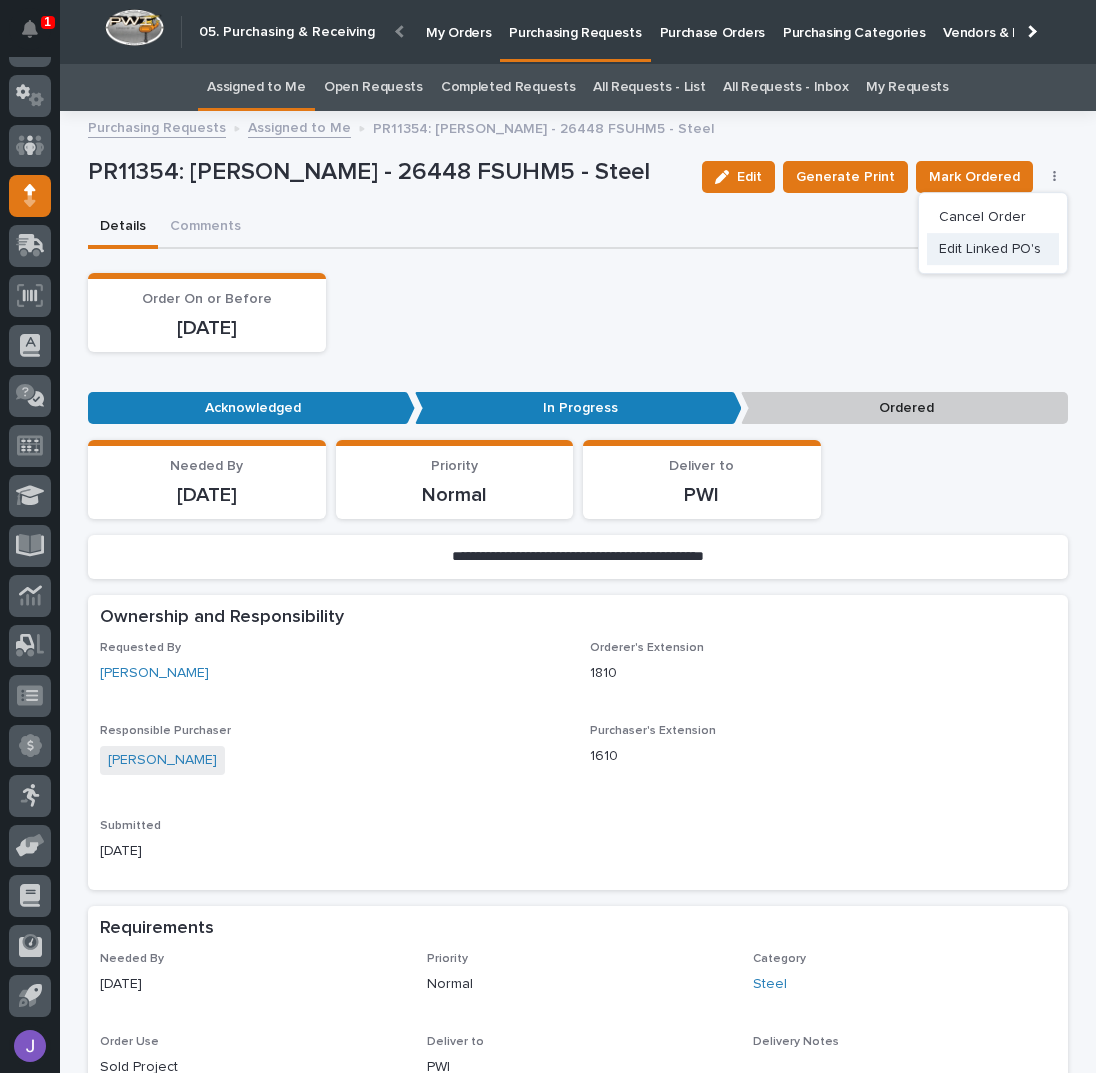 click on "Edit Linked PO's" at bounding box center [990, 249] 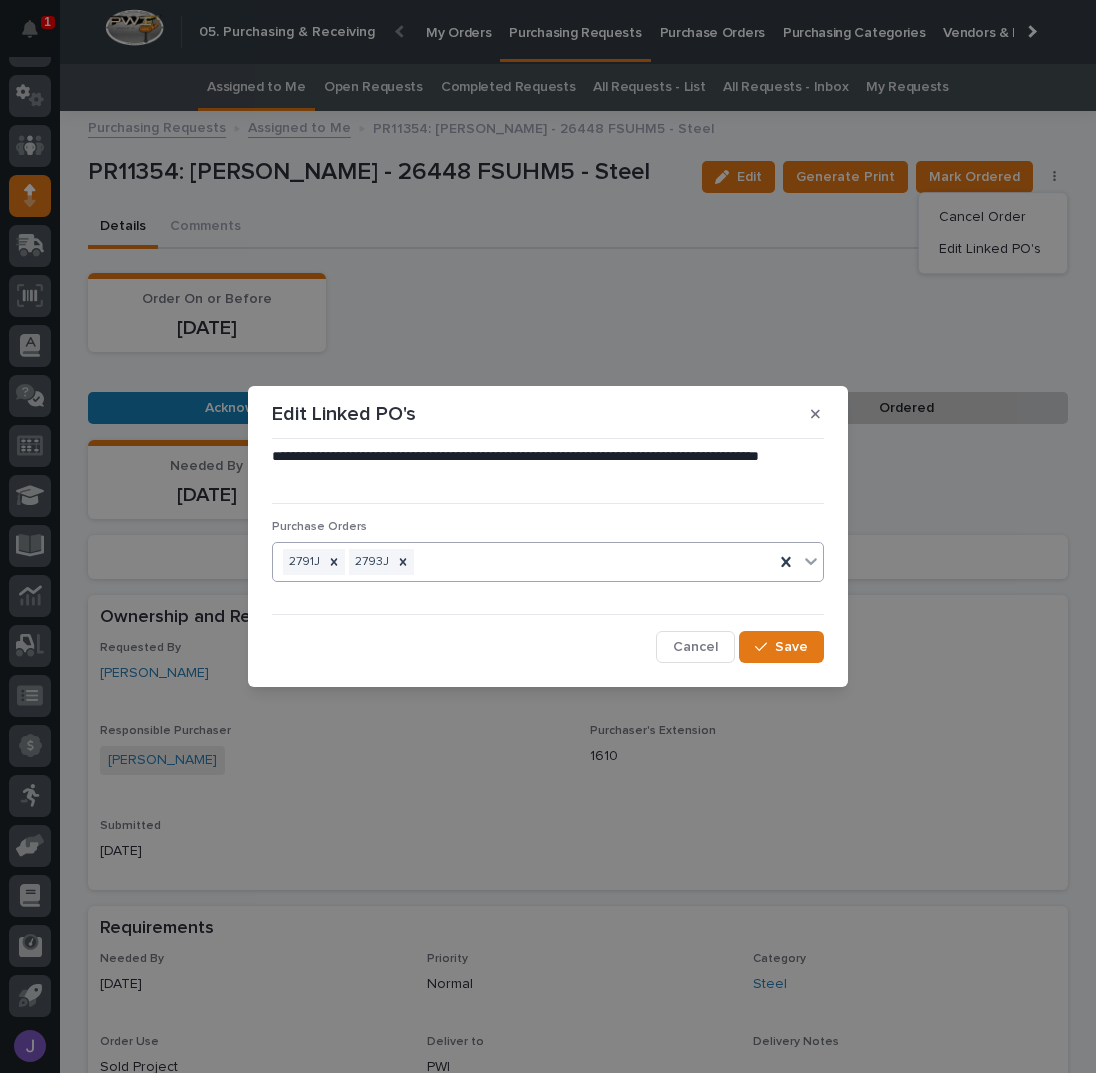 click on "2791J 2793J" at bounding box center [523, 562] 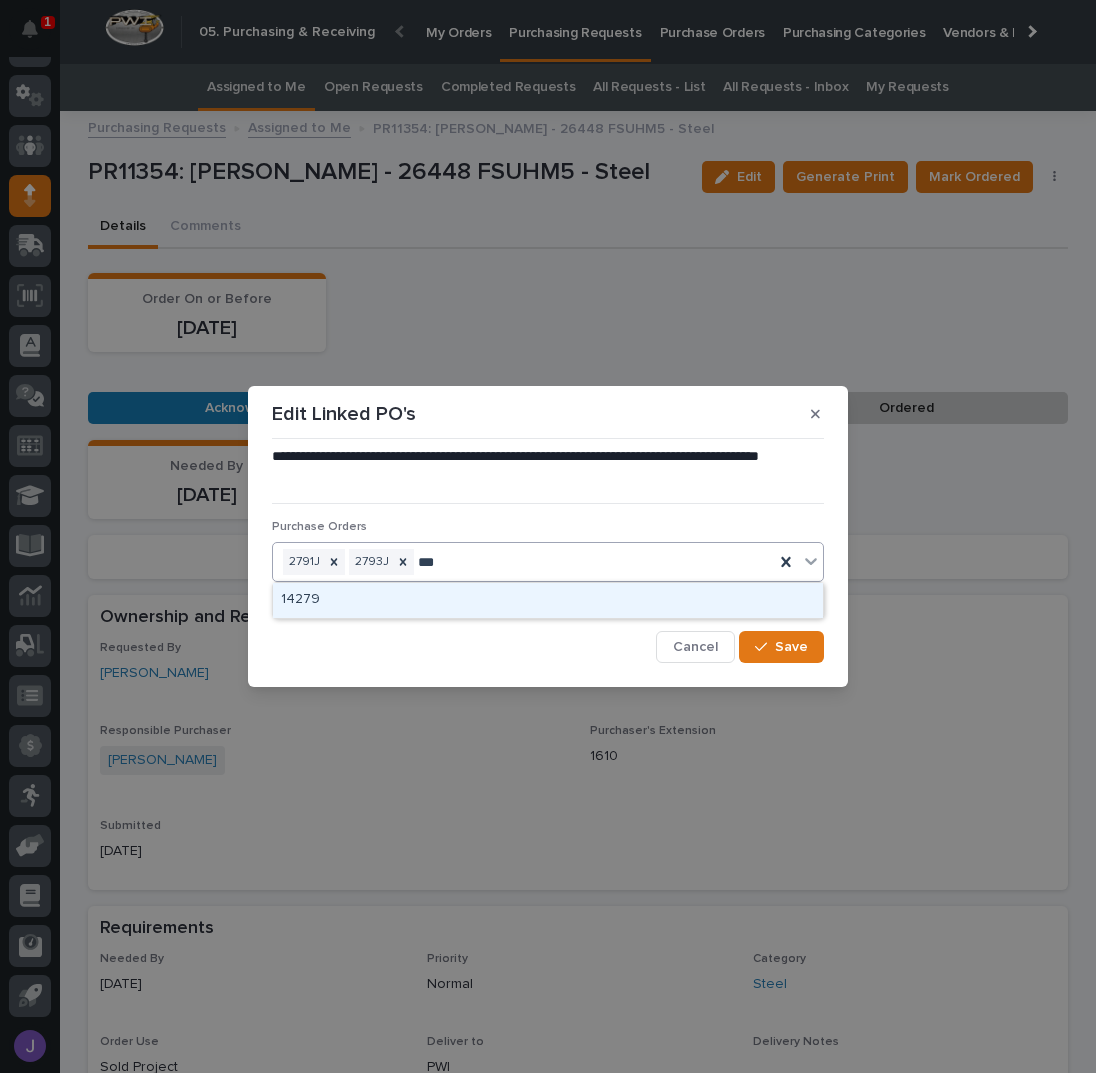 type on "****" 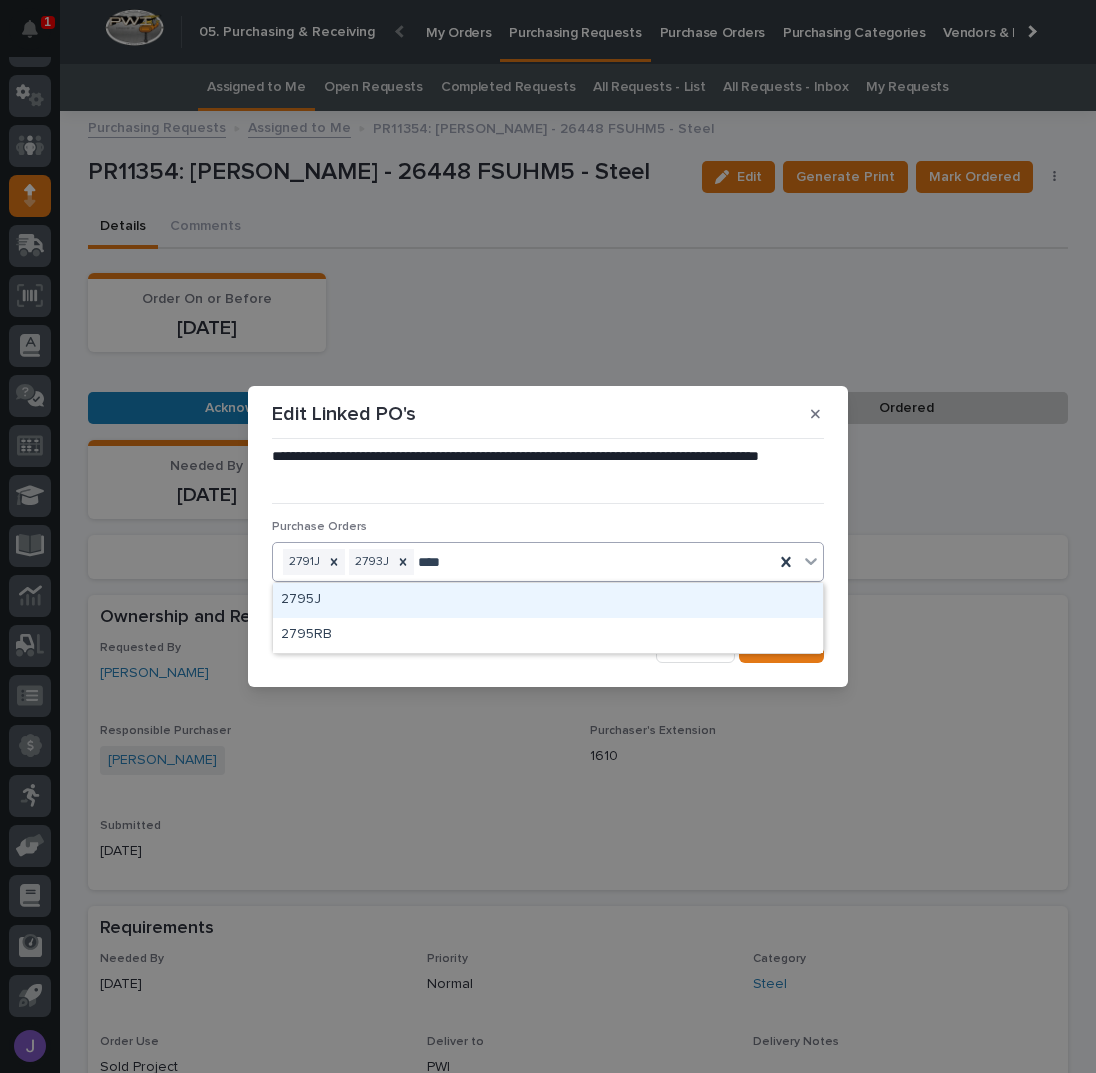 type 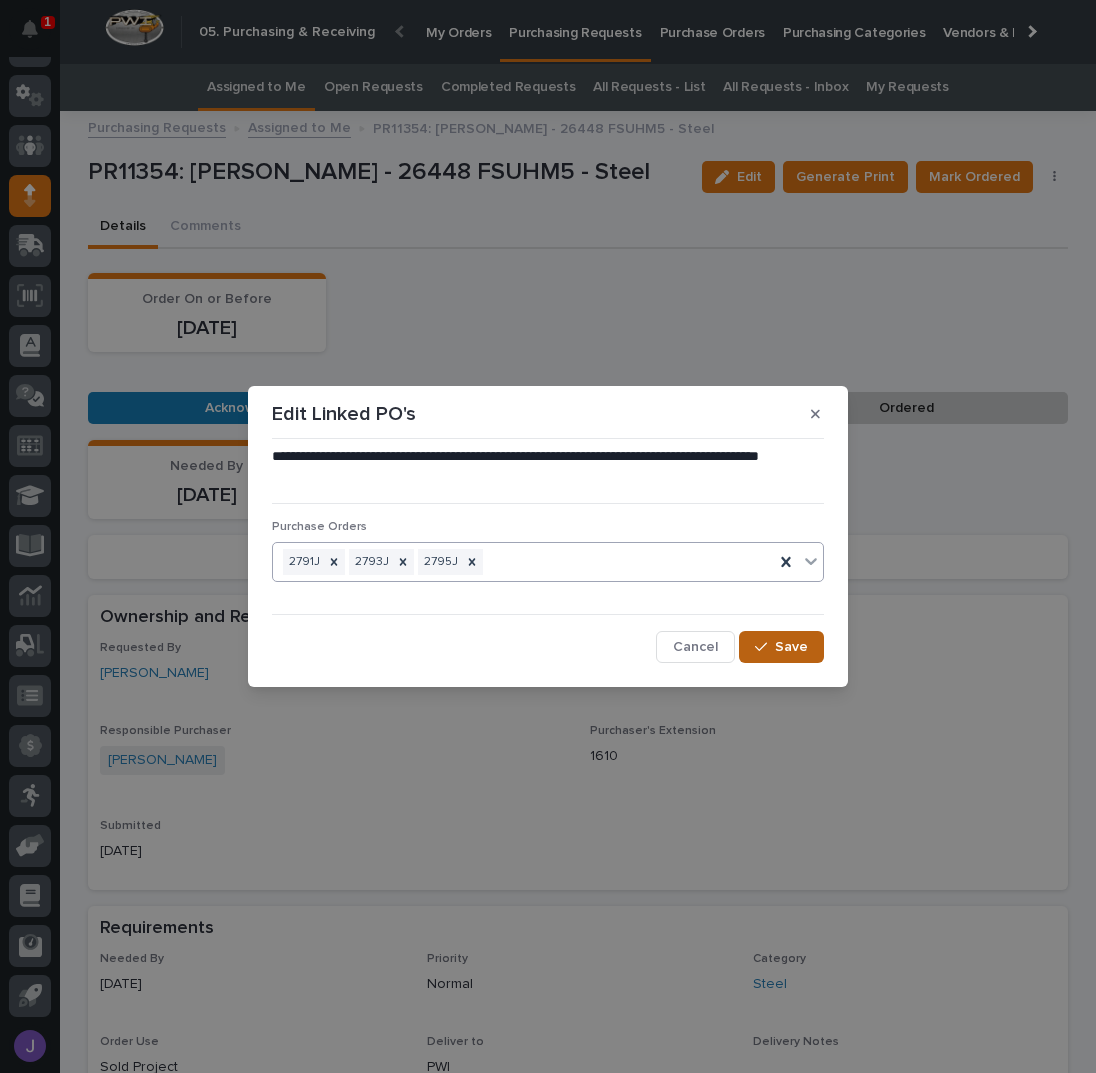 click 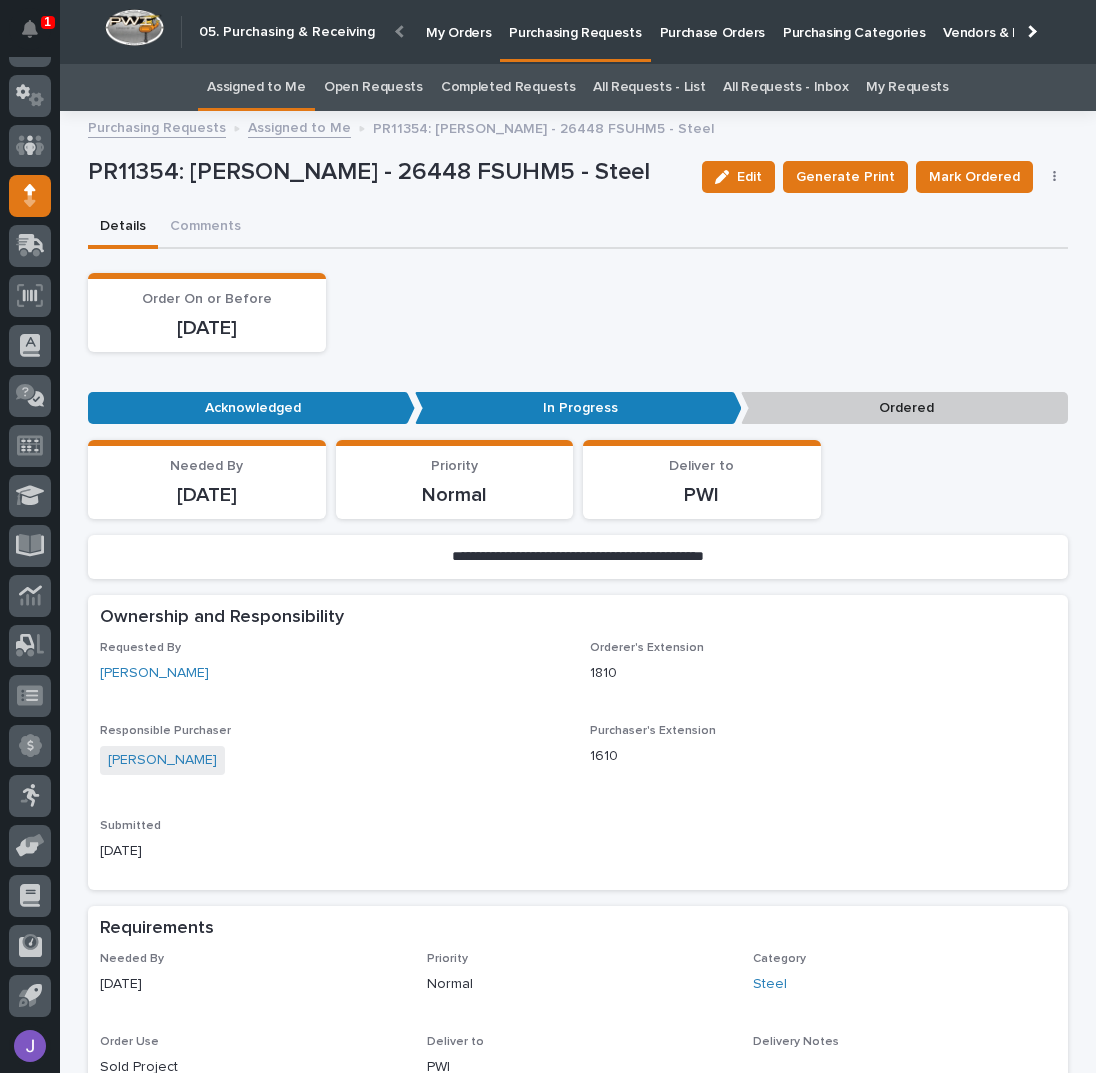 click on "Assigned to Me" at bounding box center [256, 87] 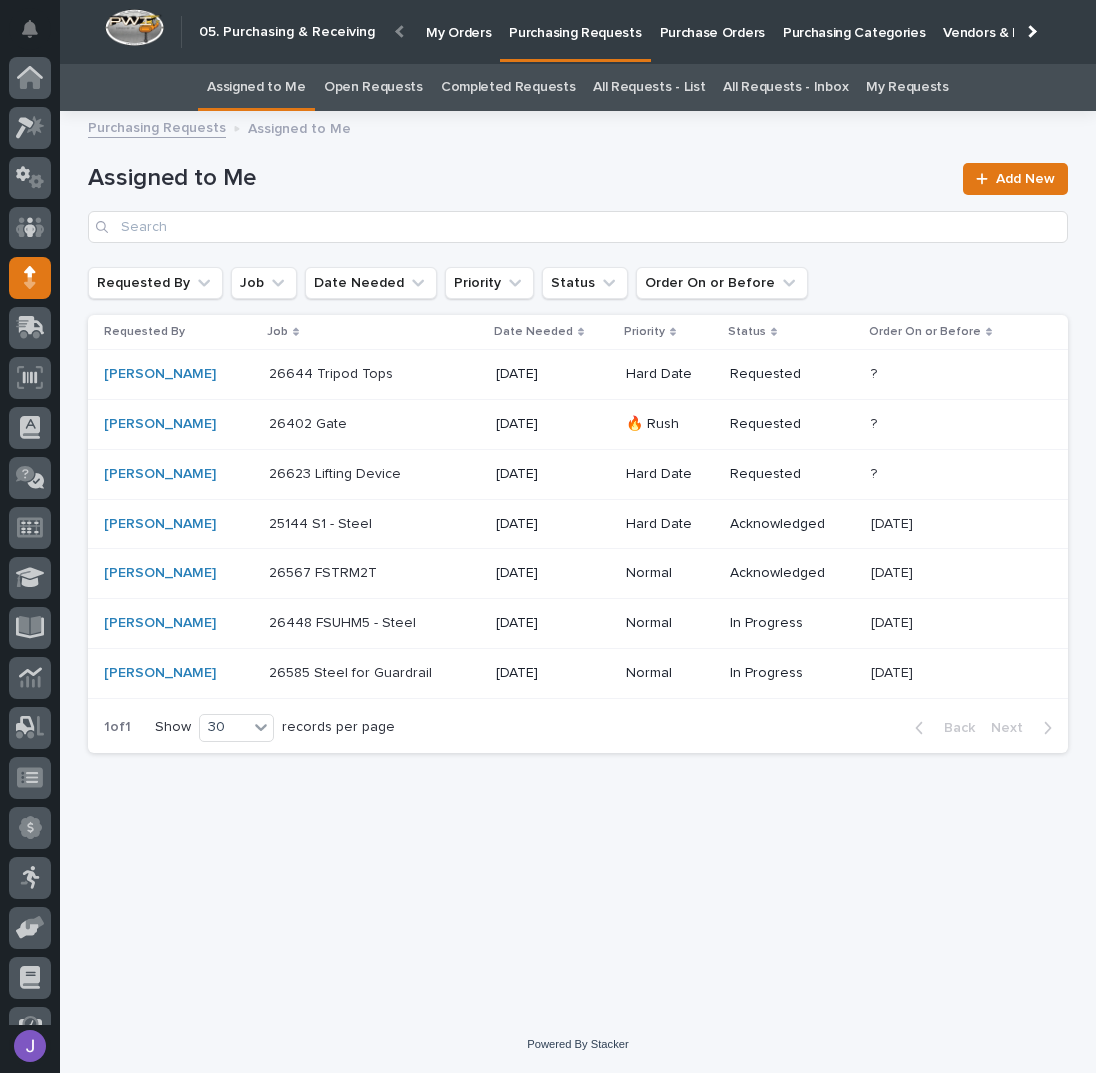 scroll, scrollTop: 82, scrollLeft: 0, axis: vertical 